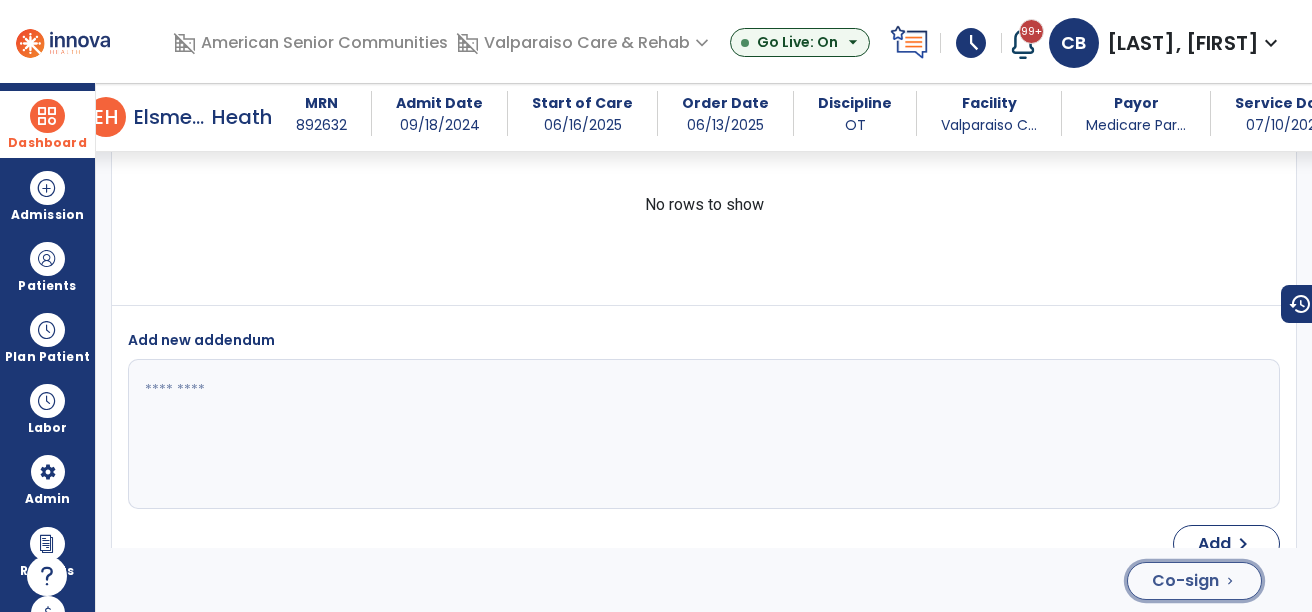 click on "Co-sign" 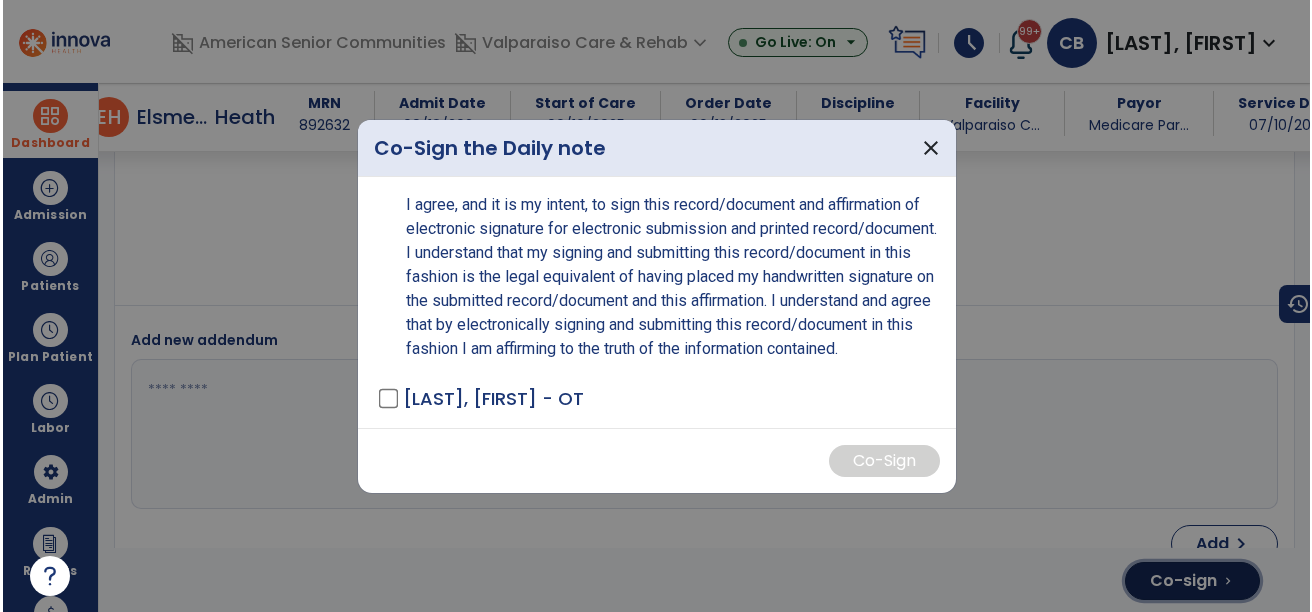 scroll, scrollTop: 4214, scrollLeft: 0, axis: vertical 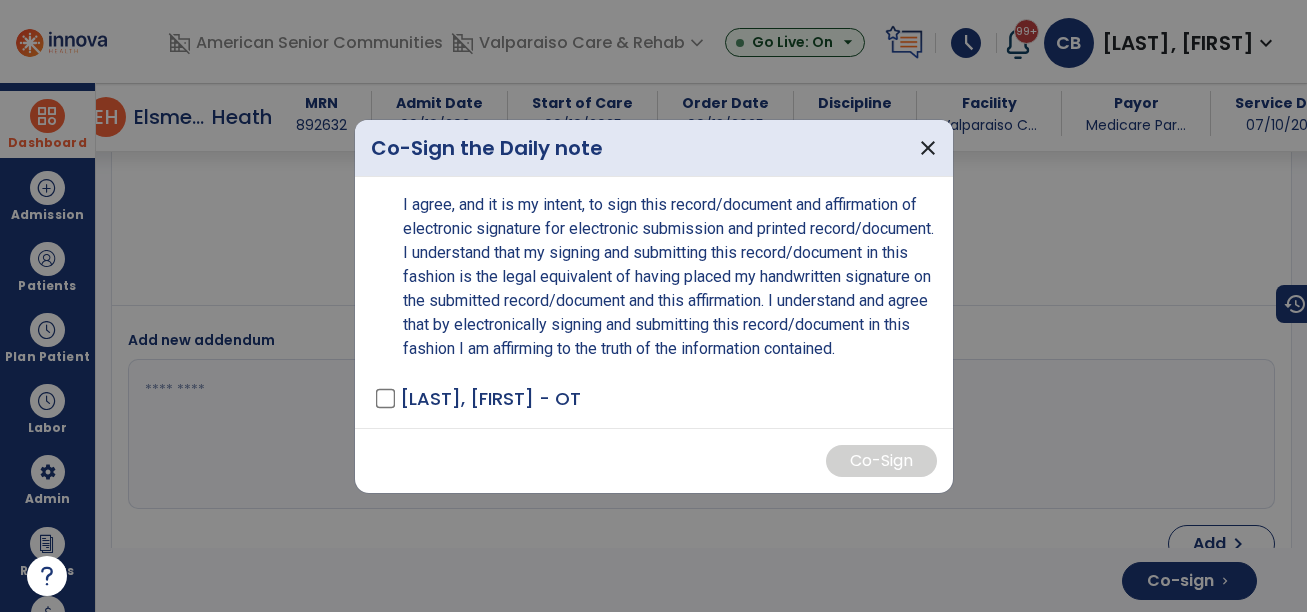 click on "[LAST]-[FIRST], [FIRST]  - OT" at bounding box center [658, 398] 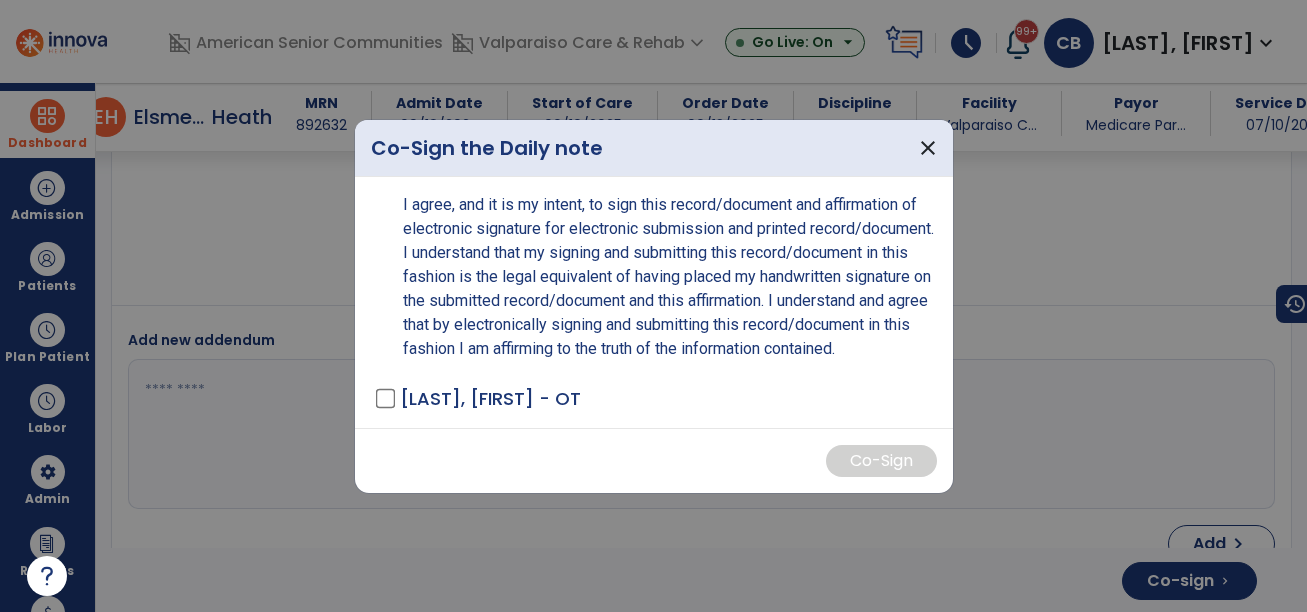 click on "[LAST]-[FIRST], [FIRST]  - OT" at bounding box center (658, 398) 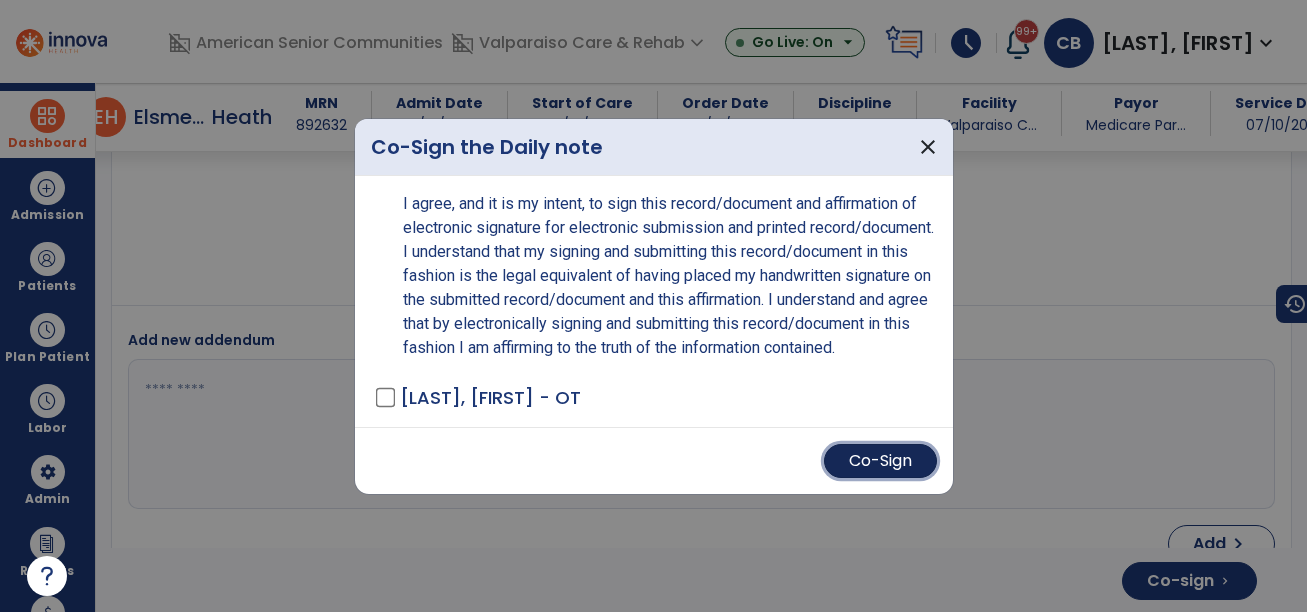 drag, startPoint x: 885, startPoint y: 479, endPoint x: 862, endPoint y: 479, distance: 23 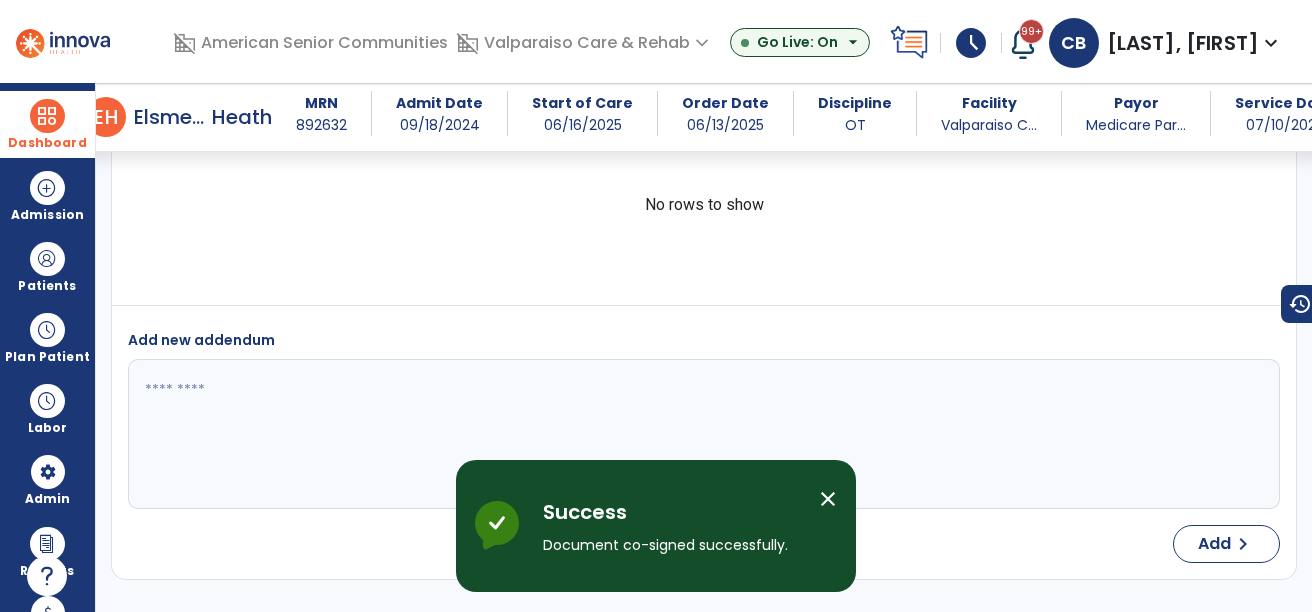 click at bounding box center [47, 116] 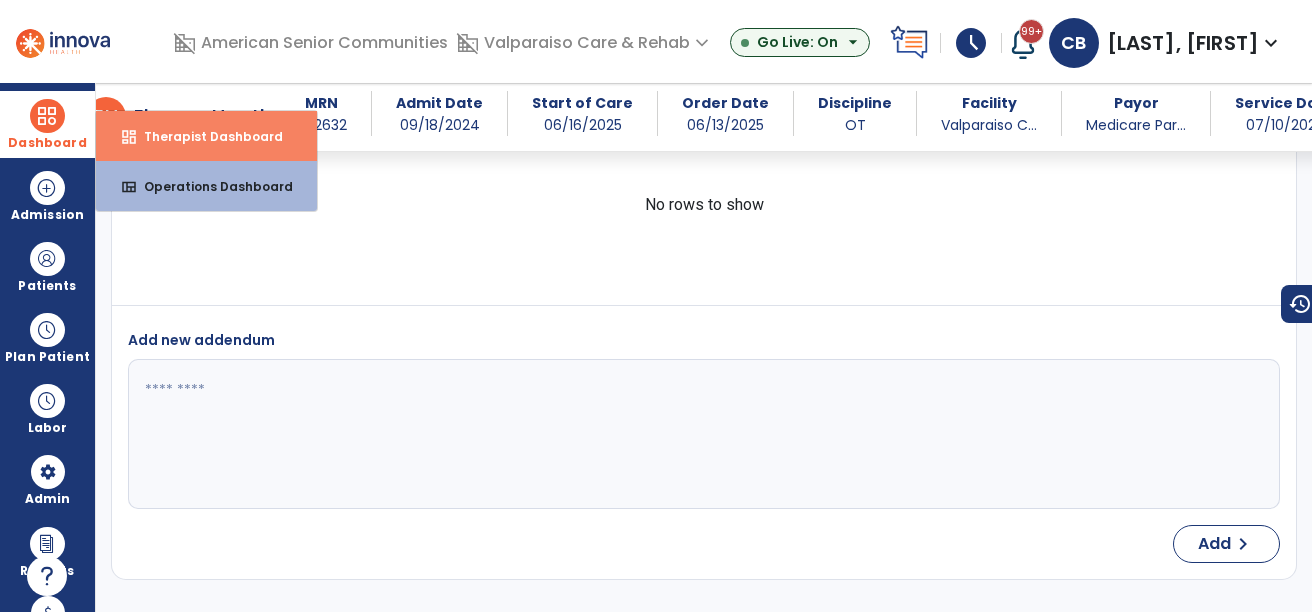 click on "Therapist Dashboard" at bounding box center [205, 136] 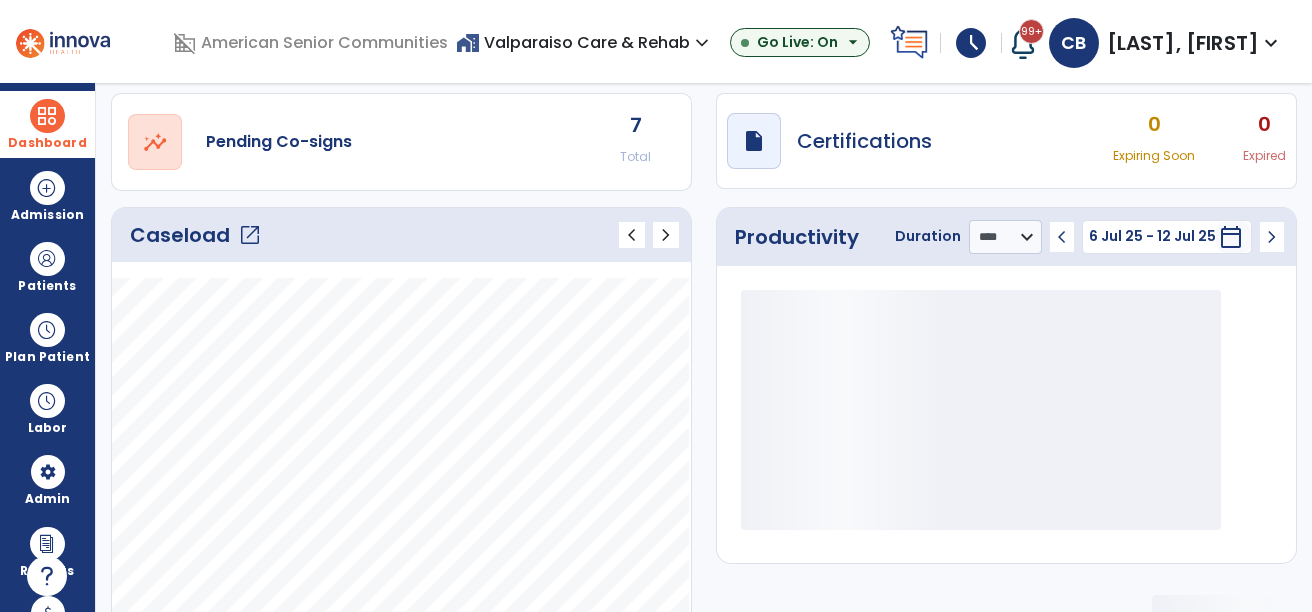 scroll, scrollTop: 0, scrollLeft: 0, axis: both 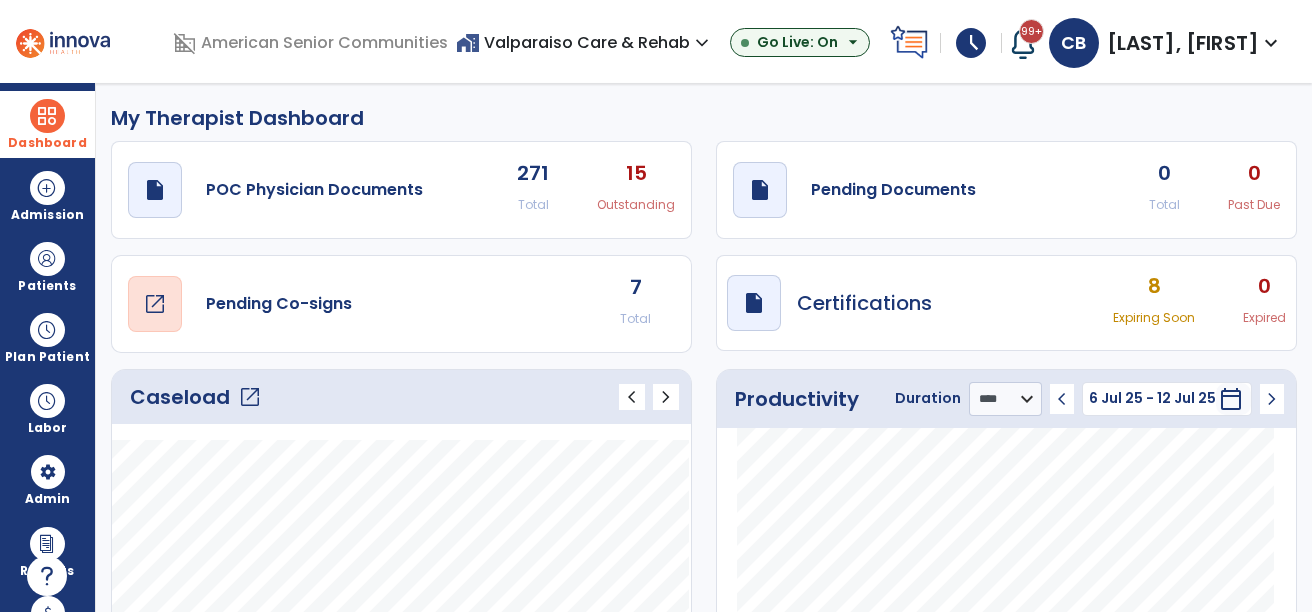 click on "open_in_new" 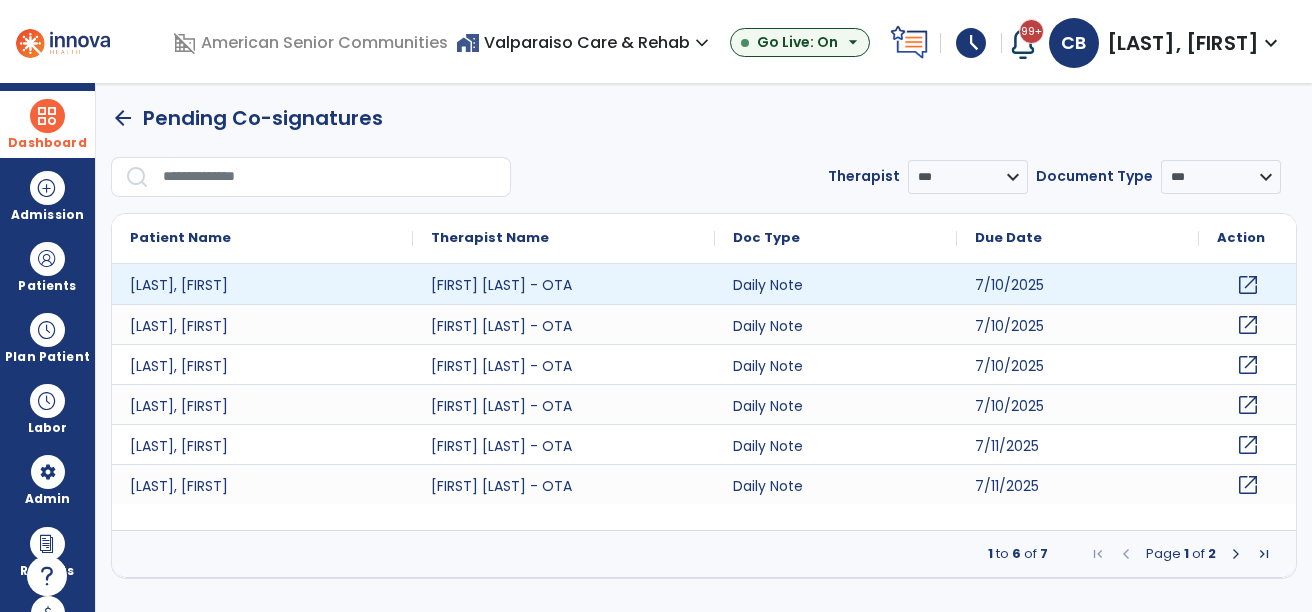 click on "open_in_new" 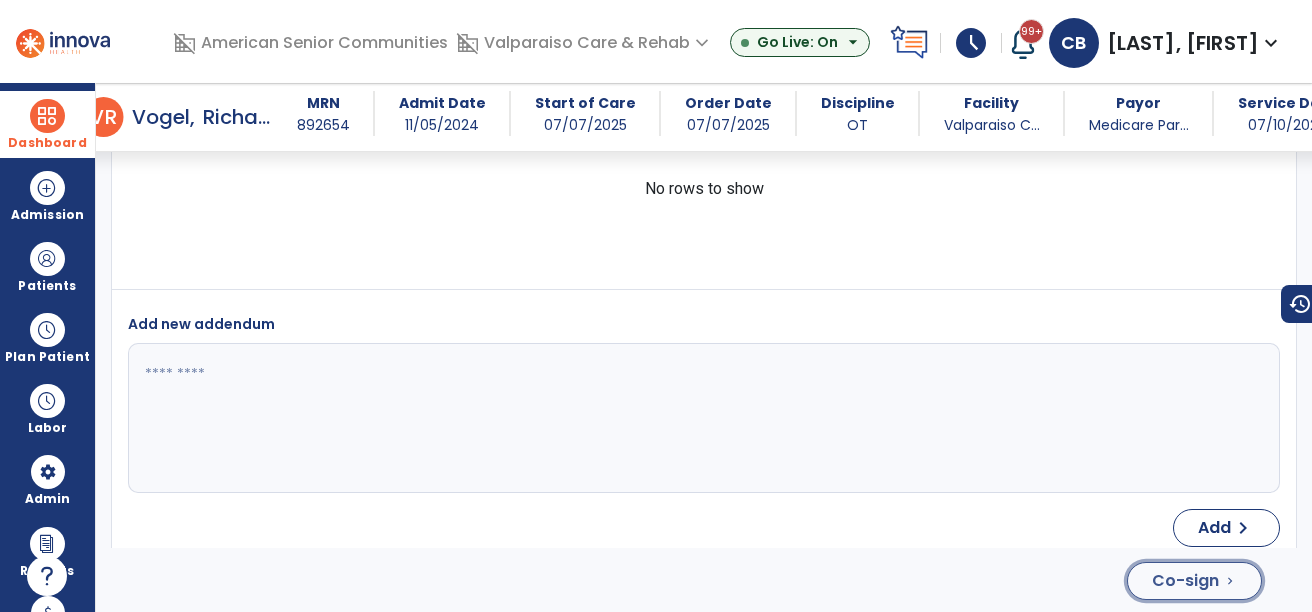 click on "Co-sign" 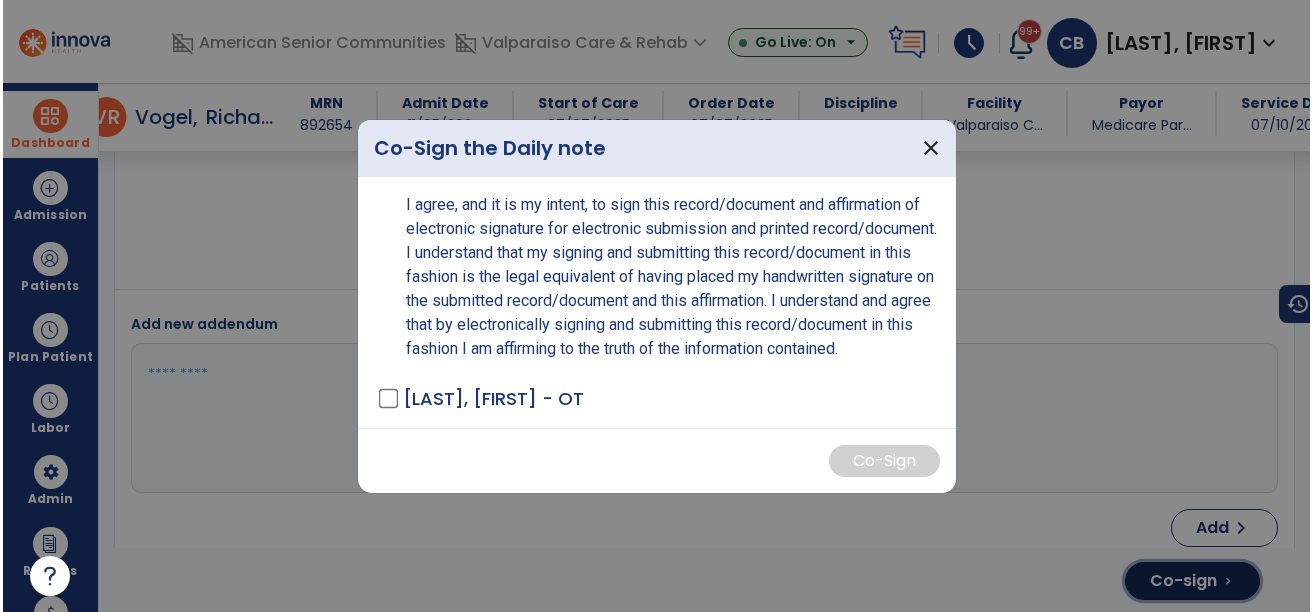 scroll, scrollTop: 3088, scrollLeft: 0, axis: vertical 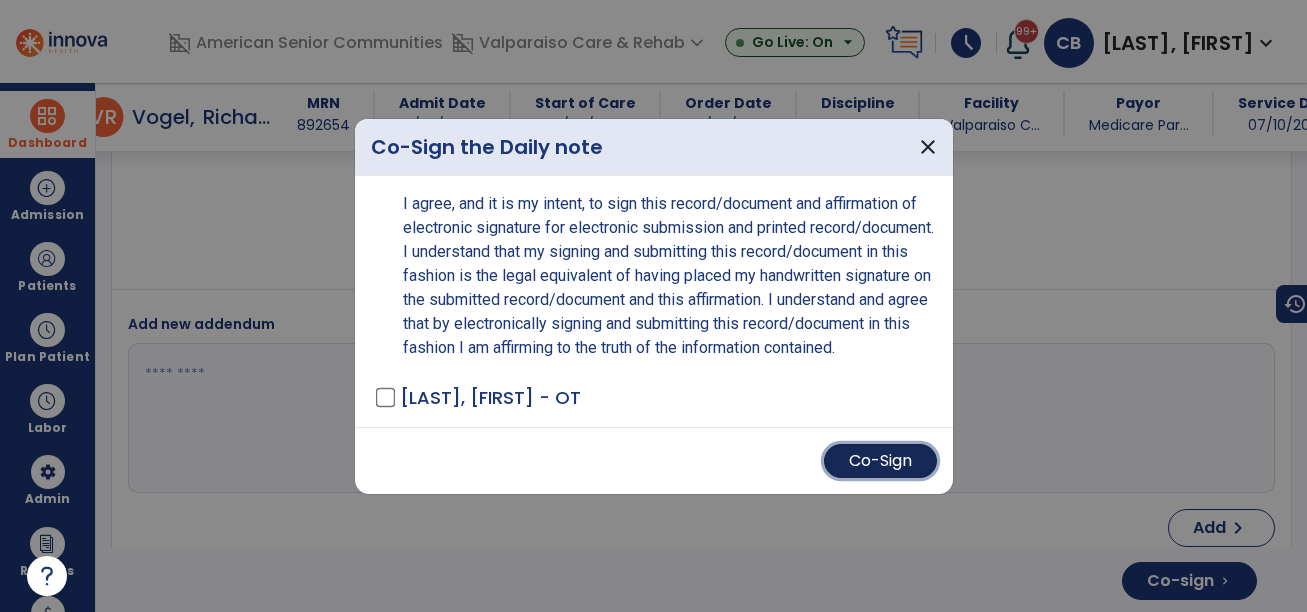 click on "Co-Sign" at bounding box center (880, 461) 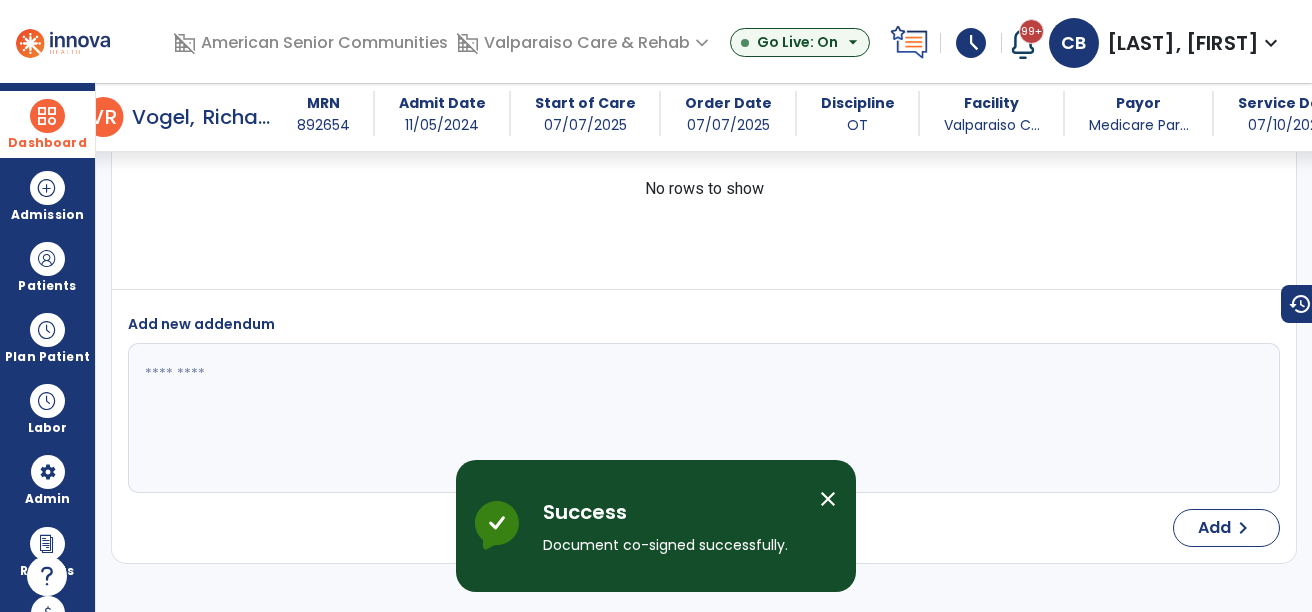 scroll, scrollTop: 3067, scrollLeft: 0, axis: vertical 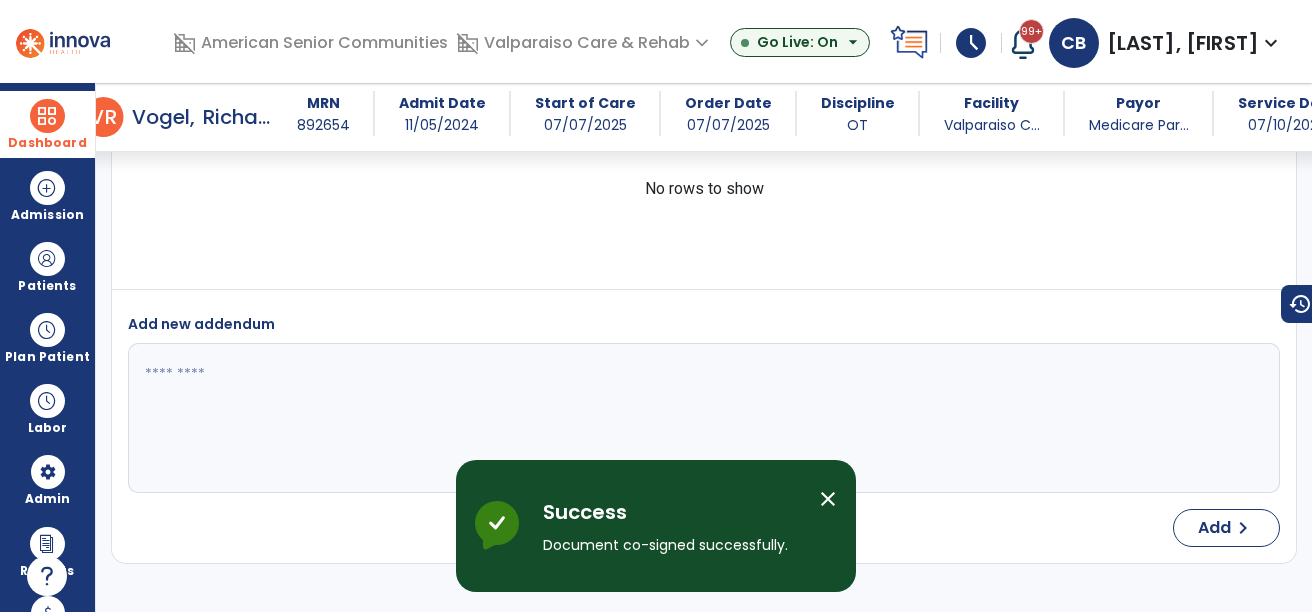 drag, startPoint x: 61, startPoint y: 135, endPoint x: 181, endPoint y: 137, distance: 120.01666 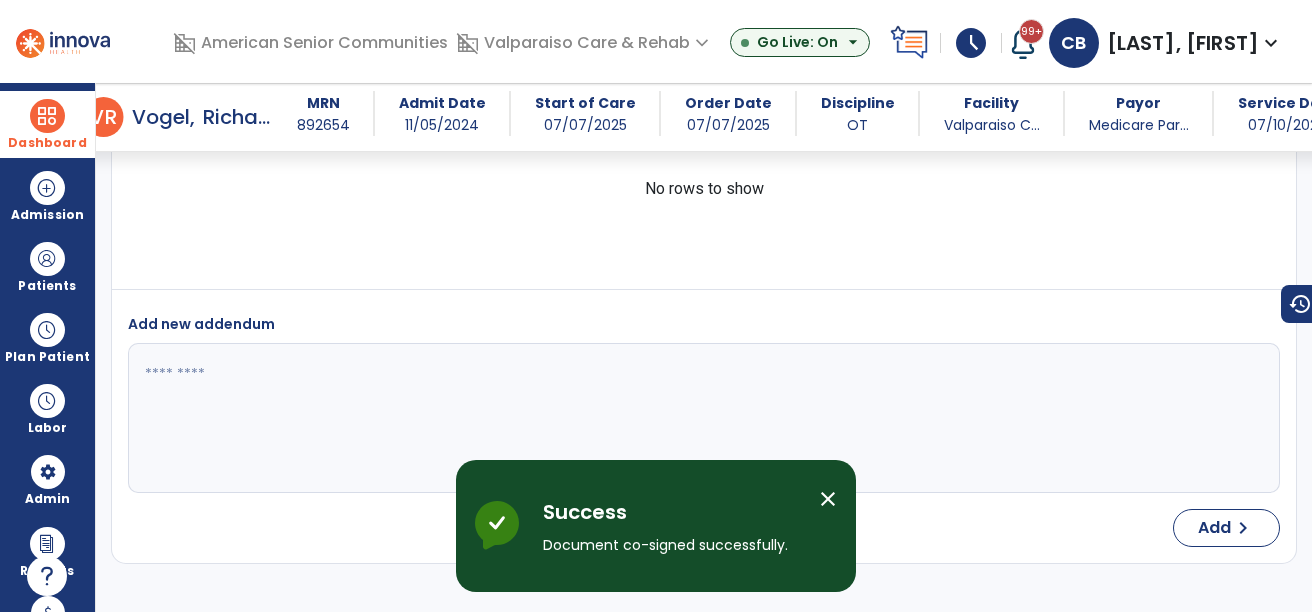 click on "Dashboard" at bounding box center (47, 143) 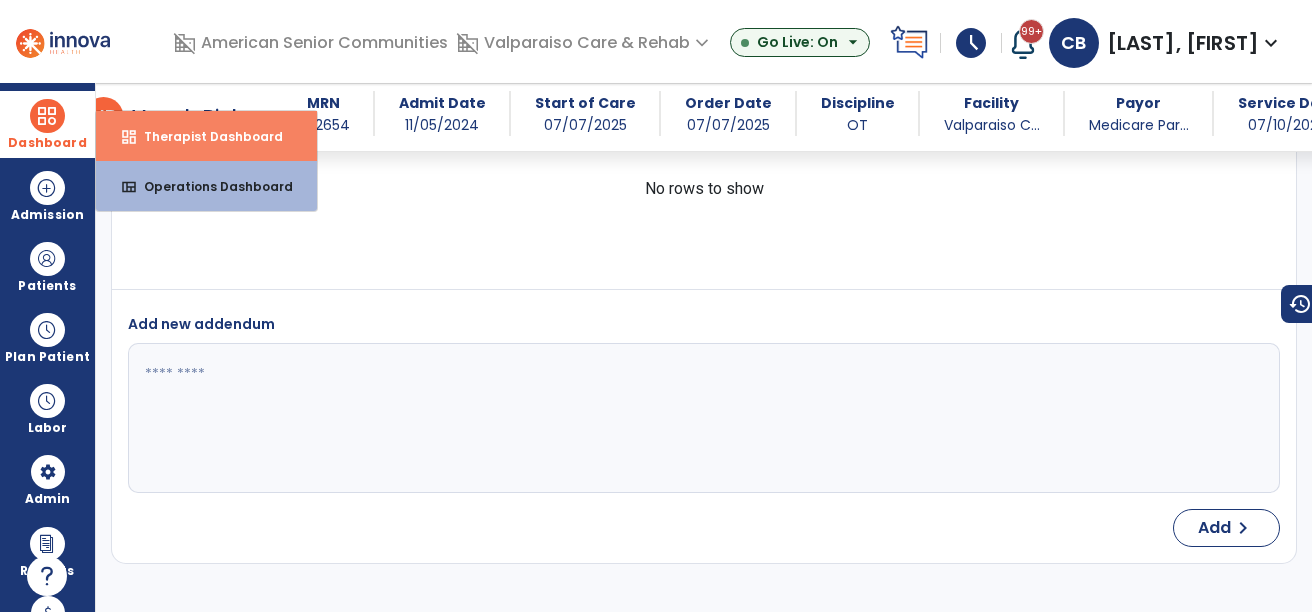 click on "Therapist Dashboard" at bounding box center (205, 136) 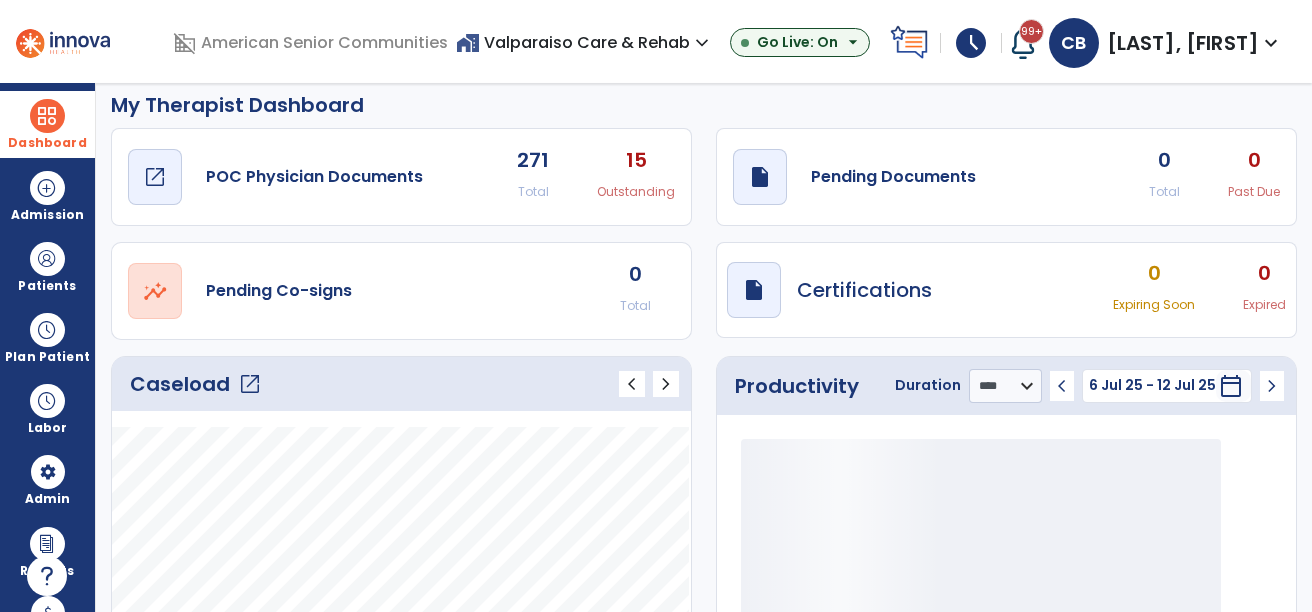 scroll, scrollTop: 0, scrollLeft: 0, axis: both 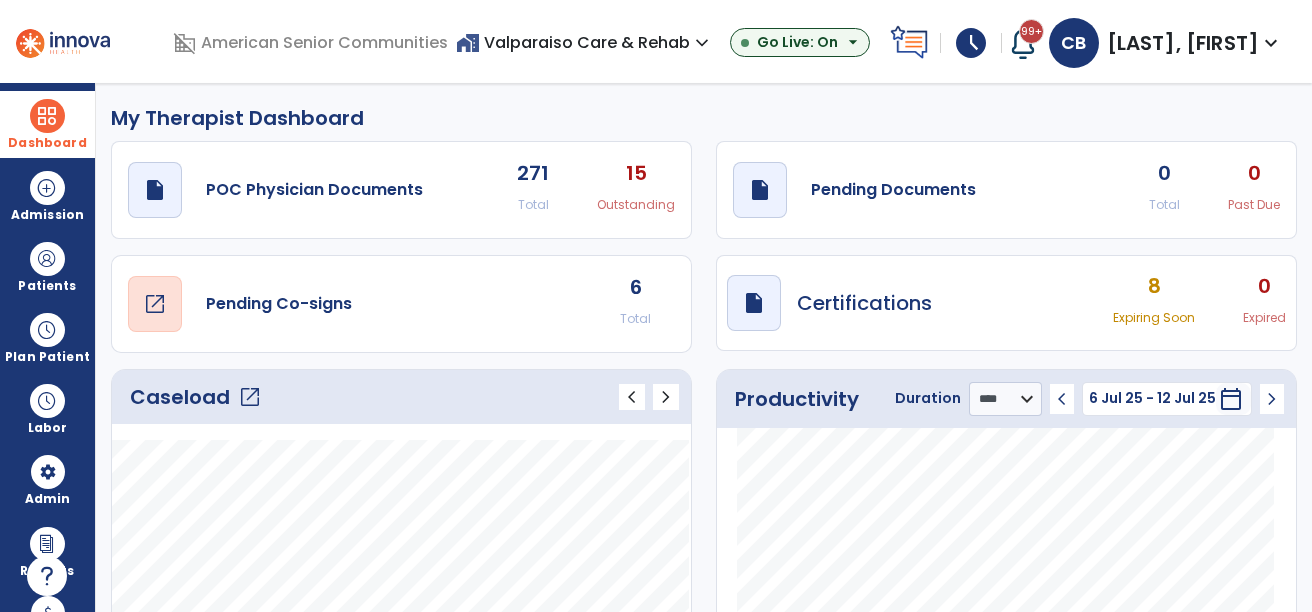click on "open_in_new" 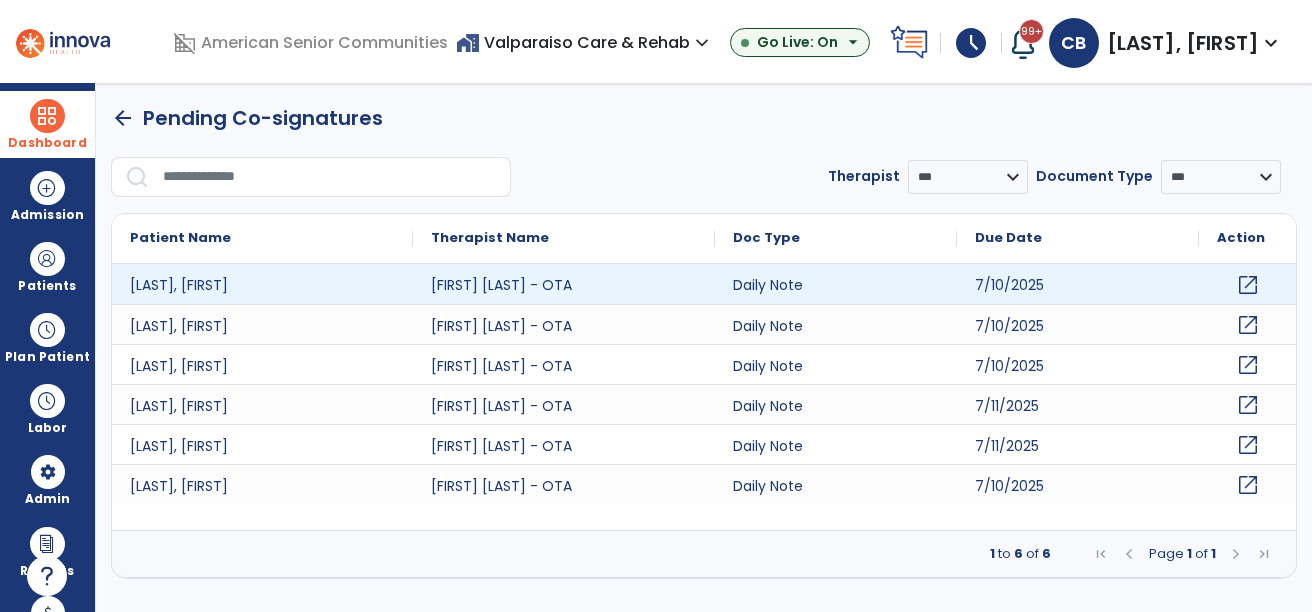 click on "open_in_new" 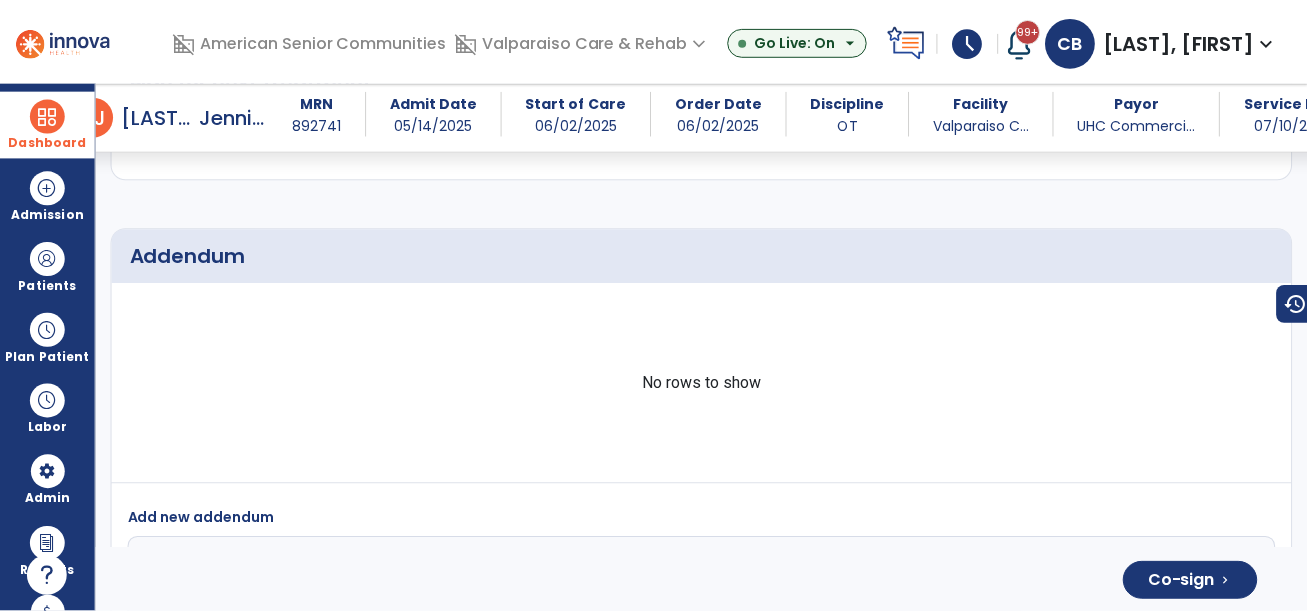scroll, scrollTop: 4392, scrollLeft: 0, axis: vertical 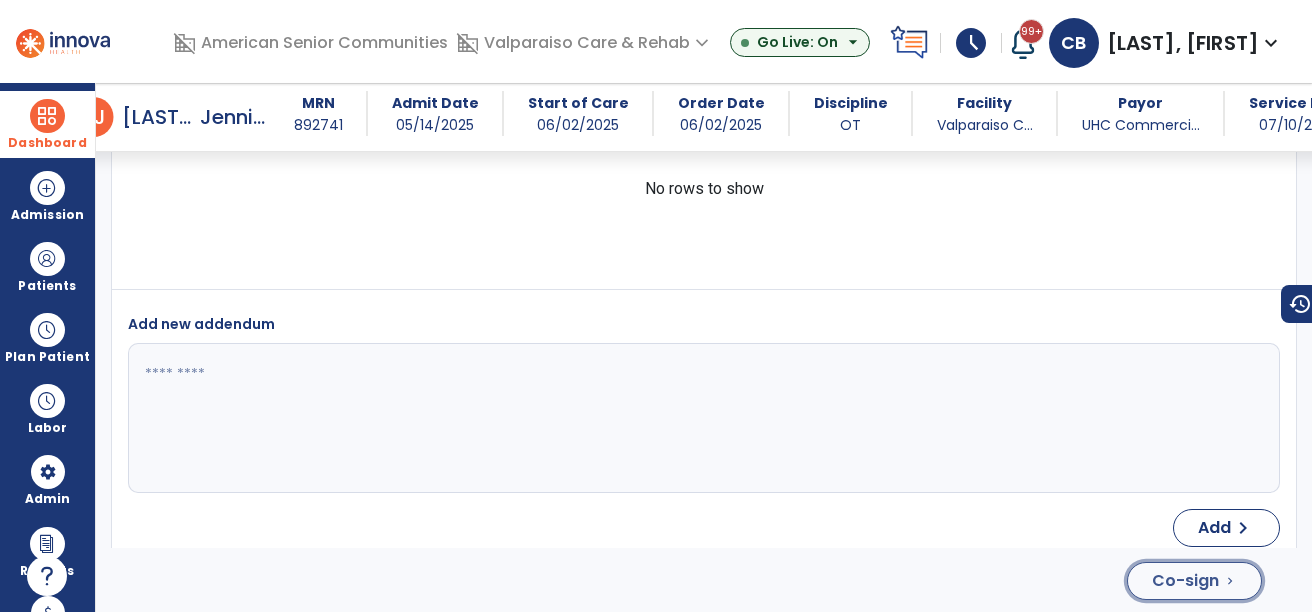 click on "Co-sign" 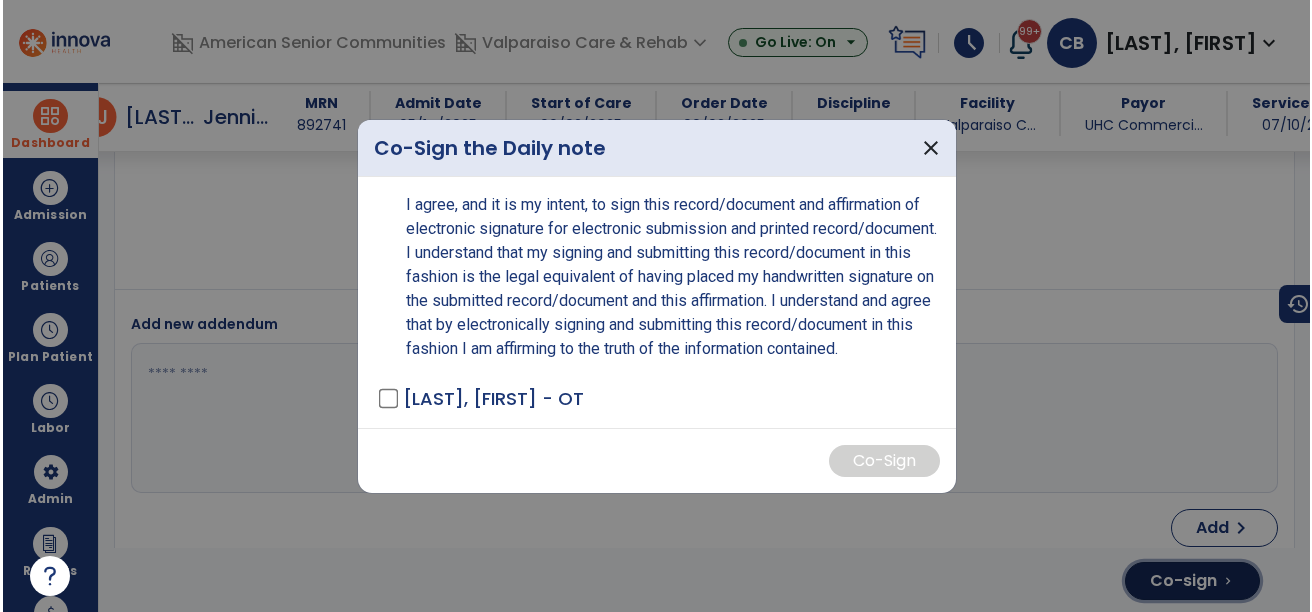 scroll, scrollTop: 4392, scrollLeft: 0, axis: vertical 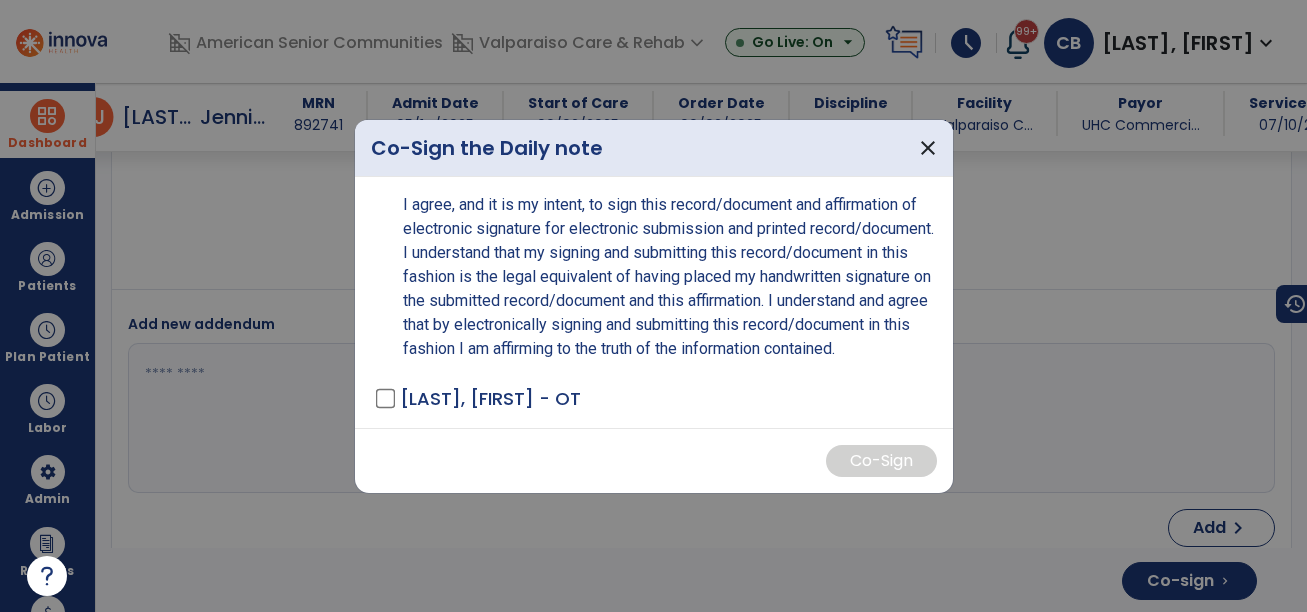 click on "[LAST]-[FIRST], [FIRST]  - OT" at bounding box center (658, 398) 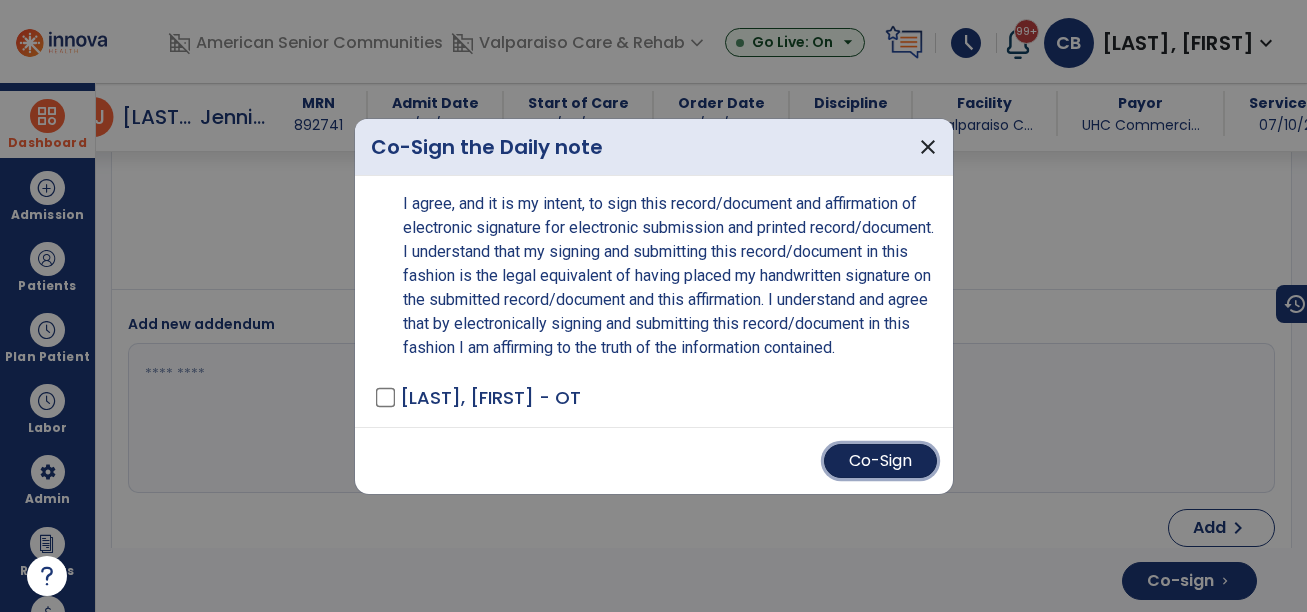 click on "Co-Sign" at bounding box center (880, 461) 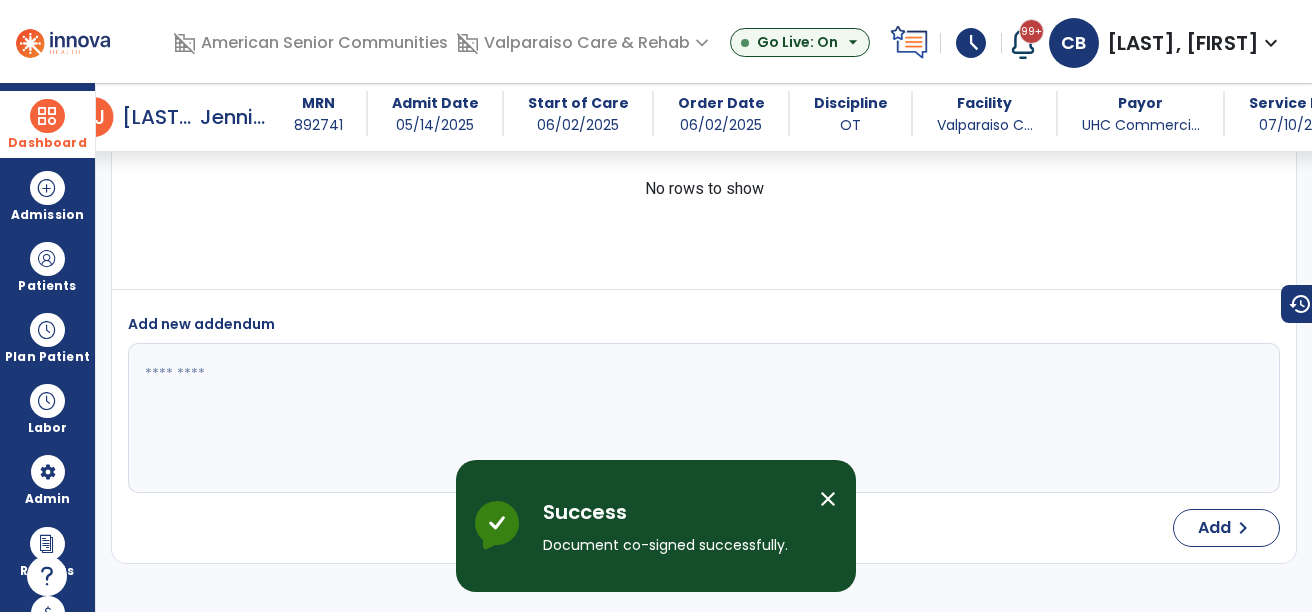 drag, startPoint x: 825, startPoint y: 497, endPoint x: 464, endPoint y: 293, distance: 414.65286 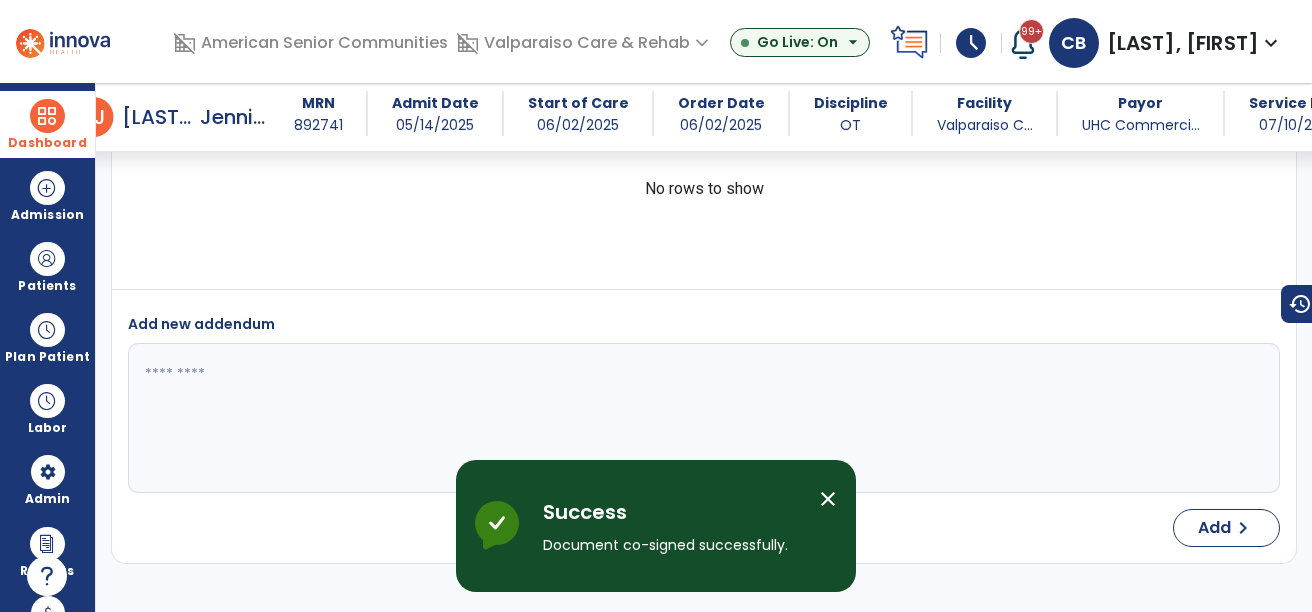 click on "close" at bounding box center (828, 499) 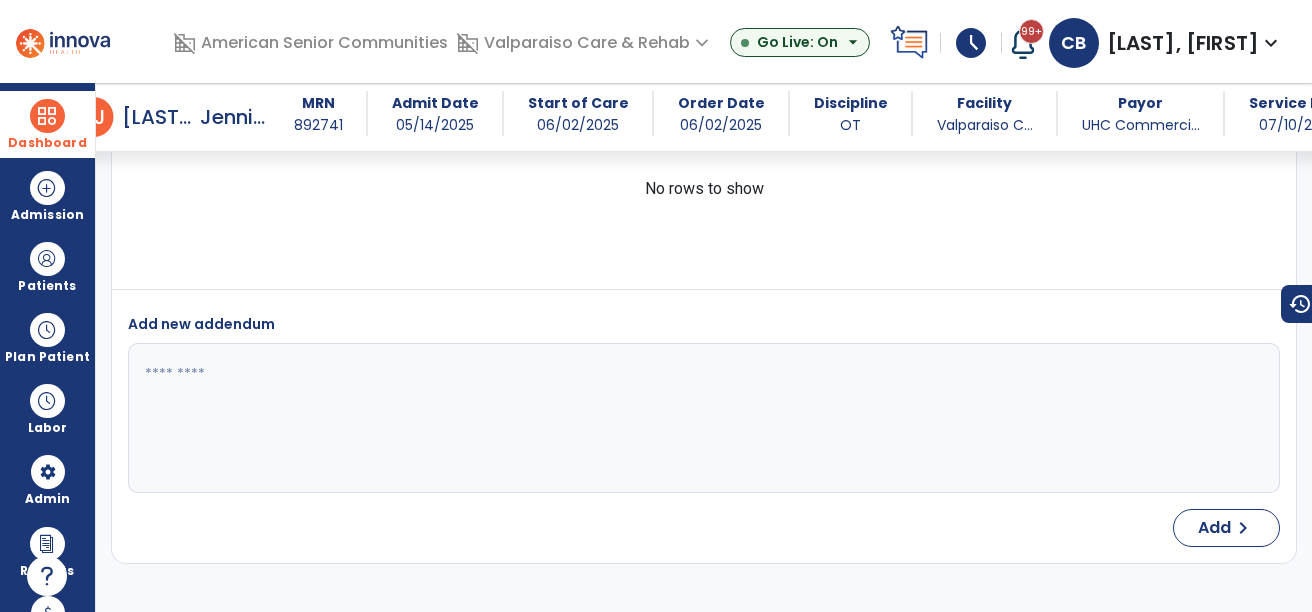 drag, startPoint x: 75, startPoint y: 119, endPoint x: 96, endPoint y: 120, distance: 21.023796 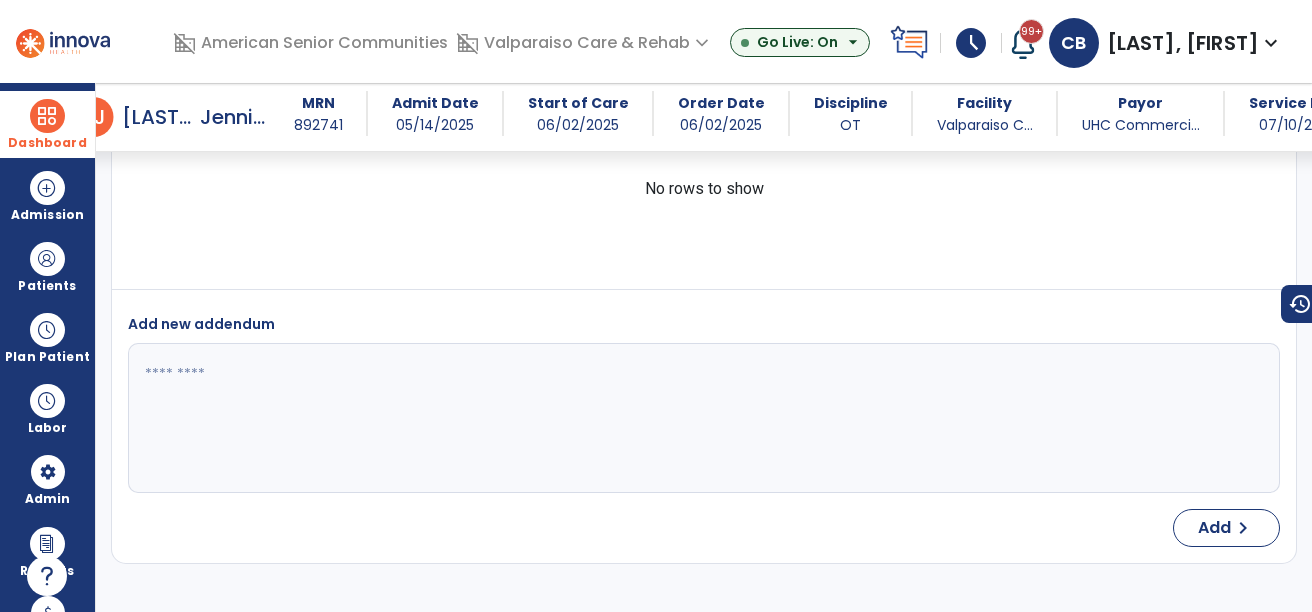click on "Dashboard  dashboard  Therapist Dashboard  view_quilt  Operations Dashboard" at bounding box center (47, 124) 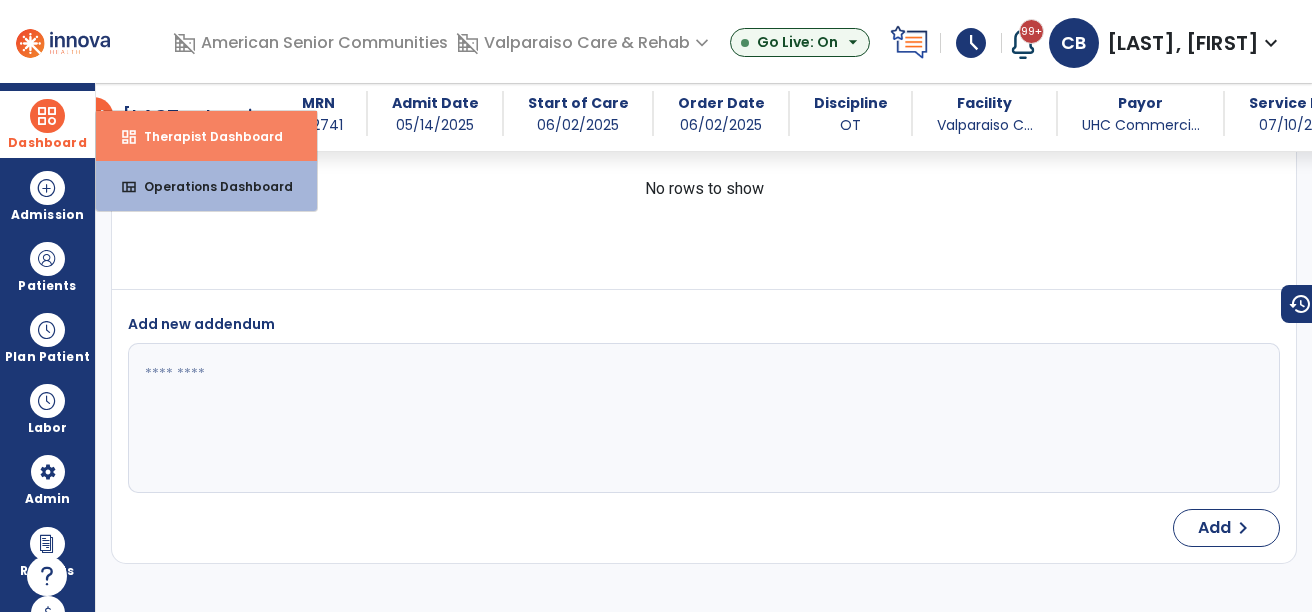 click on "Therapist Dashboard" at bounding box center (205, 136) 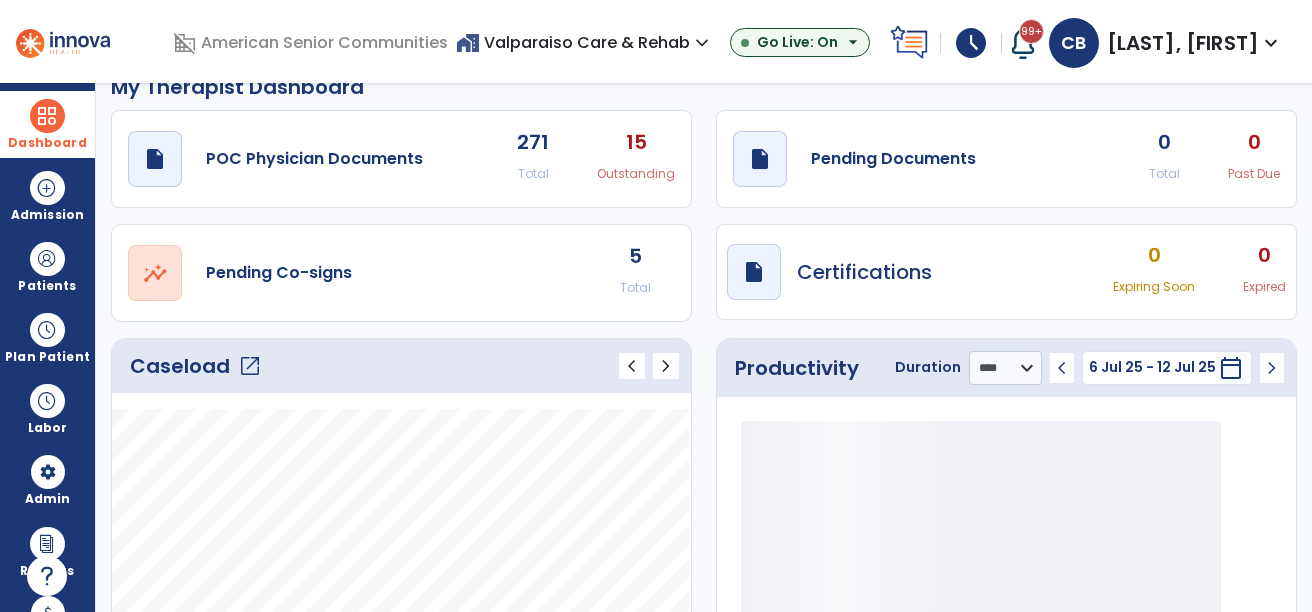 scroll, scrollTop: 0, scrollLeft: 0, axis: both 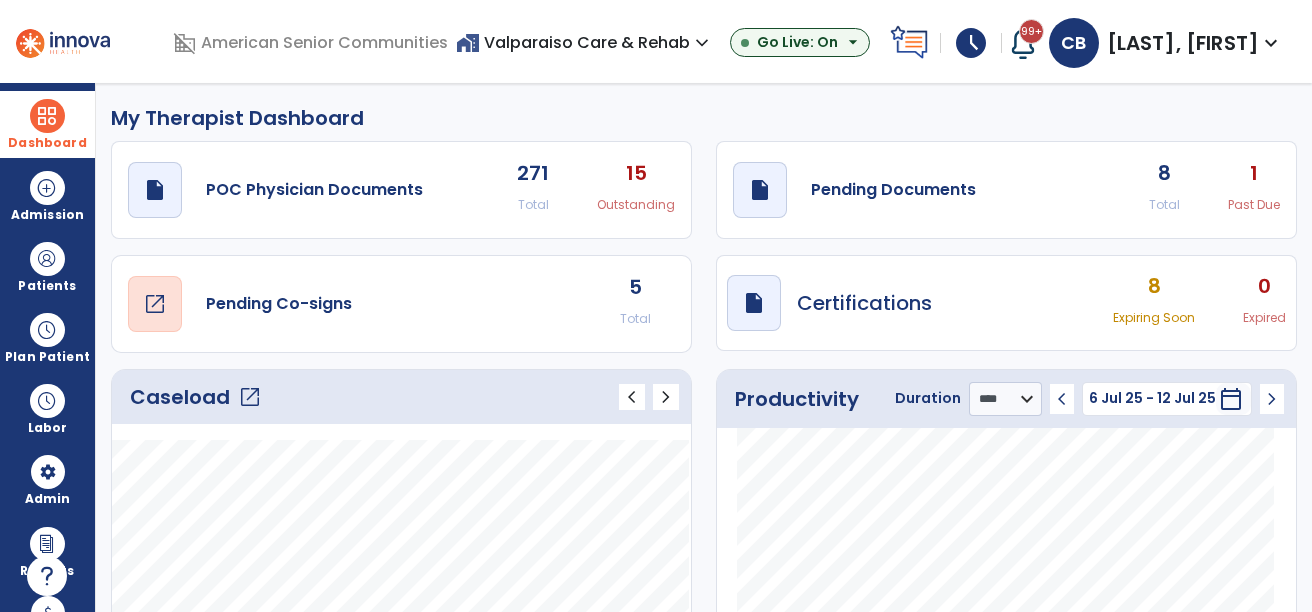 click on "open_in_new" 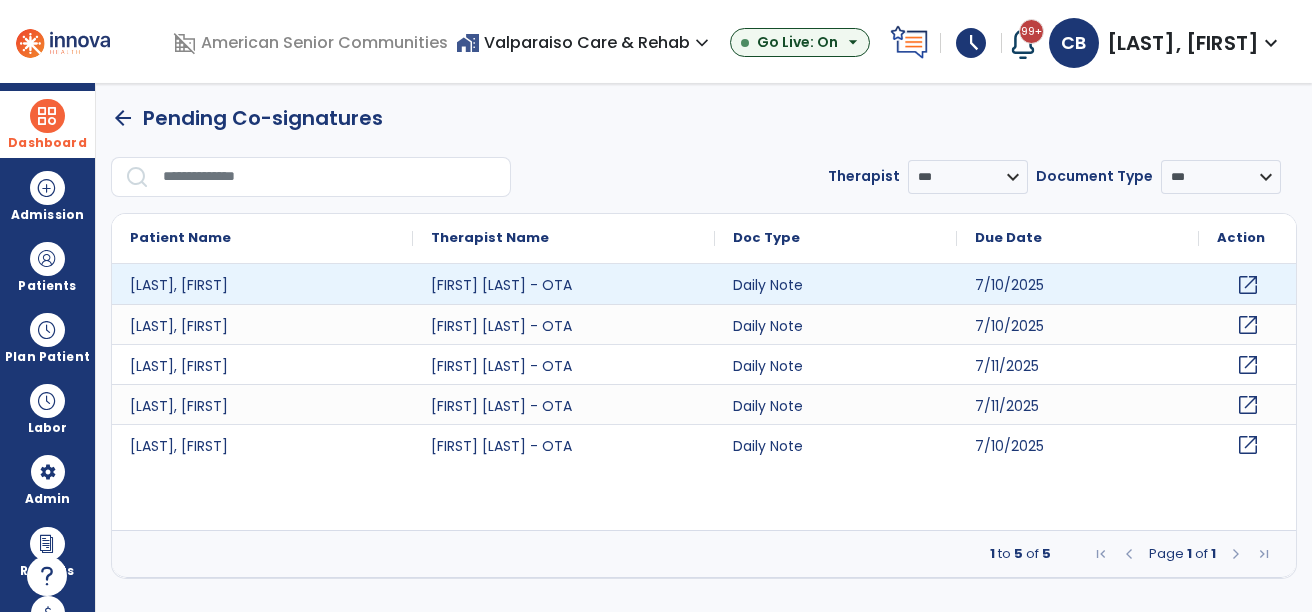 click on "open_in_new" 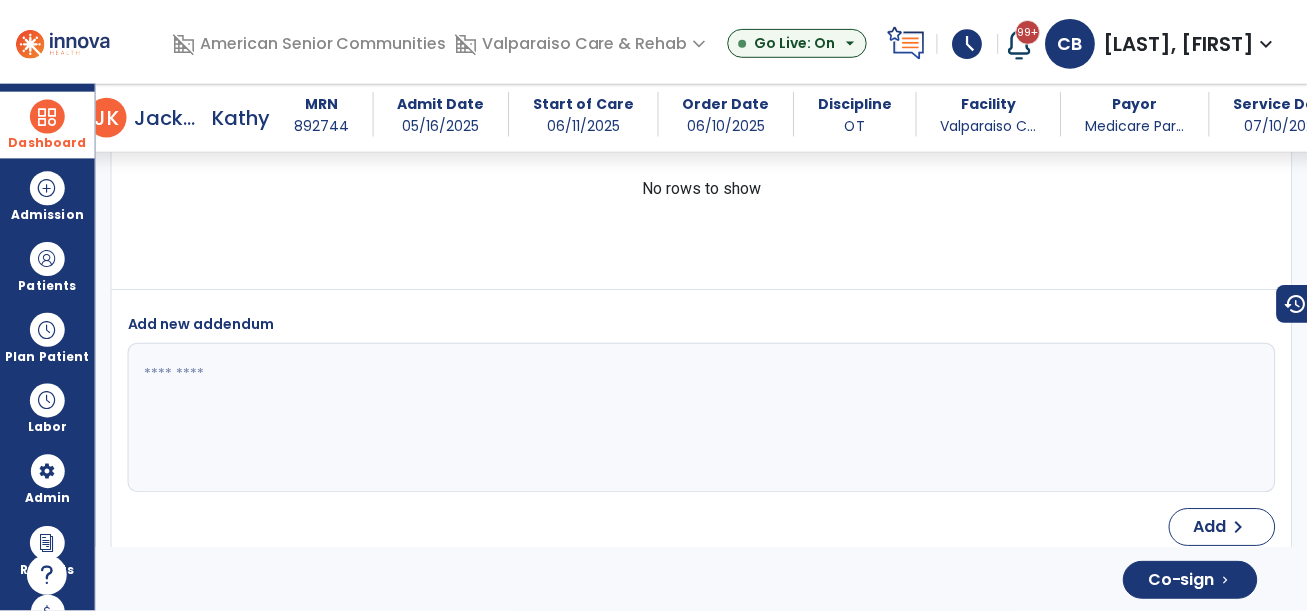 scroll, scrollTop: 4524, scrollLeft: 0, axis: vertical 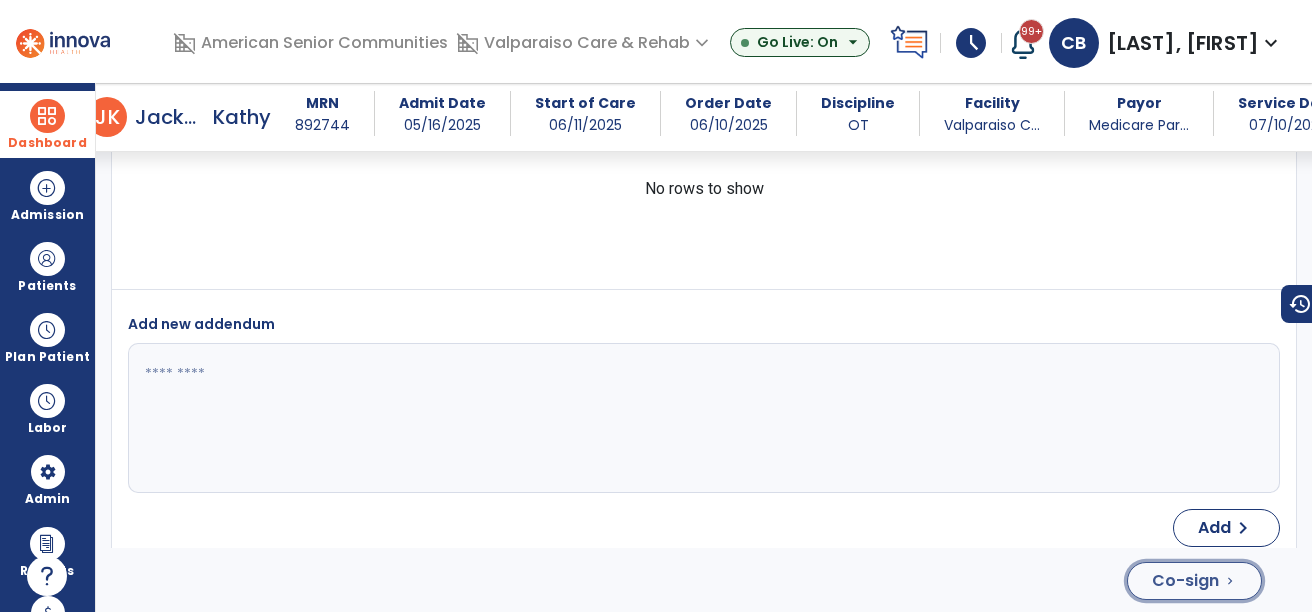click on "Co-sign" 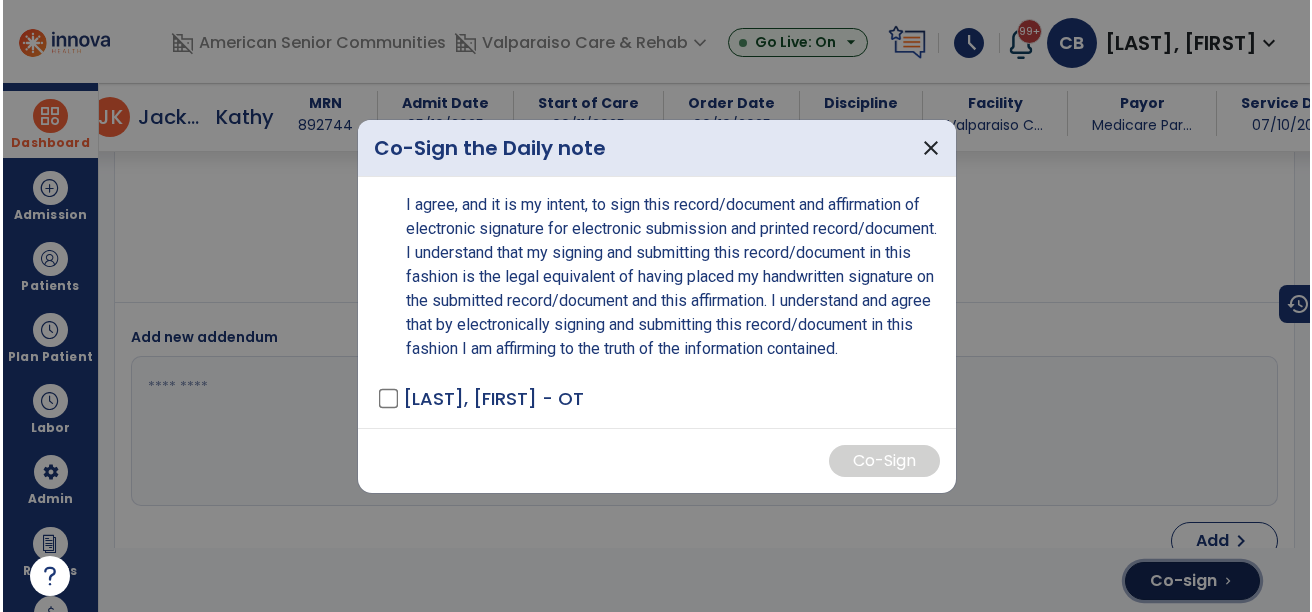 scroll, scrollTop: 4524, scrollLeft: 0, axis: vertical 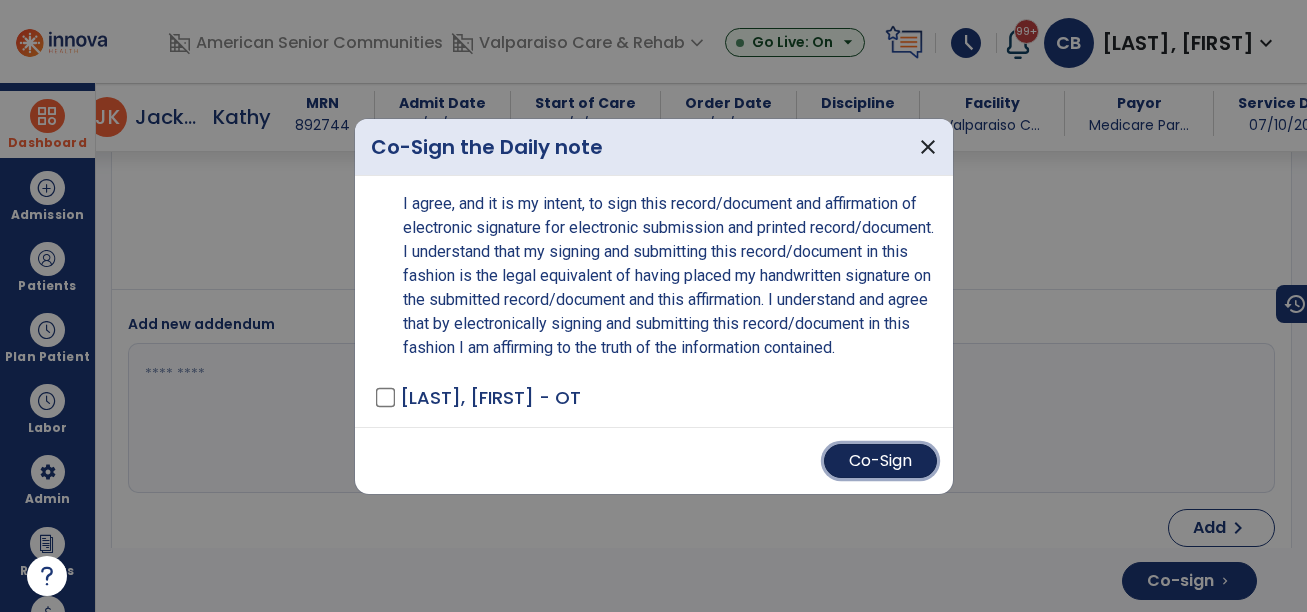 click on "Co-Sign" at bounding box center [880, 461] 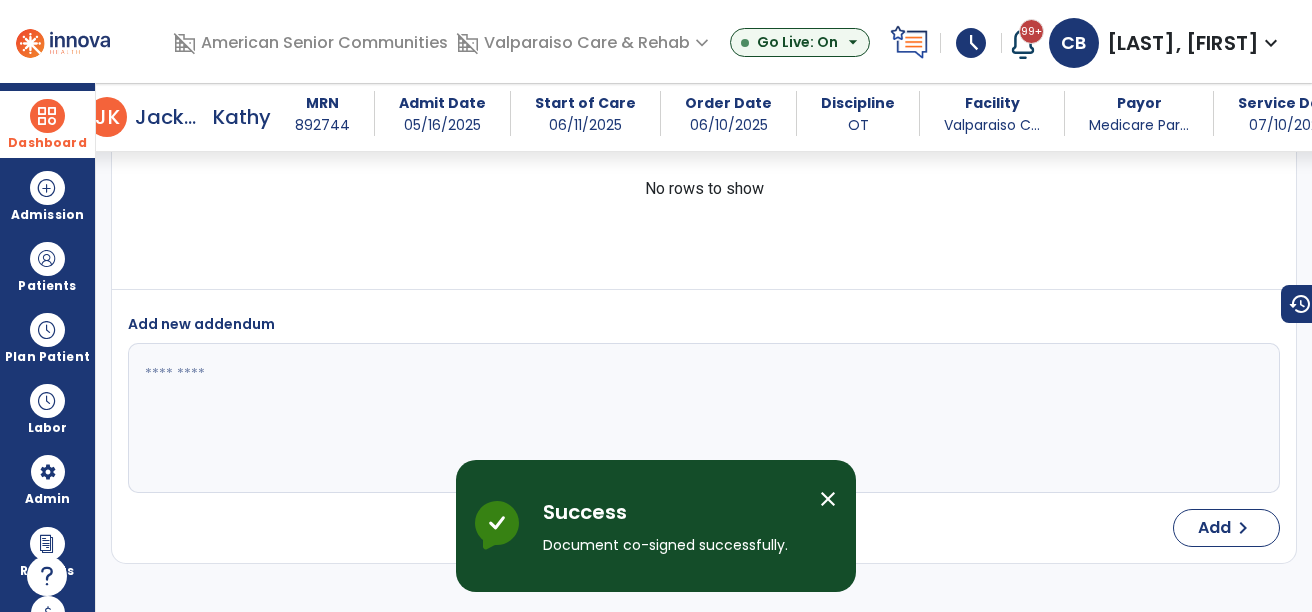 click at bounding box center [47, 116] 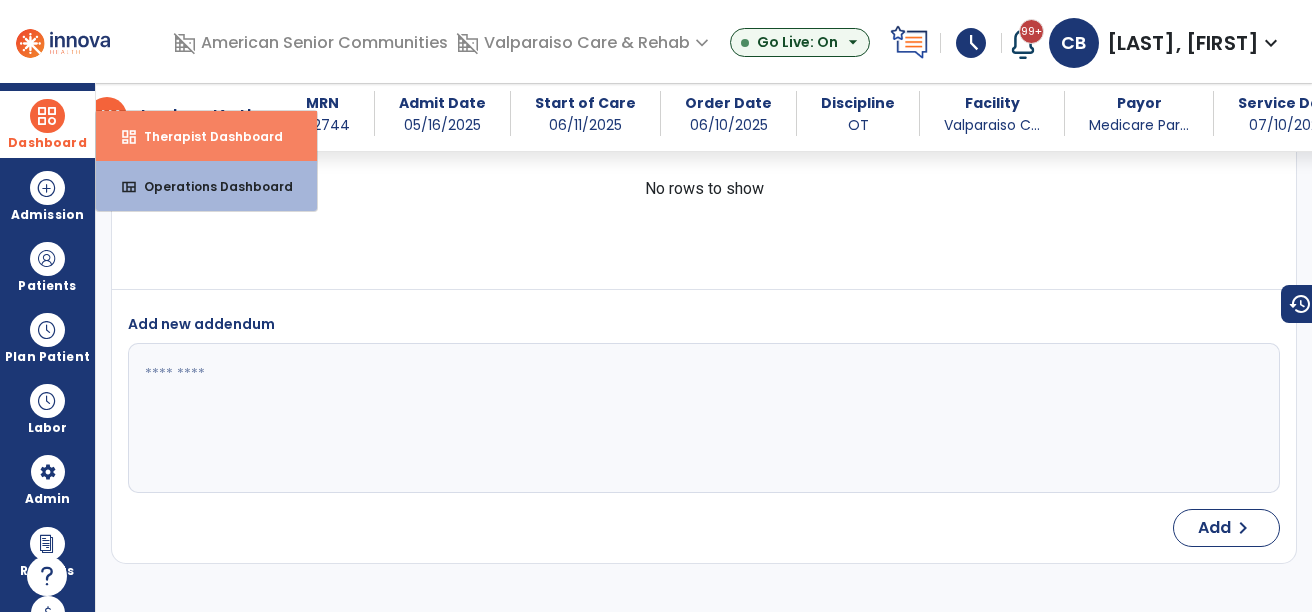 click on "dashboard  Therapist Dashboard" at bounding box center (206, 136) 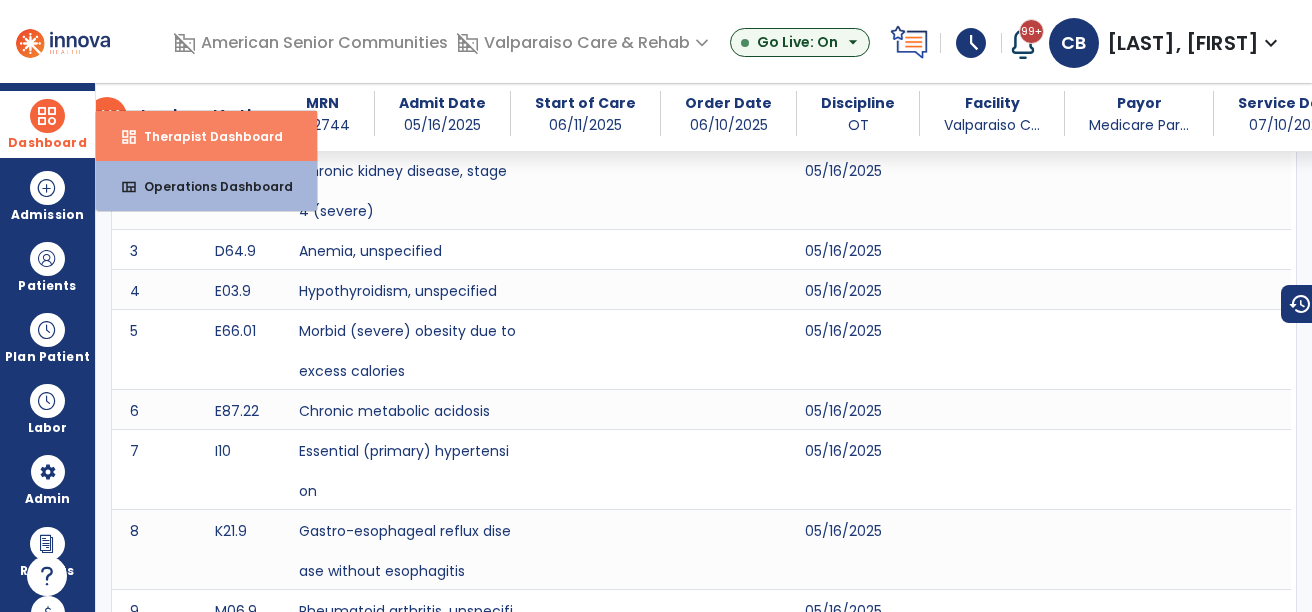 select on "****" 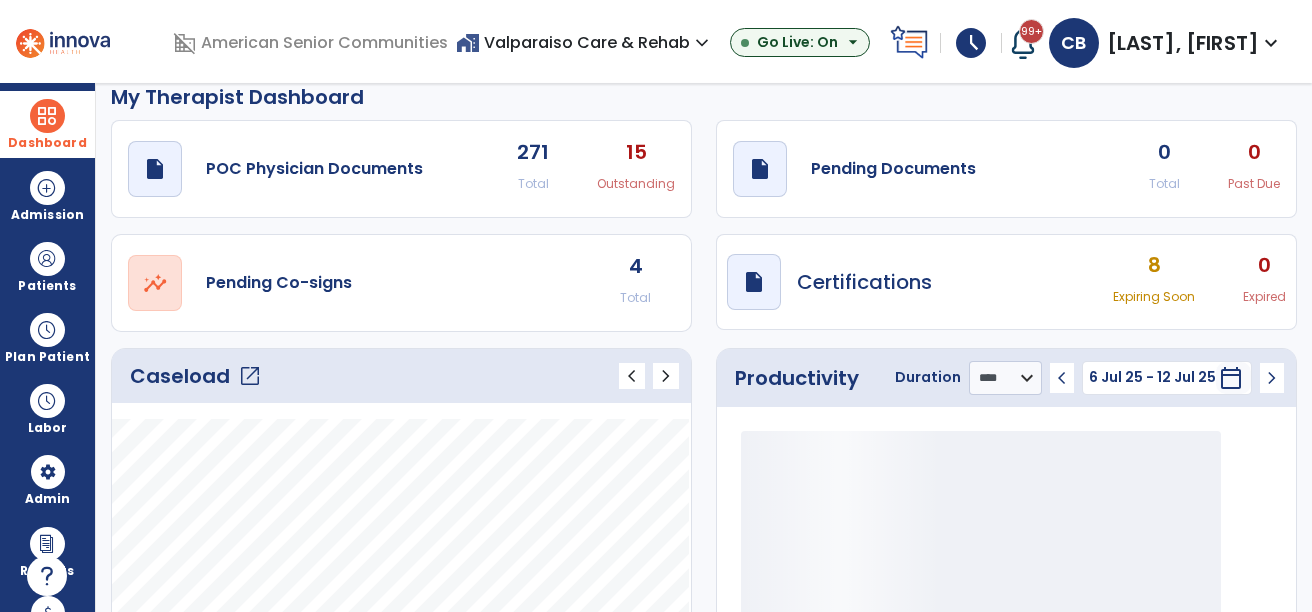 scroll, scrollTop: 0, scrollLeft: 0, axis: both 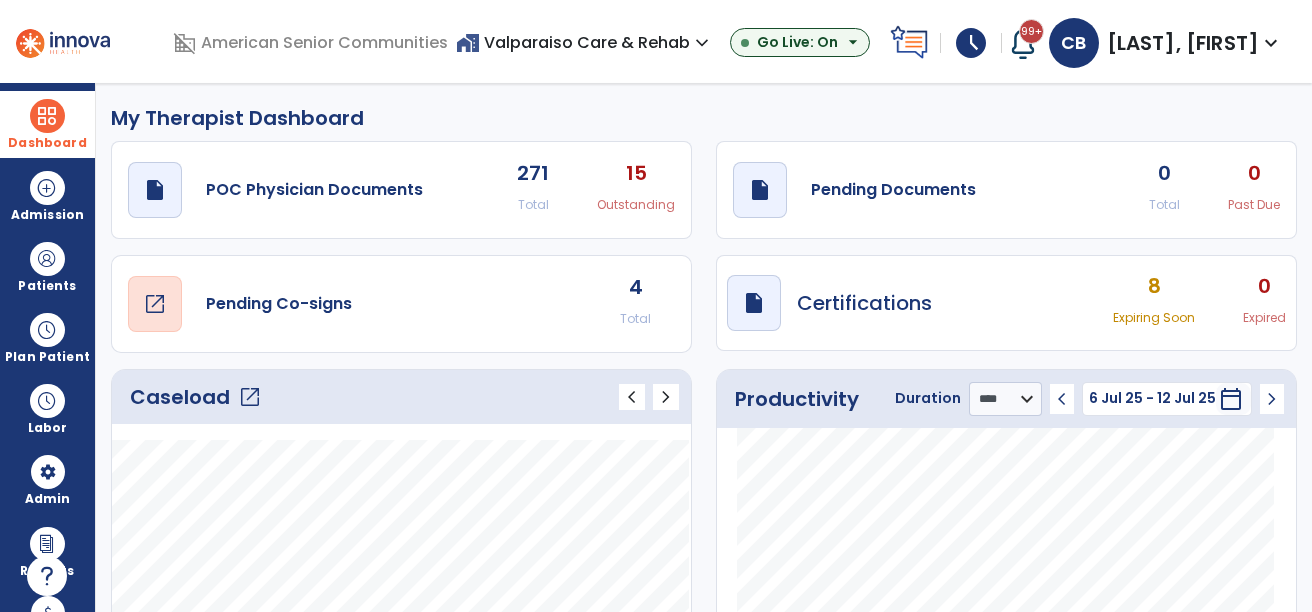 click on "open_in_new" 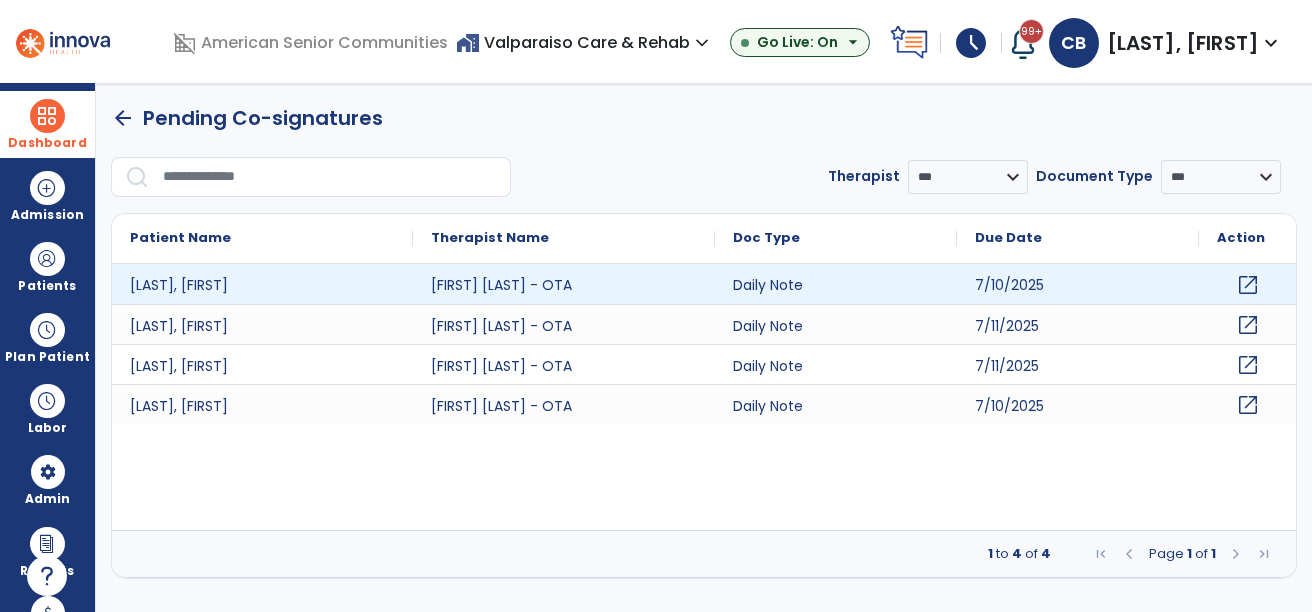 click on "open_in_new" 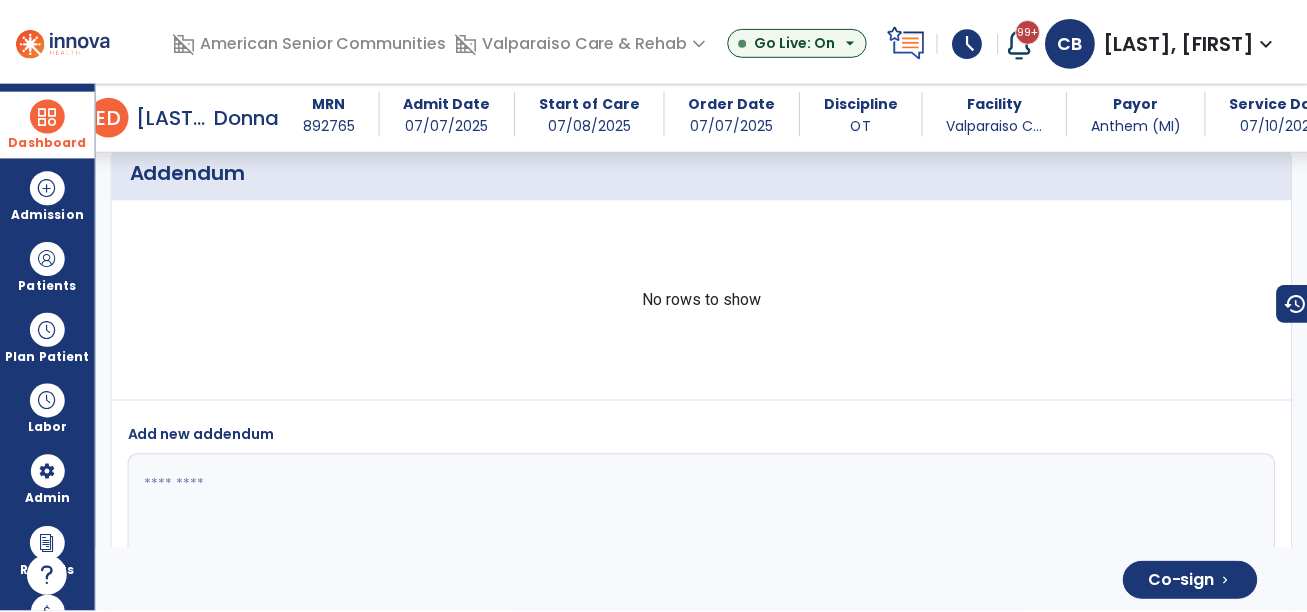scroll, scrollTop: 5926, scrollLeft: 0, axis: vertical 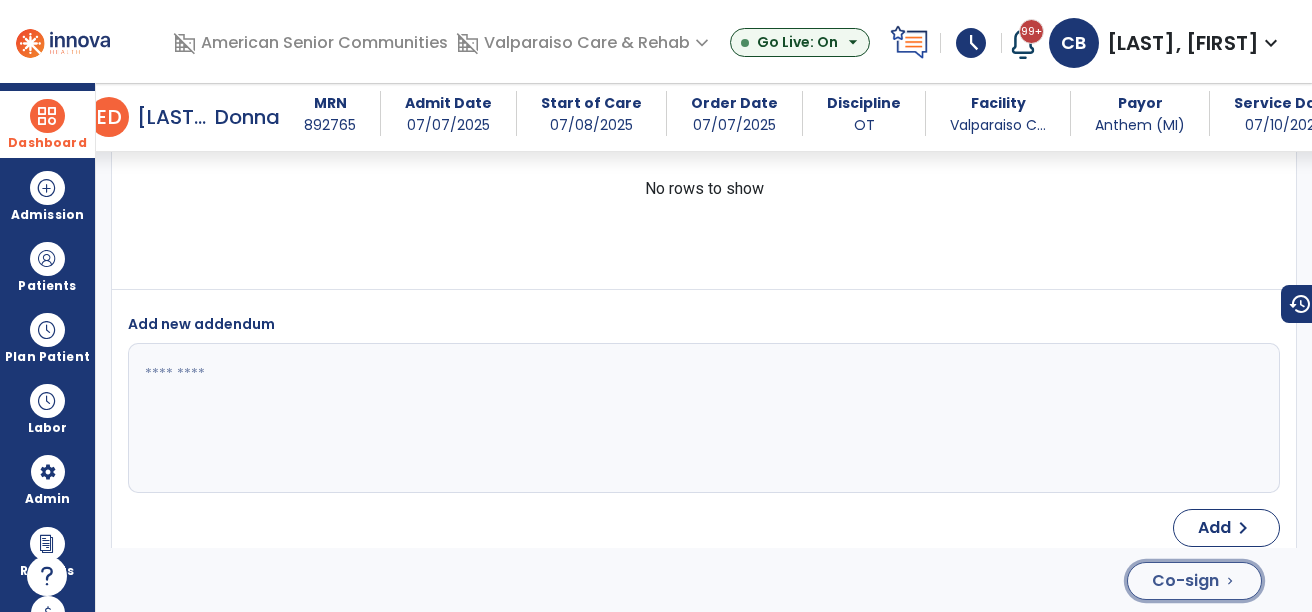 click on "Co-sign" 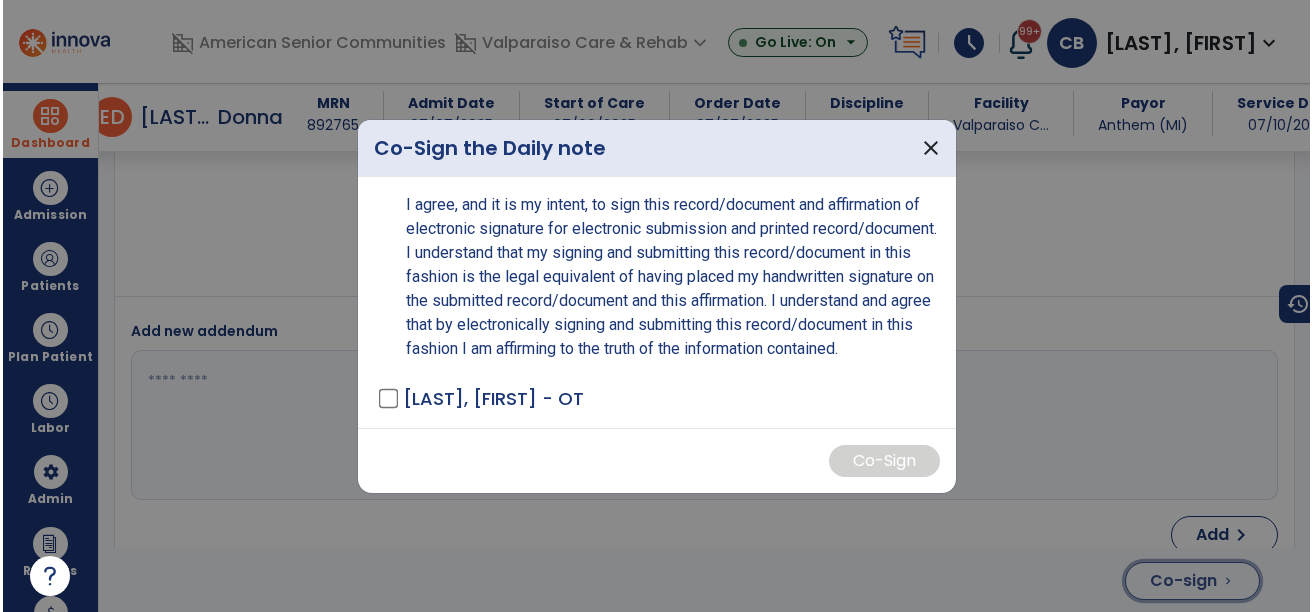 scroll, scrollTop: 5926, scrollLeft: 0, axis: vertical 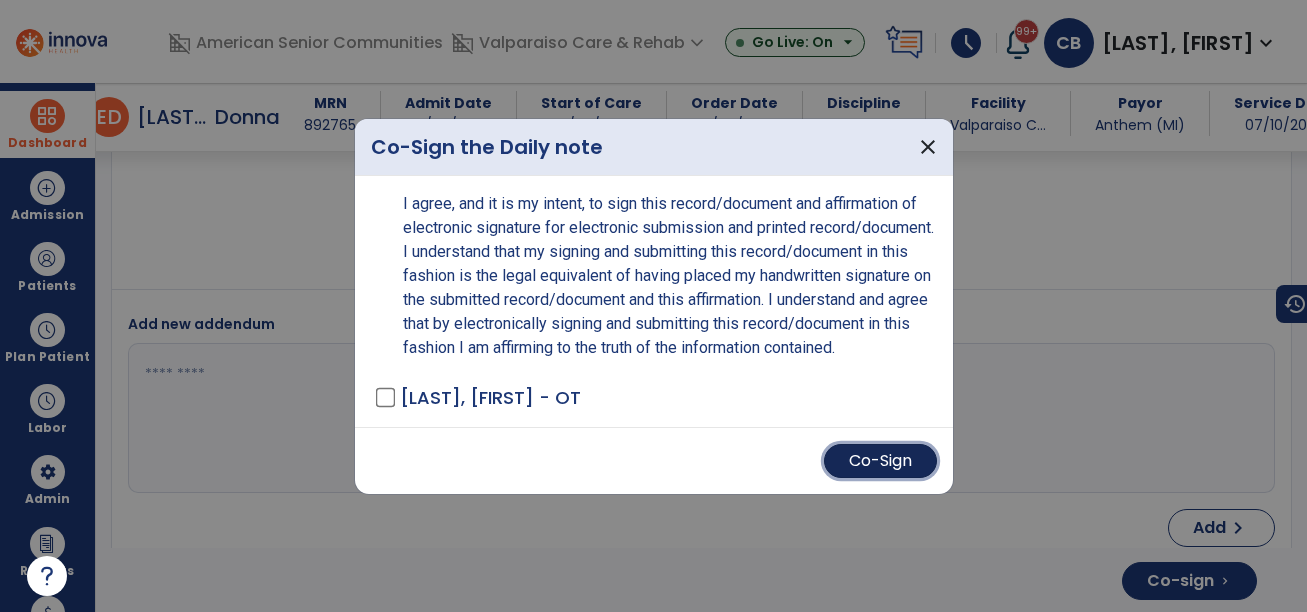 click on "Co-Sign" at bounding box center [880, 461] 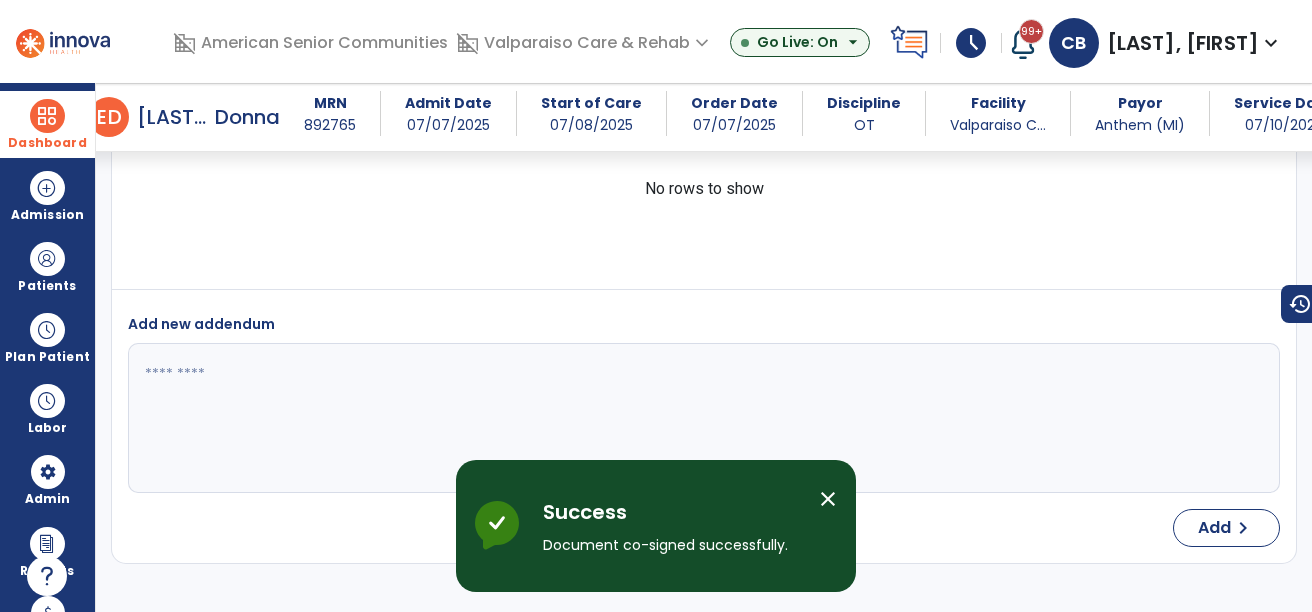 click at bounding box center [47, 116] 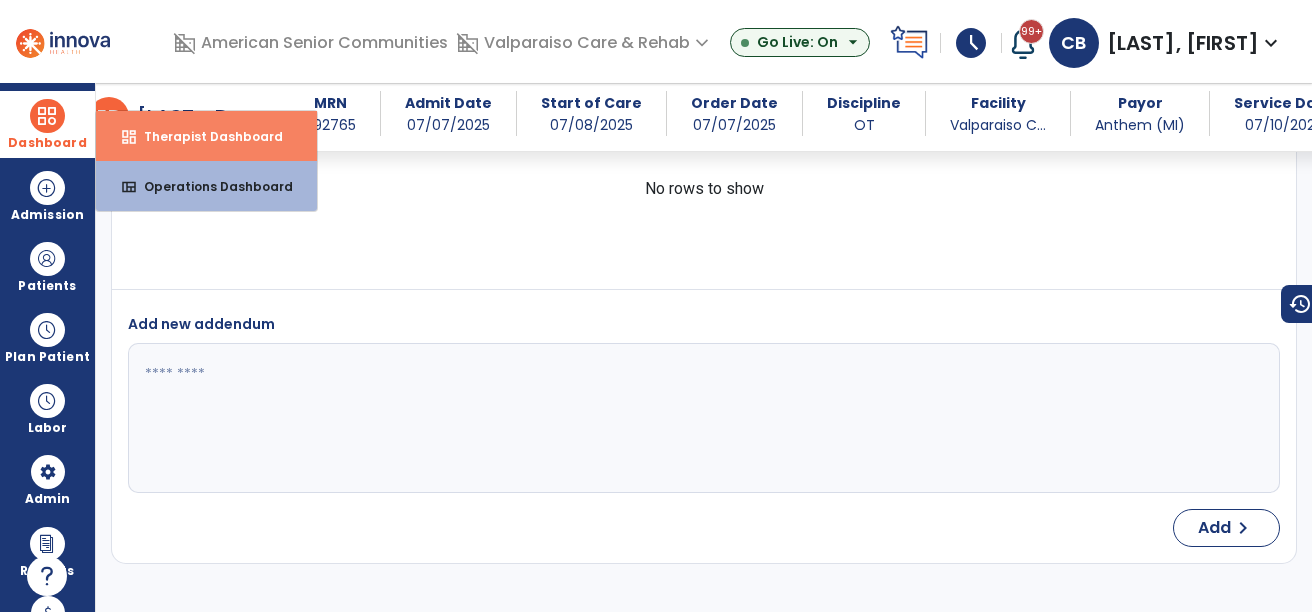 click on "dashboard  Therapist Dashboard" at bounding box center [206, 136] 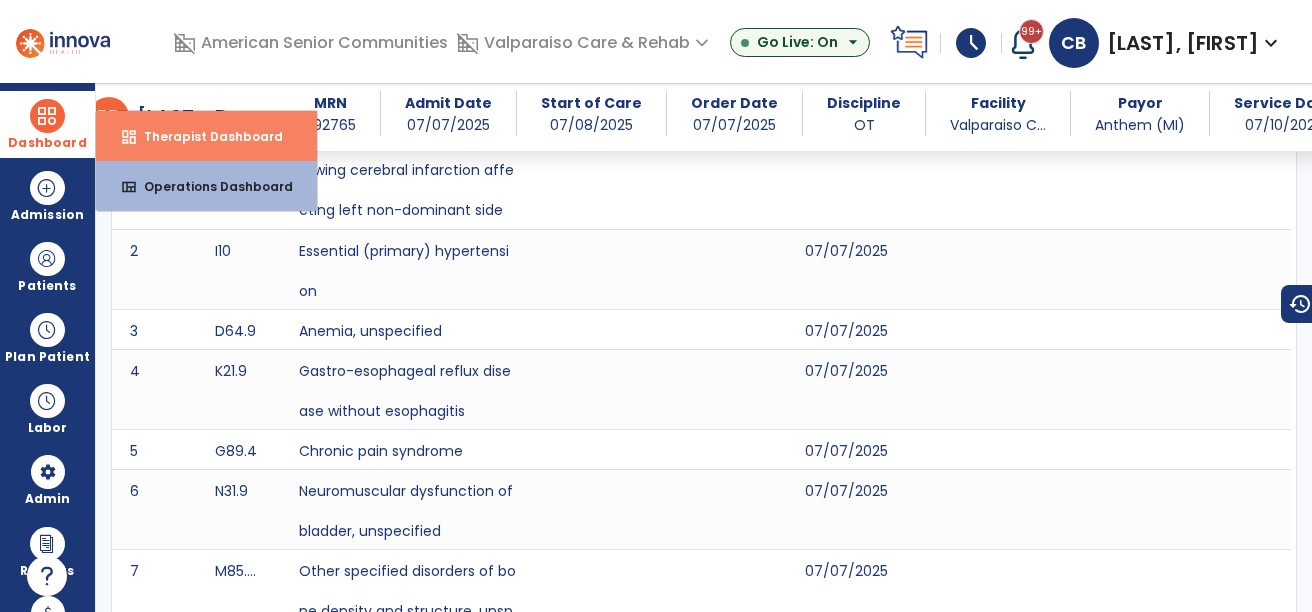select on "****" 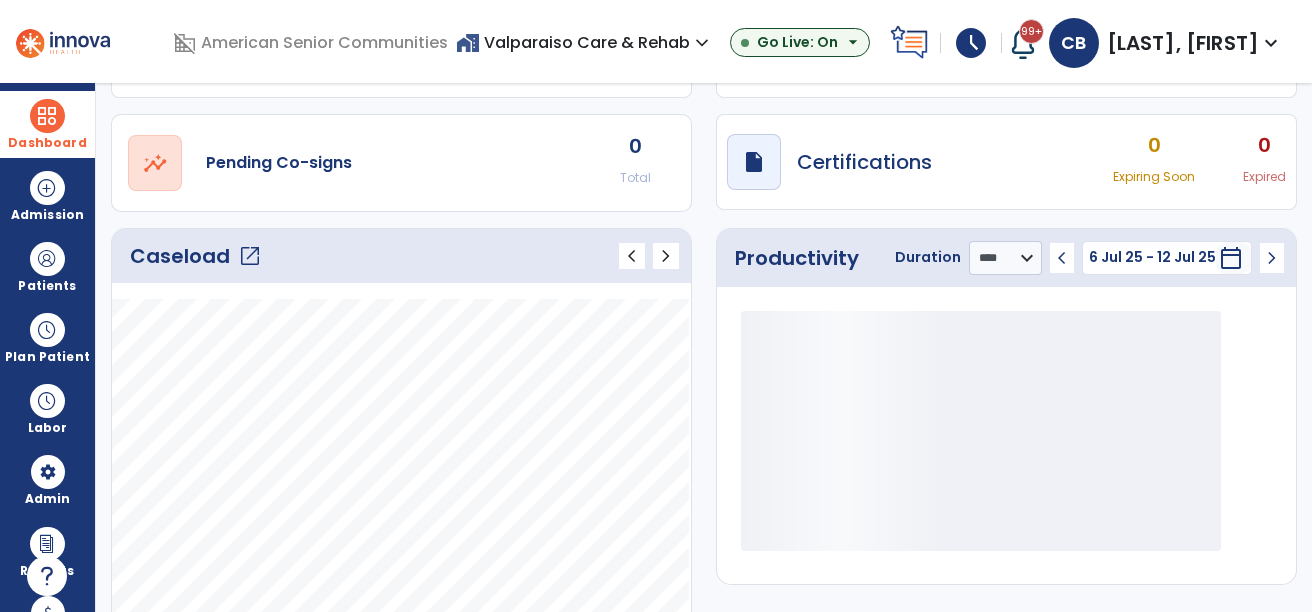 scroll, scrollTop: 0, scrollLeft: 0, axis: both 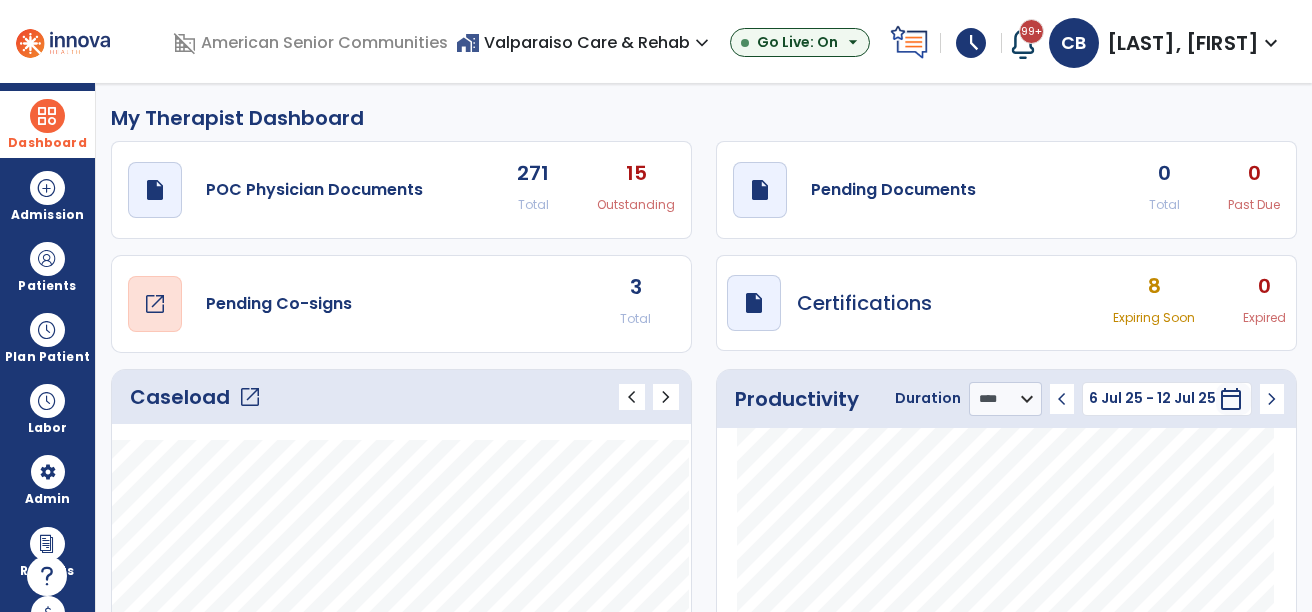 click on "open_in_new" 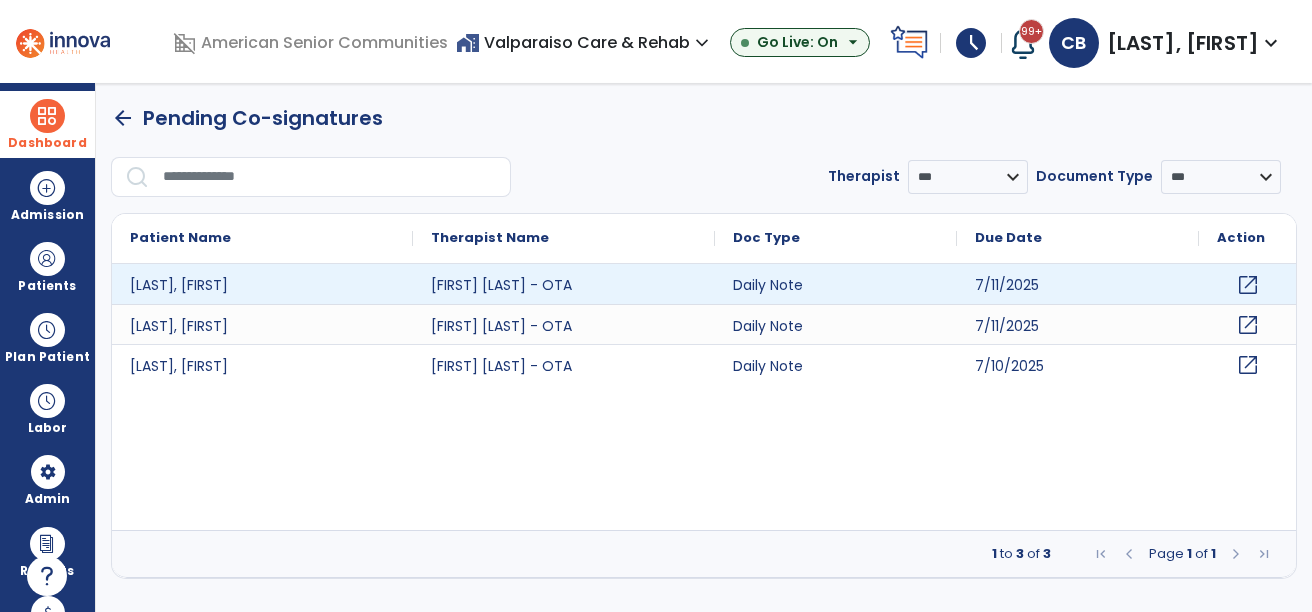 click on "open_in_new" 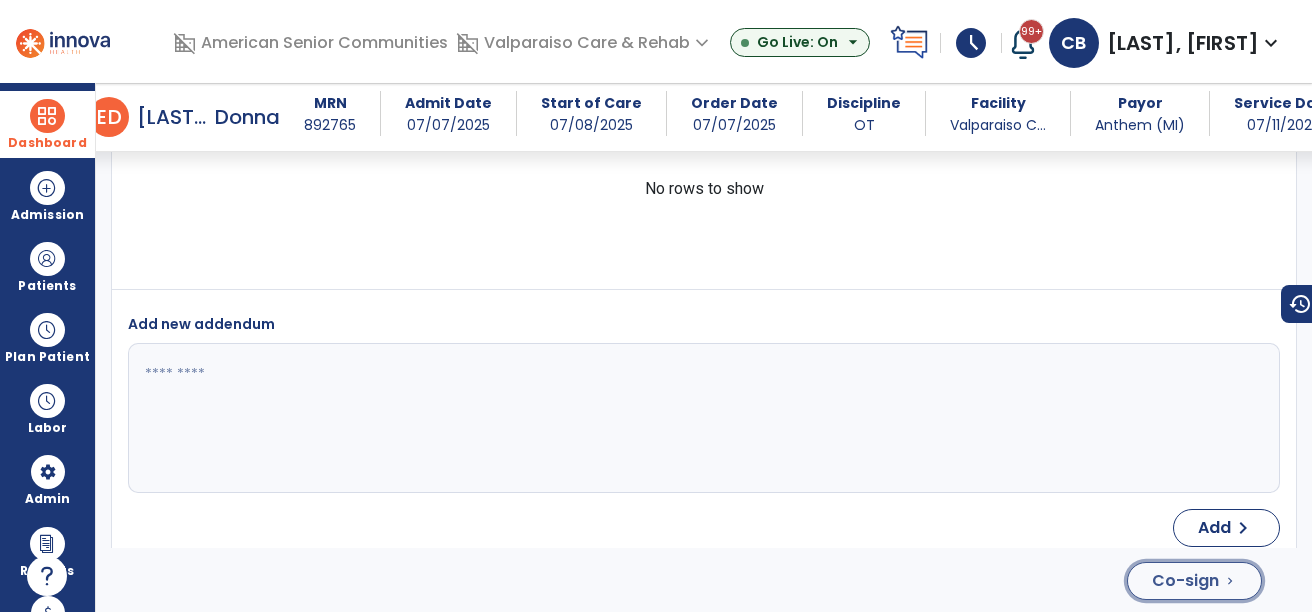click on "Co-sign" 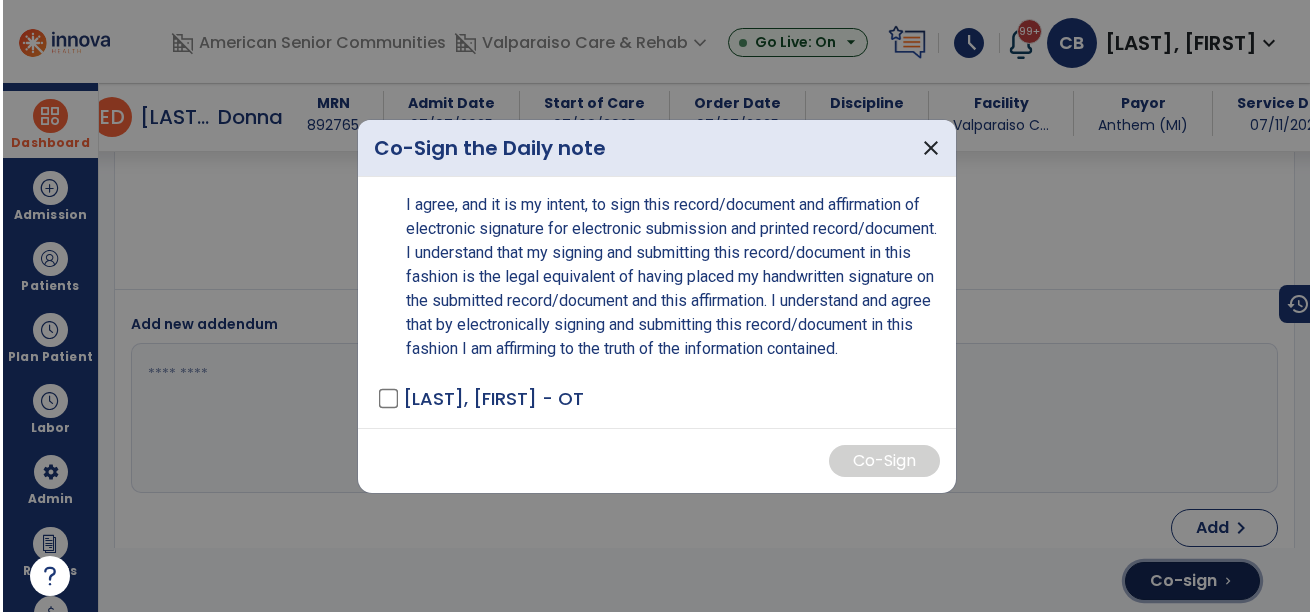 scroll, scrollTop: 5832, scrollLeft: 0, axis: vertical 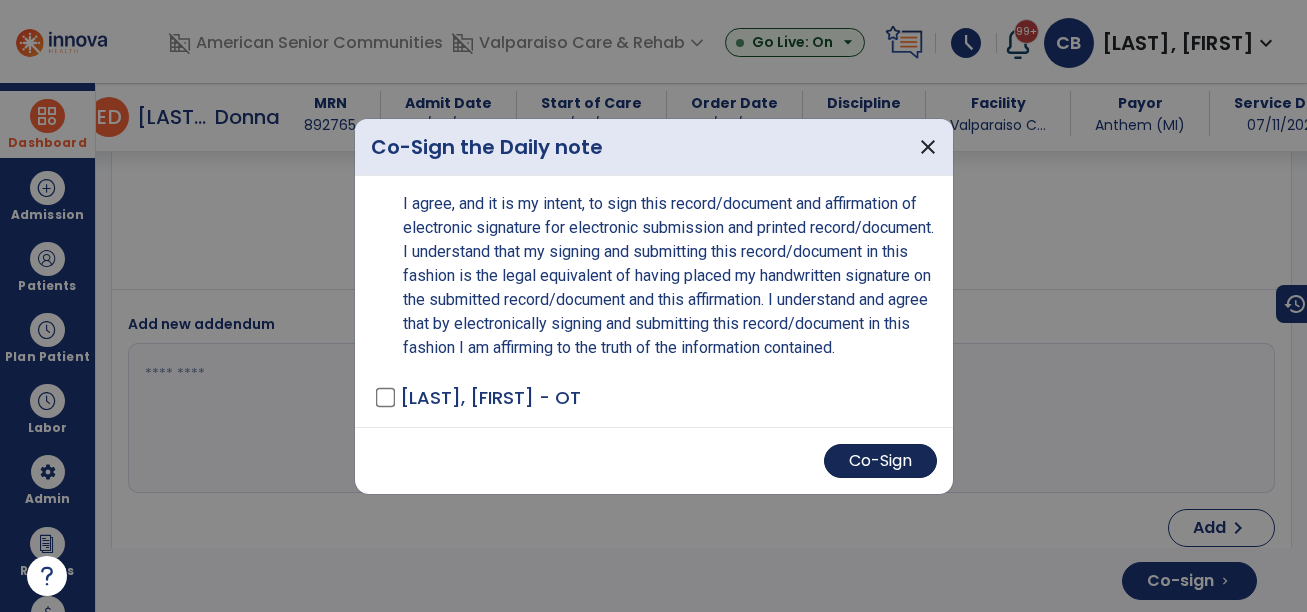 drag, startPoint x: 937, startPoint y: 473, endPoint x: 917, endPoint y: 470, distance: 20.22375 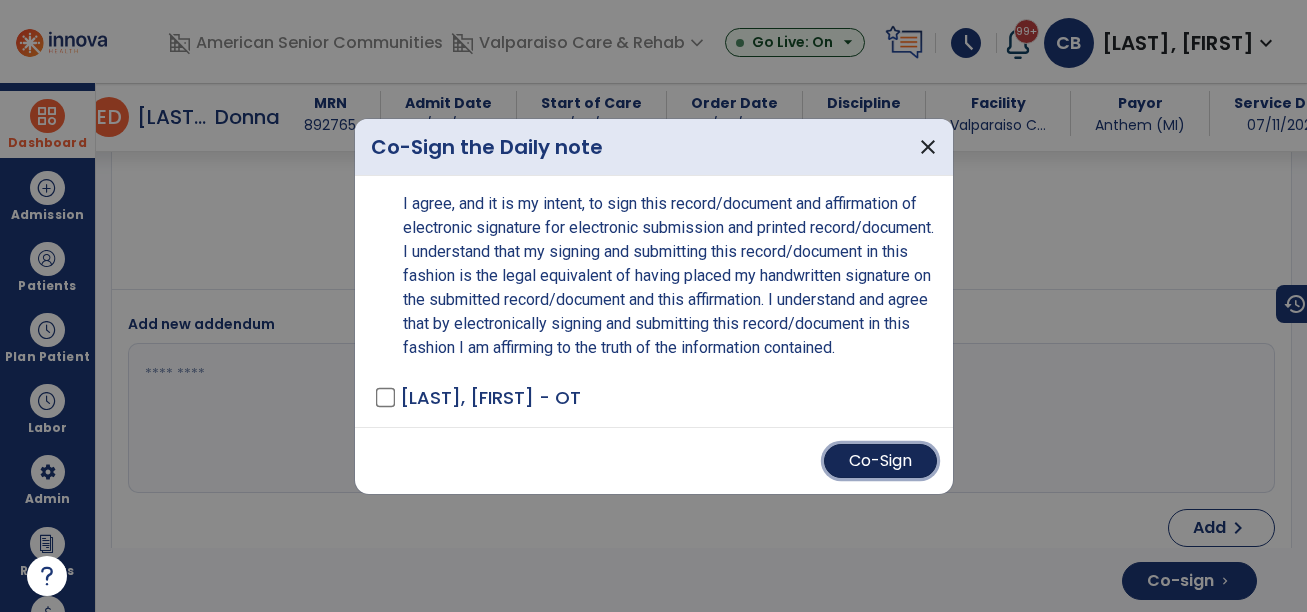 drag, startPoint x: 916, startPoint y: 470, endPoint x: 873, endPoint y: 460, distance: 44.14748 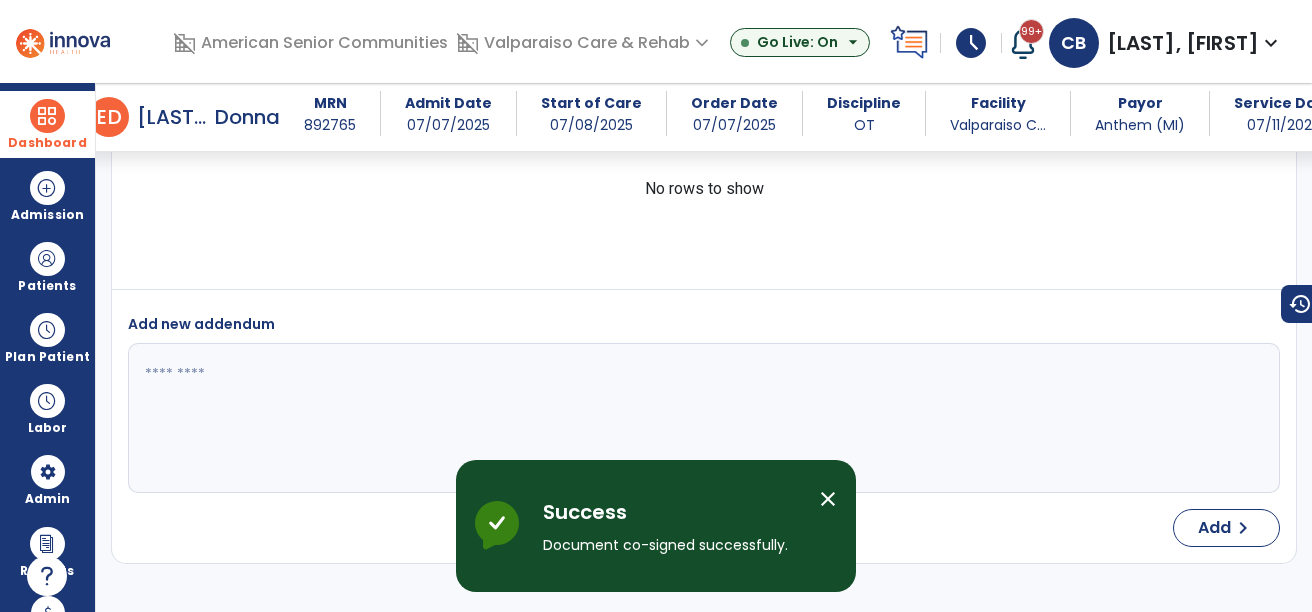 drag, startPoint x: 48, startPoint y: 113, endPoint x: 95, endPoint y: 118, distance: 47.26521 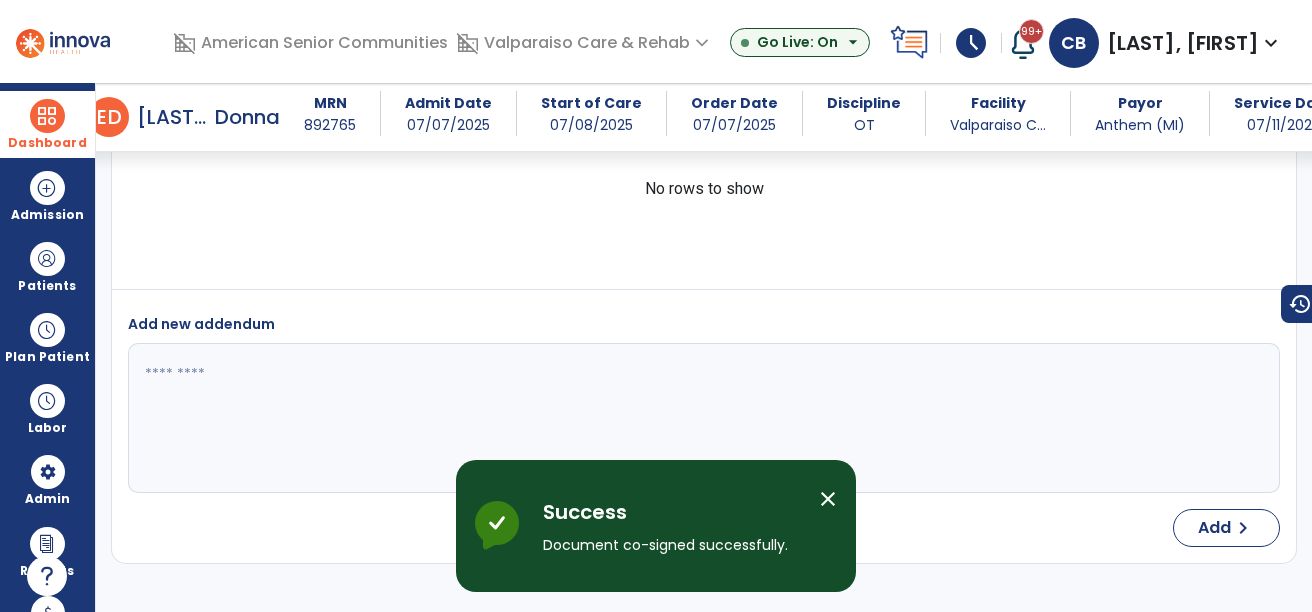 click at bounding box center [47, 116] 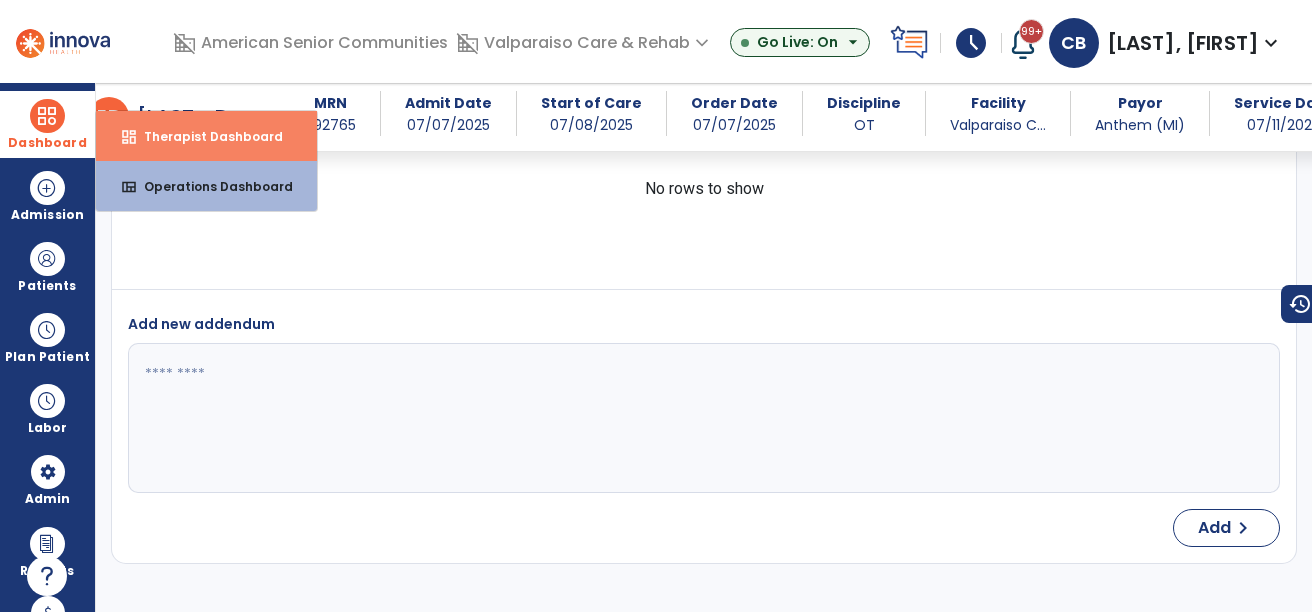 click on "dashboard" at bounding box center [129, 137] 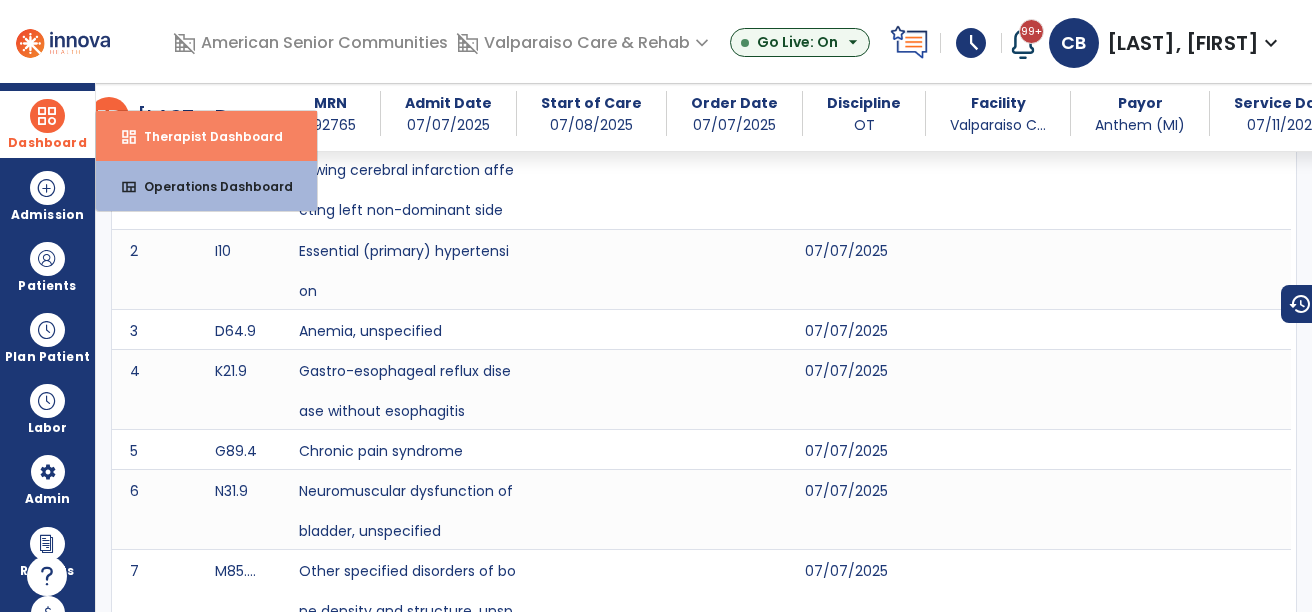 select on "****" 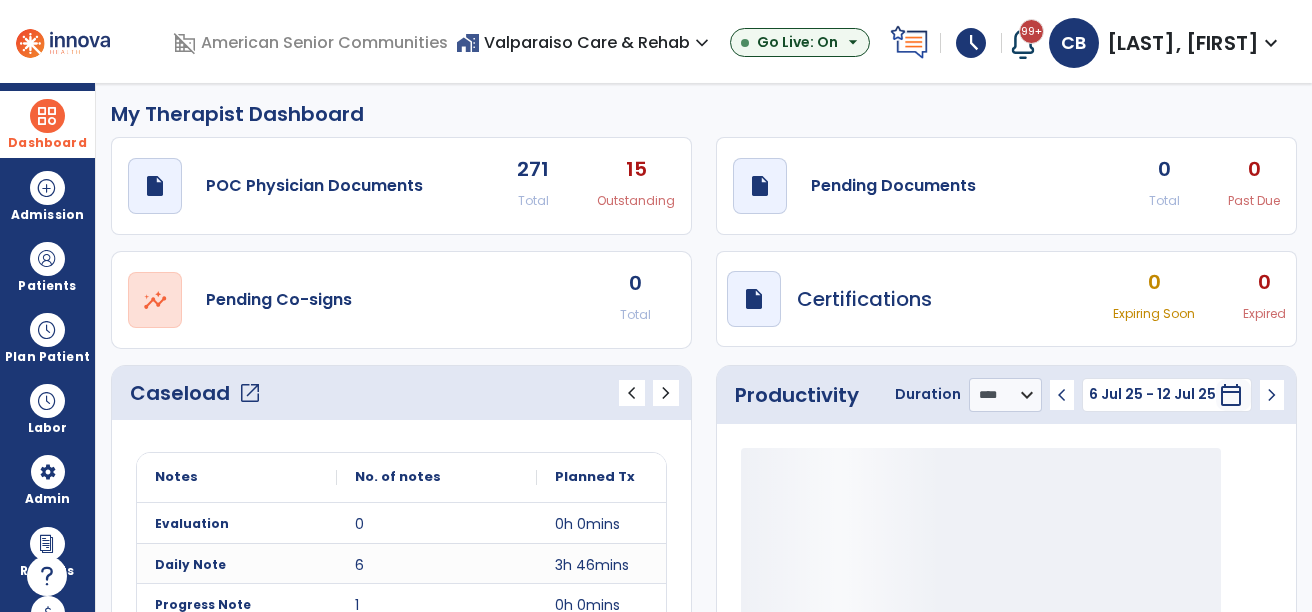 scroll, scrollTop: 0, scrollLeft: 0, axis: both 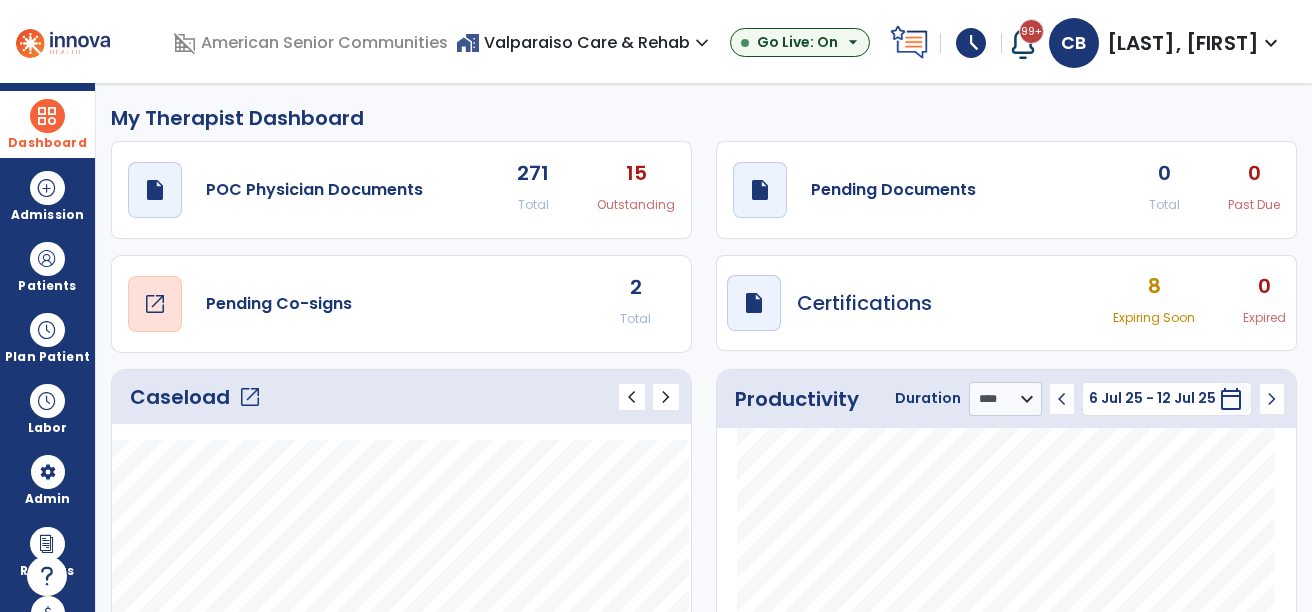 drag, startPoint x: 152, startPoint y: 293, endPoint x: 168, endPoint y: 287, distance: 17.088007 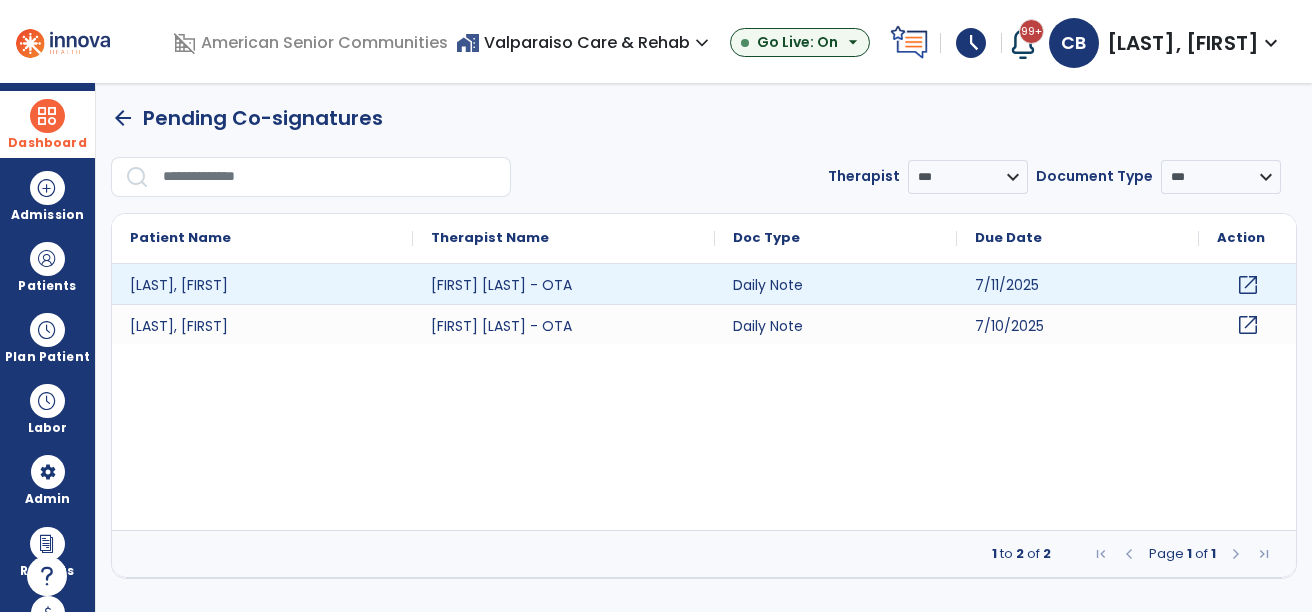 click on "open_in_new" 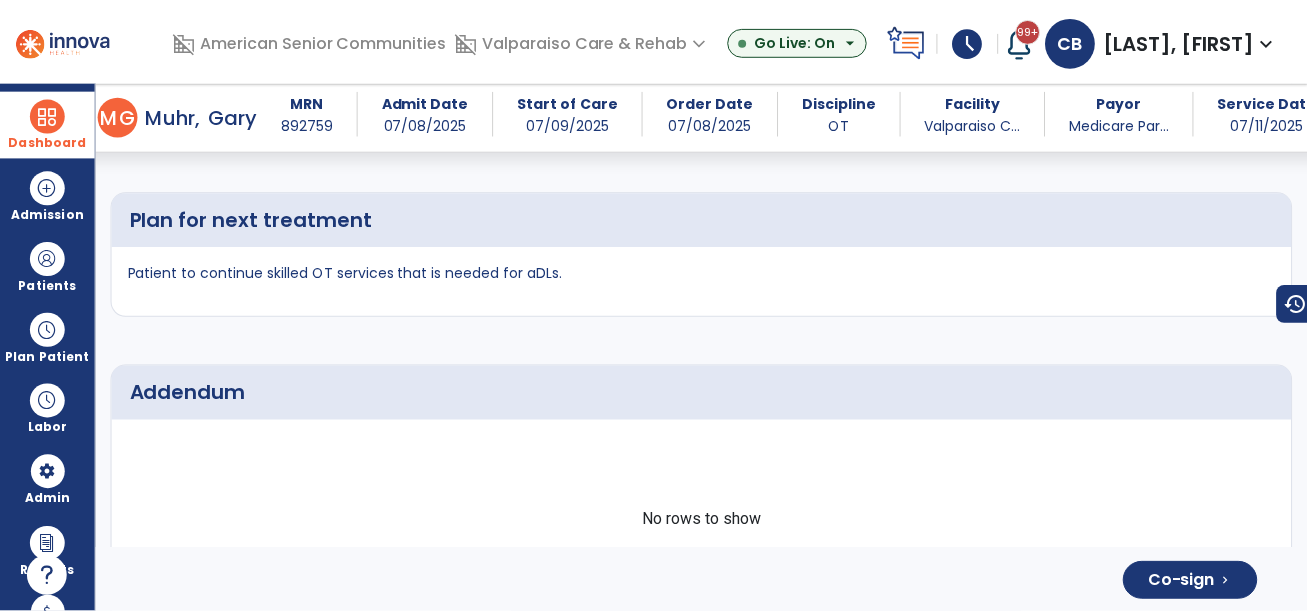 scroll, scrollTop: 4649, scrollLeft: 0, axis: vertical 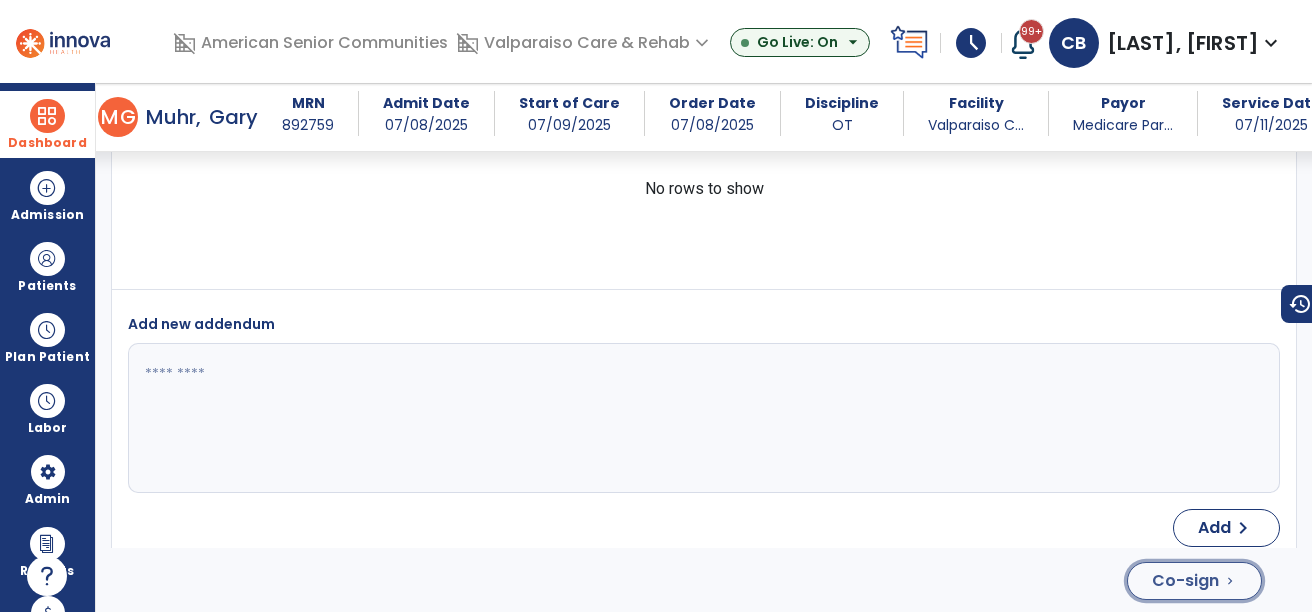 click on "Co-sign  chevron_right" 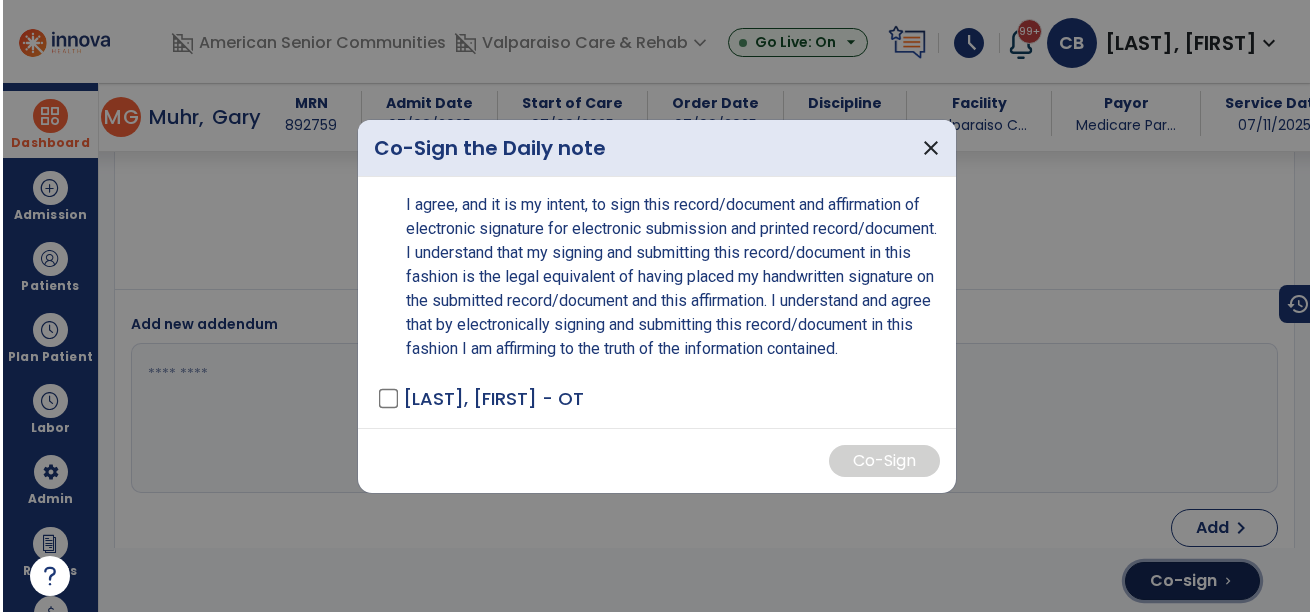 scroll, scrollTop: 4649, scrollLeft: 0, axis: vertical 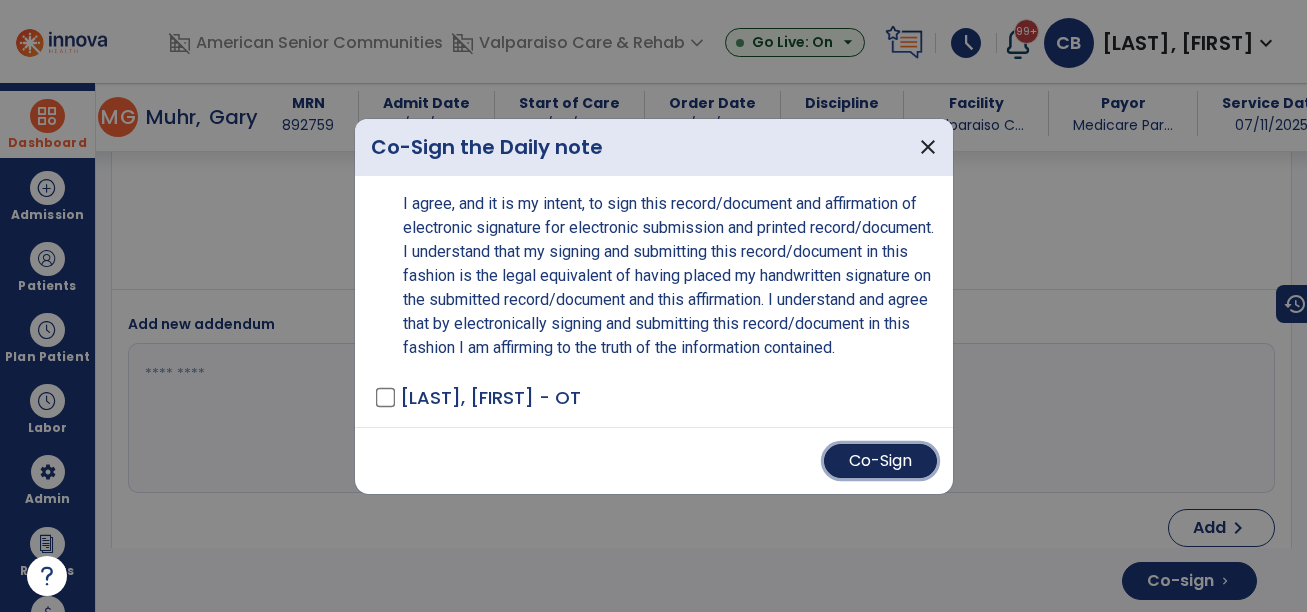click on "Co-Sign" at bounding box center (880, 461) 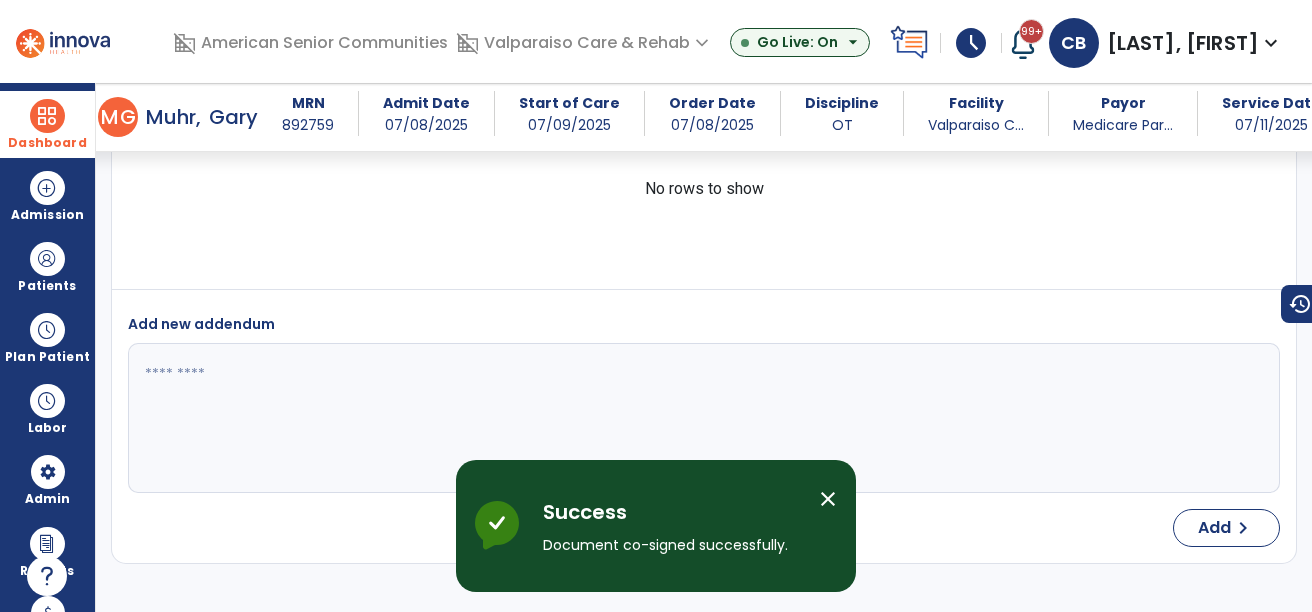 click on "Dashboard" at bounding box center (47, 124) 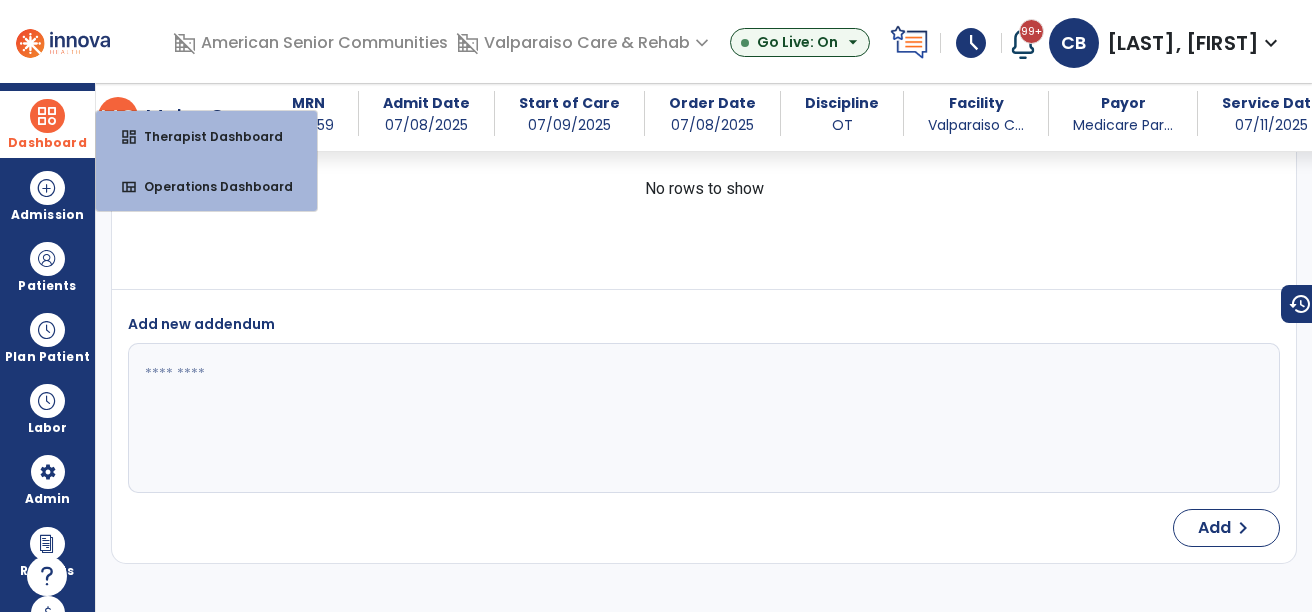 click on "Therapist Dashboard" at bounding box center [205, 136] 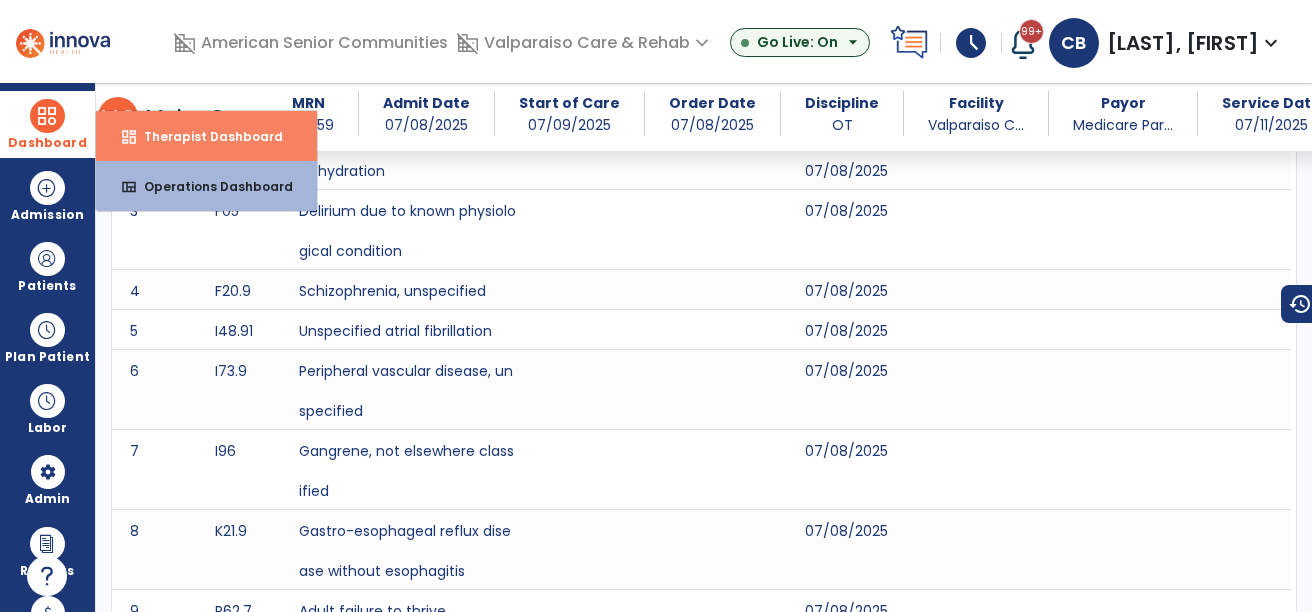 select on "****" 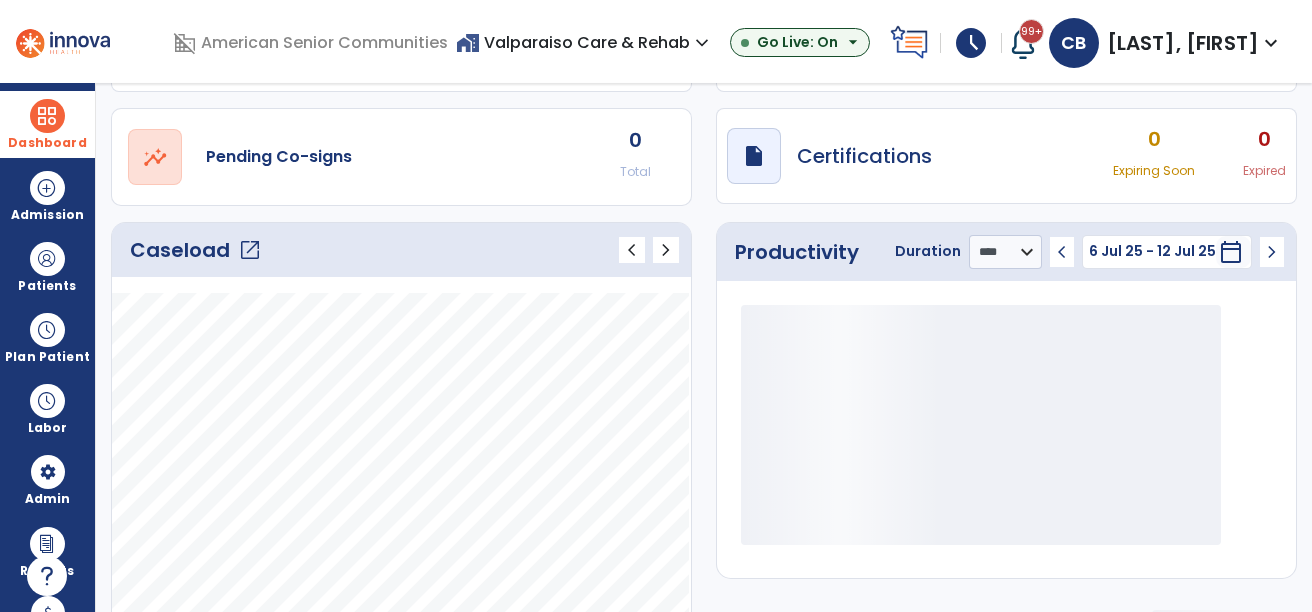 scroll, scrollTop: 0, scrollLeft: 0, axis: both 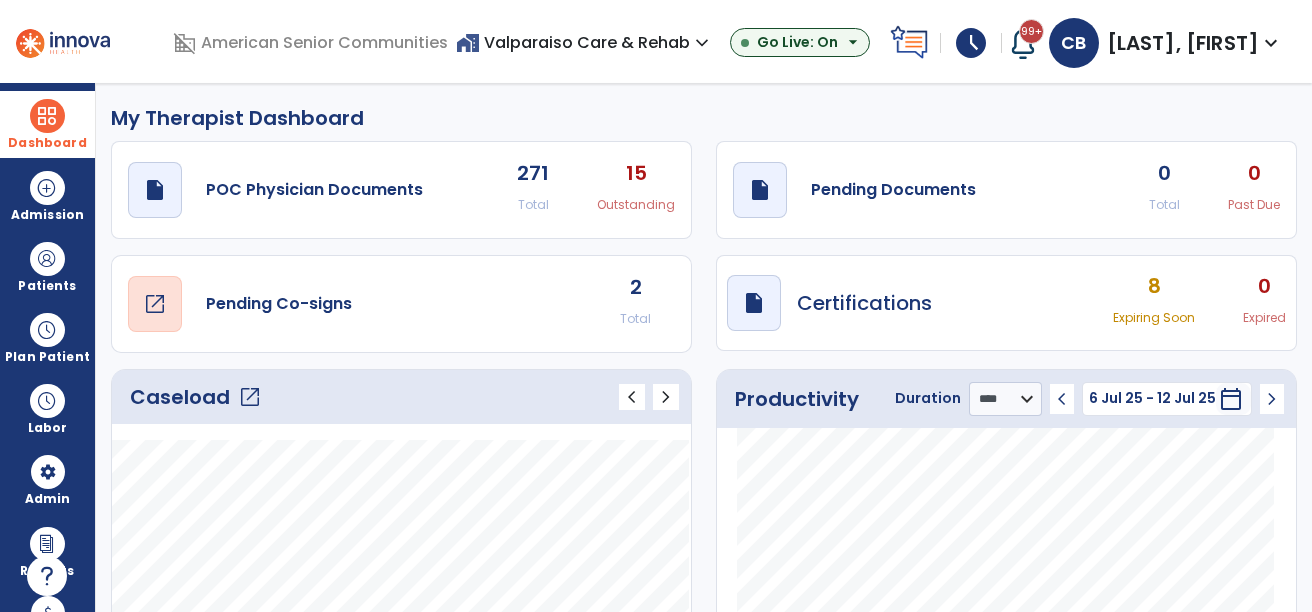 drag, startPoint x: 159, startPoint y: 302, endPoint x: 178, endPoint y: 295, distance: 20.248457 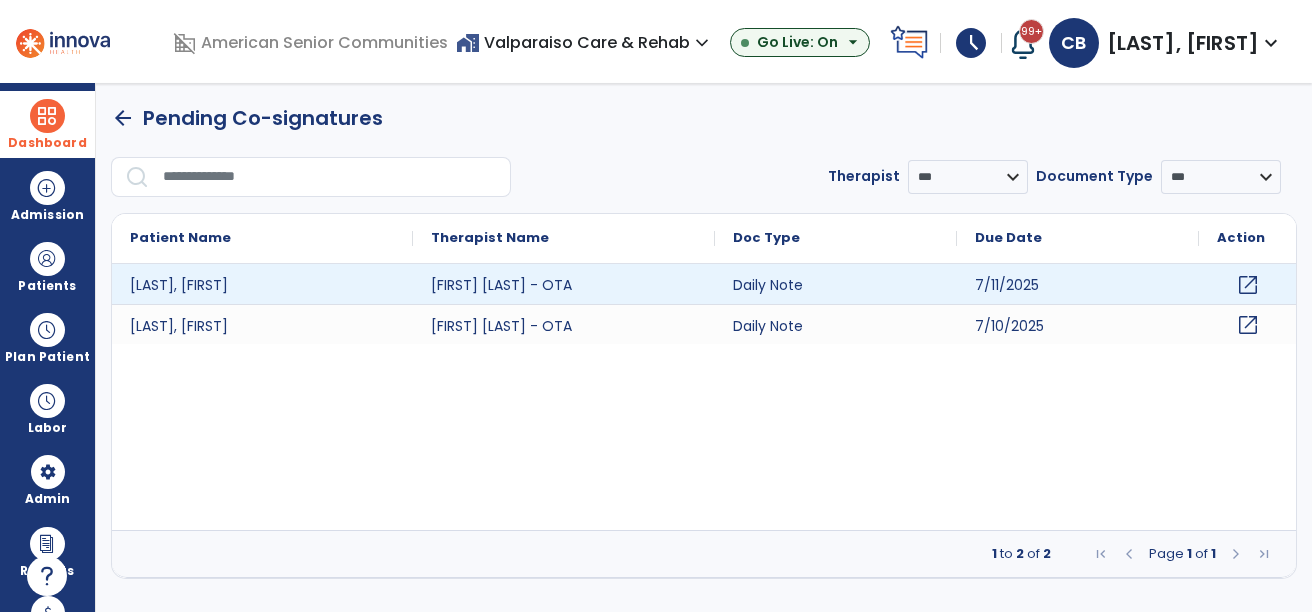 click on "open_in_new" 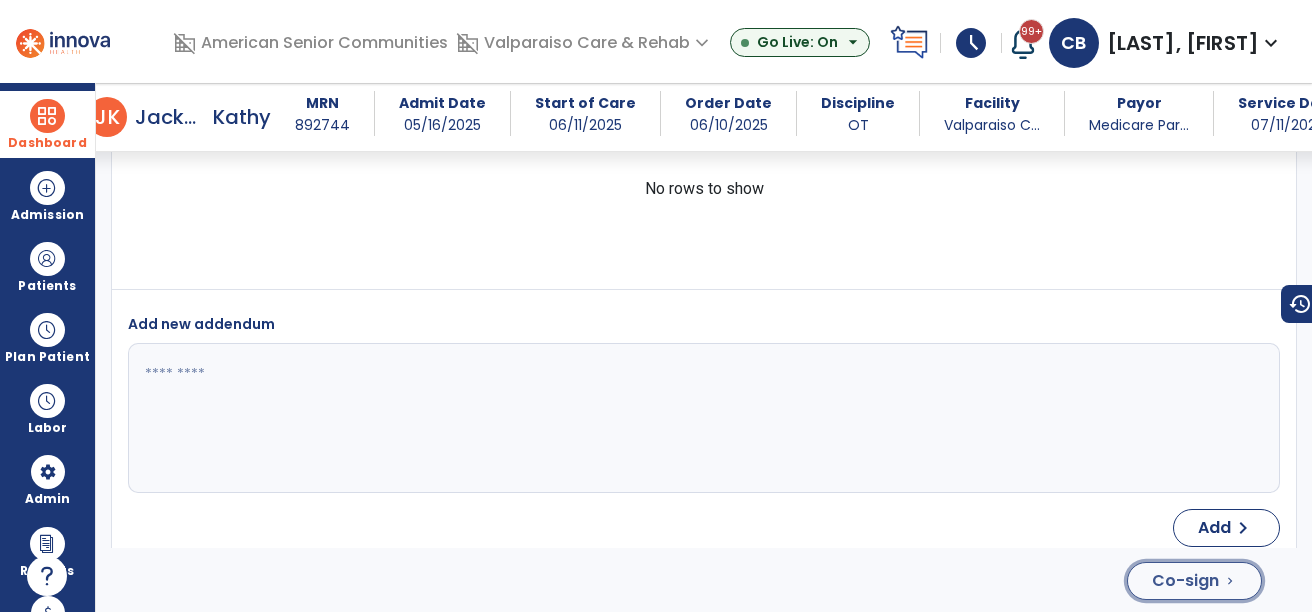 click on "Co-sign  chevron_right" 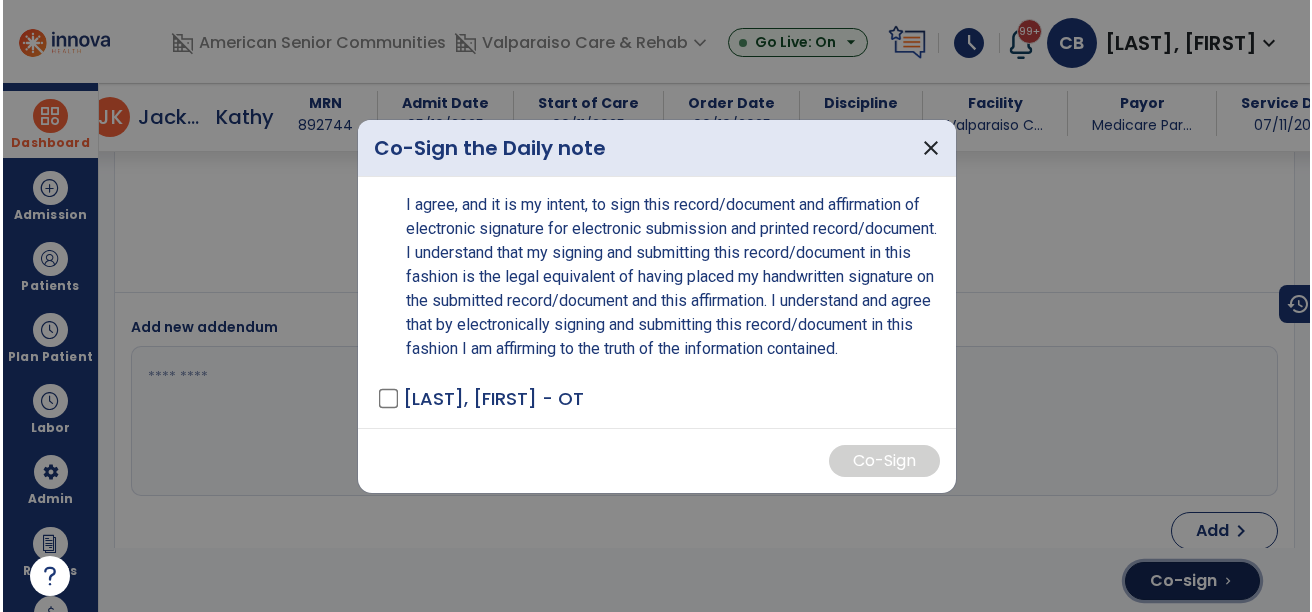 scroll, scrollTop: 4398, scrollLeft: 0, axis: vertical 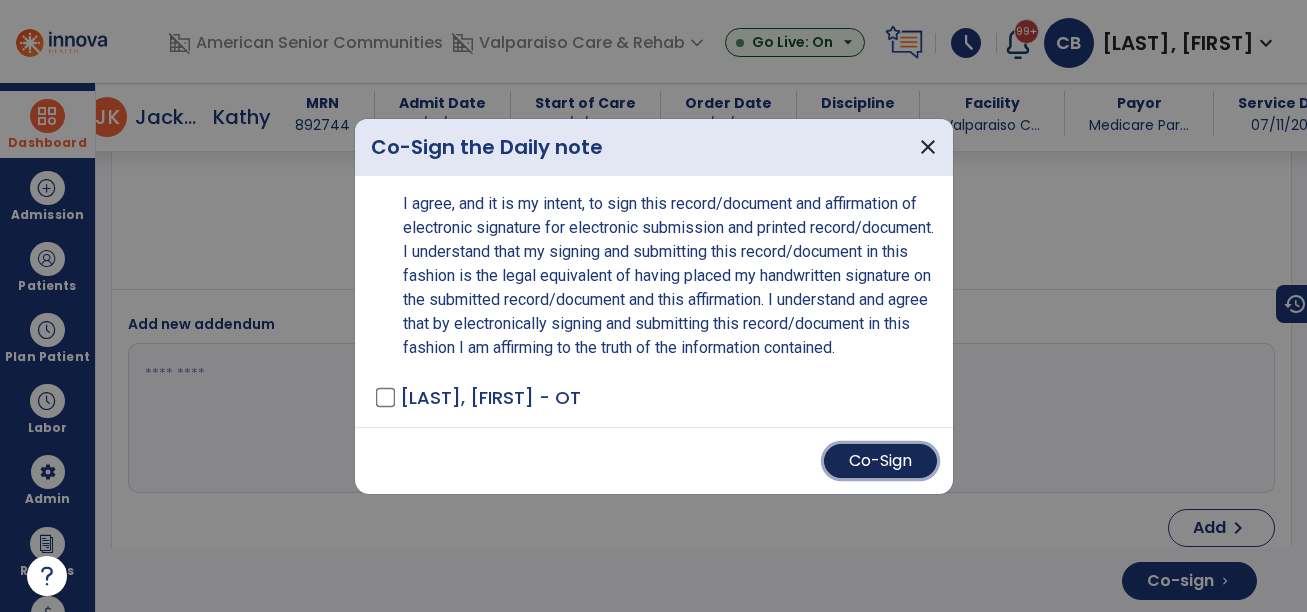 click on "Co-Sign" at bounding box center [880, 461] 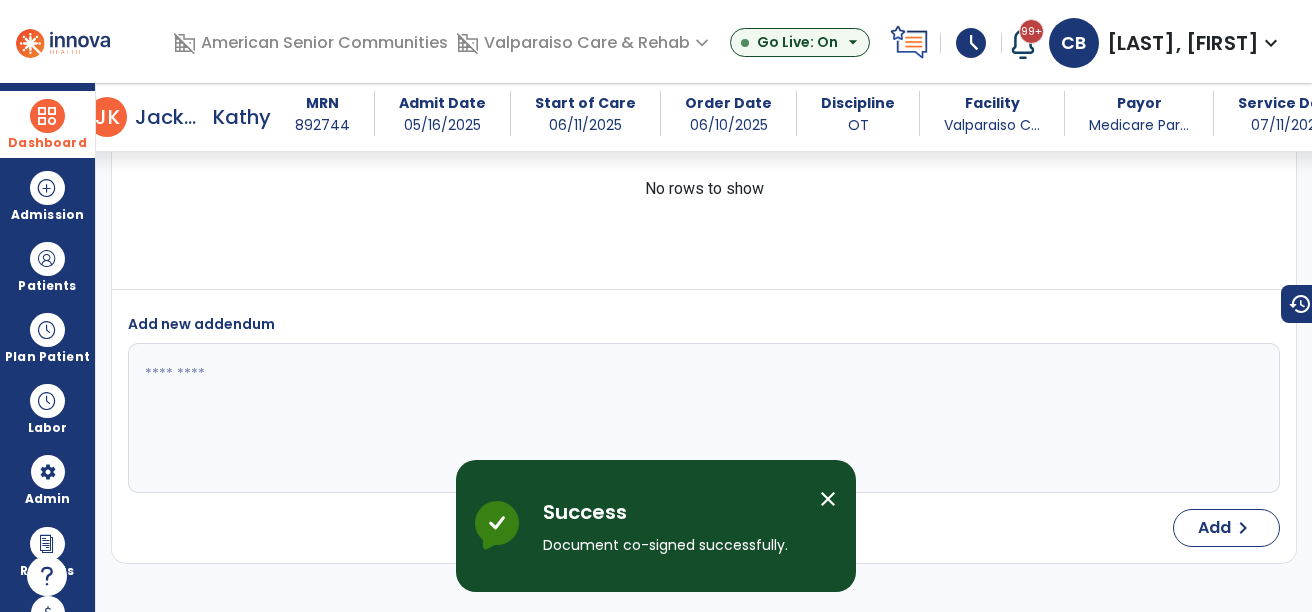 drag, startPoint x: 59, startPoint y: 119, endPoint x: 191, endPoint y: 128, distance: 132.30646 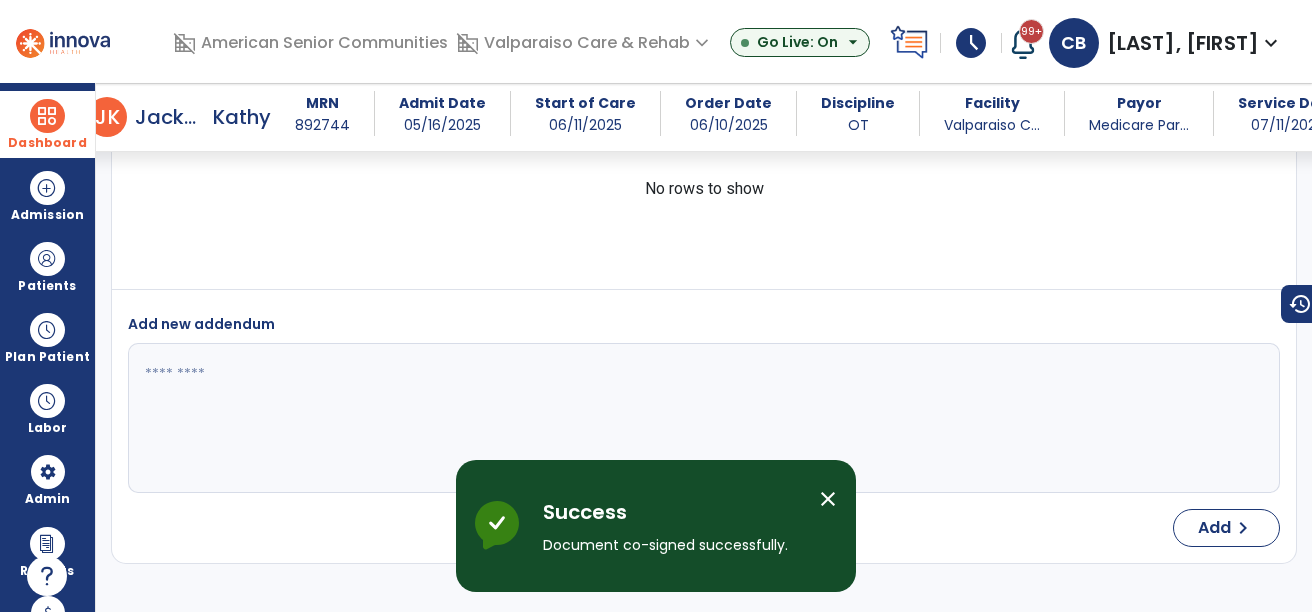click on "Dashboard" at bounding box center [47, 124] 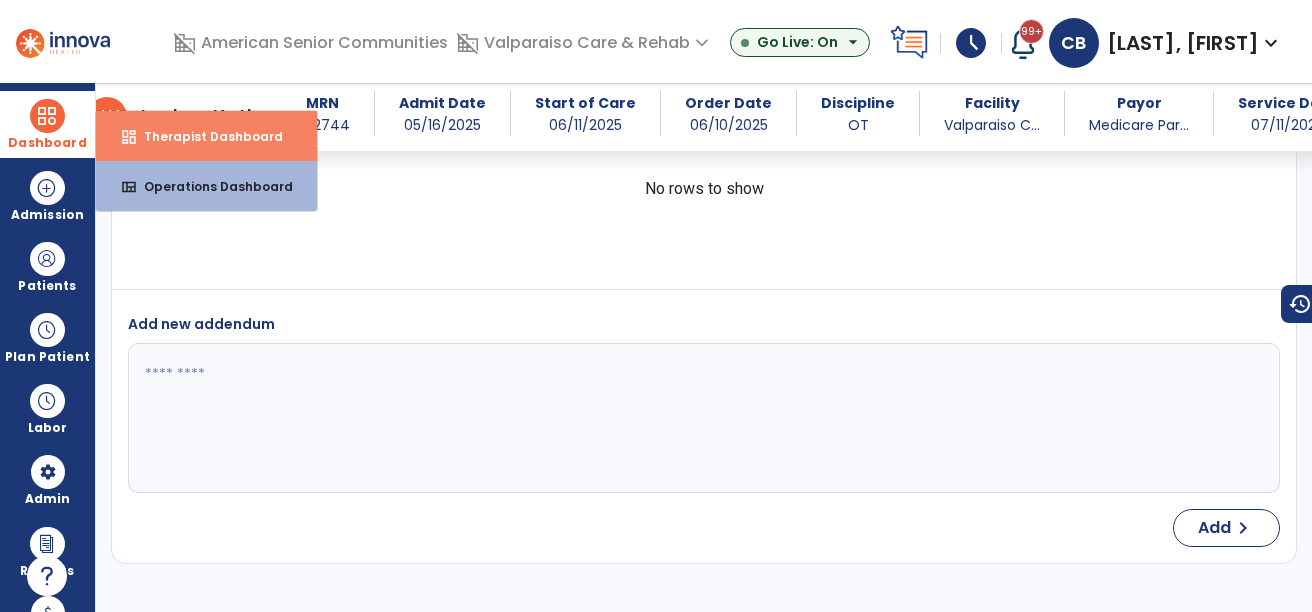 click on "Therapist Dashboard" at bounding box center [205, 136] 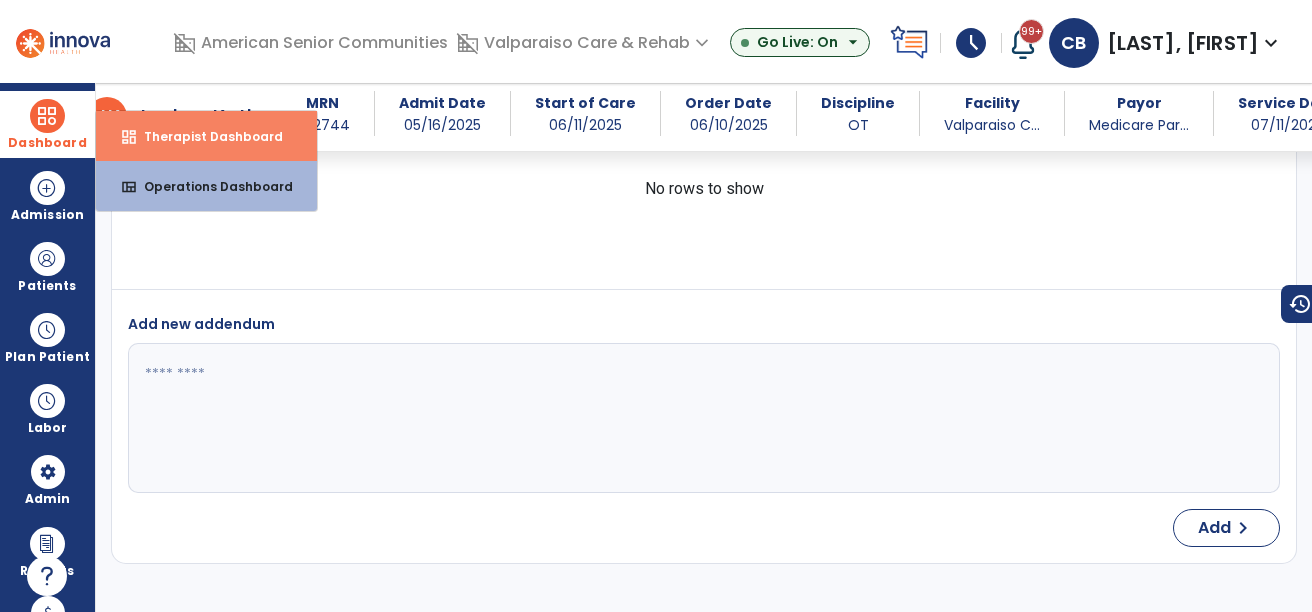 select on "****" 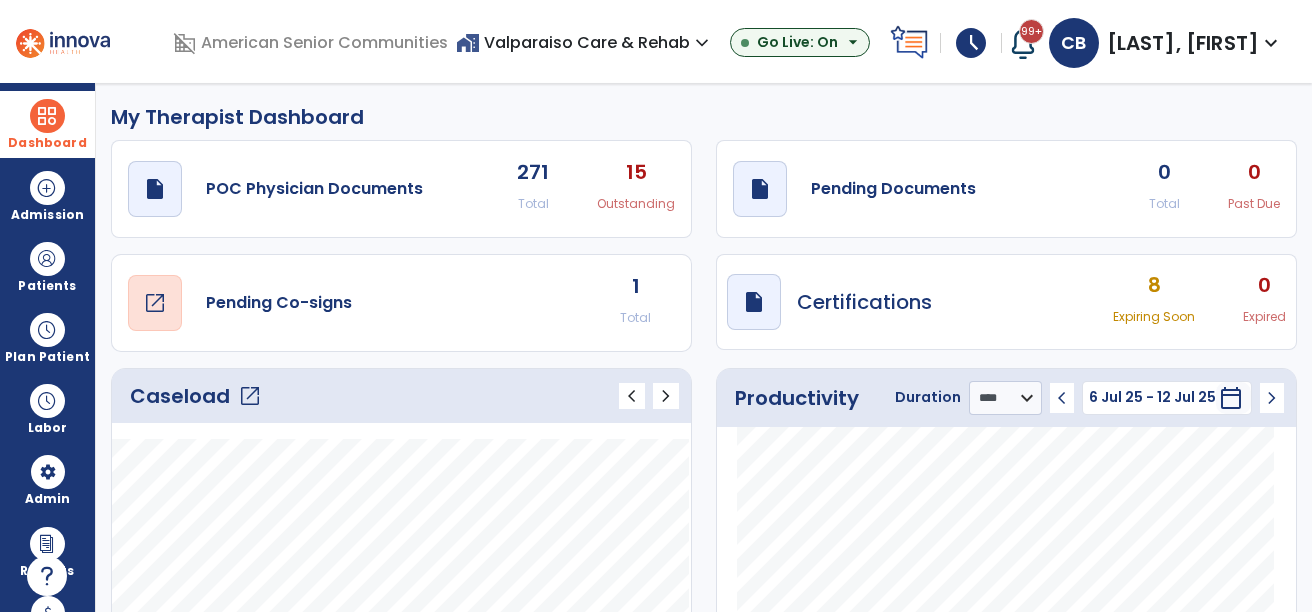 scroll, scrollTop: 0, scrollLeft: 0, axis: both 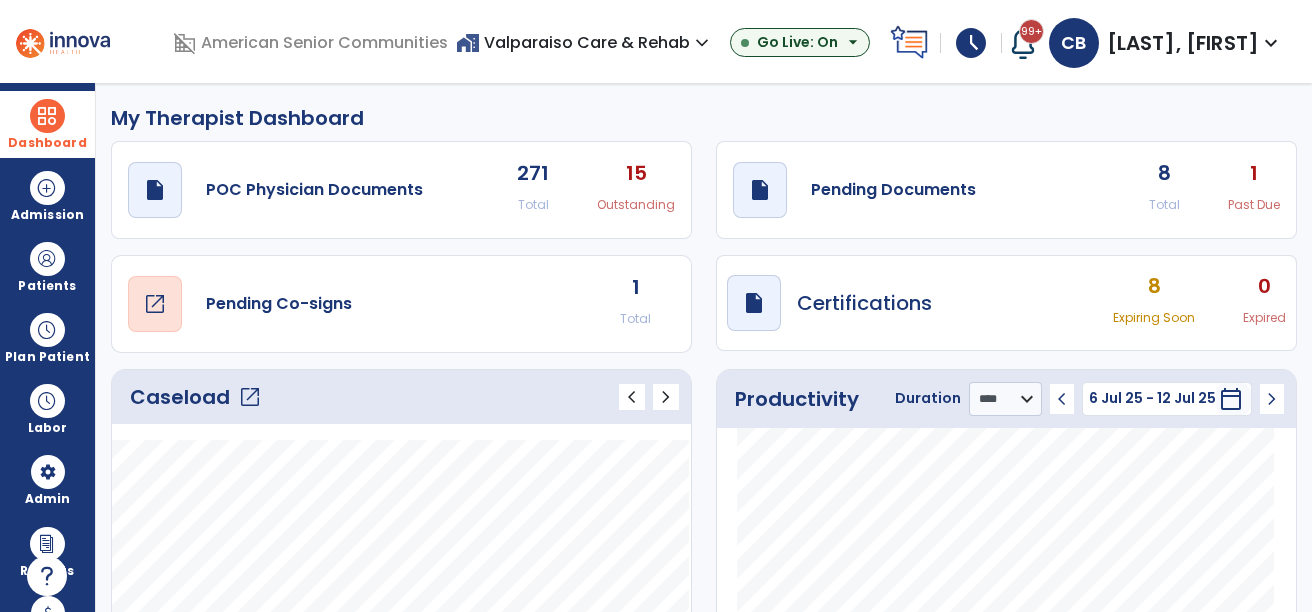 click on "open_in_new" 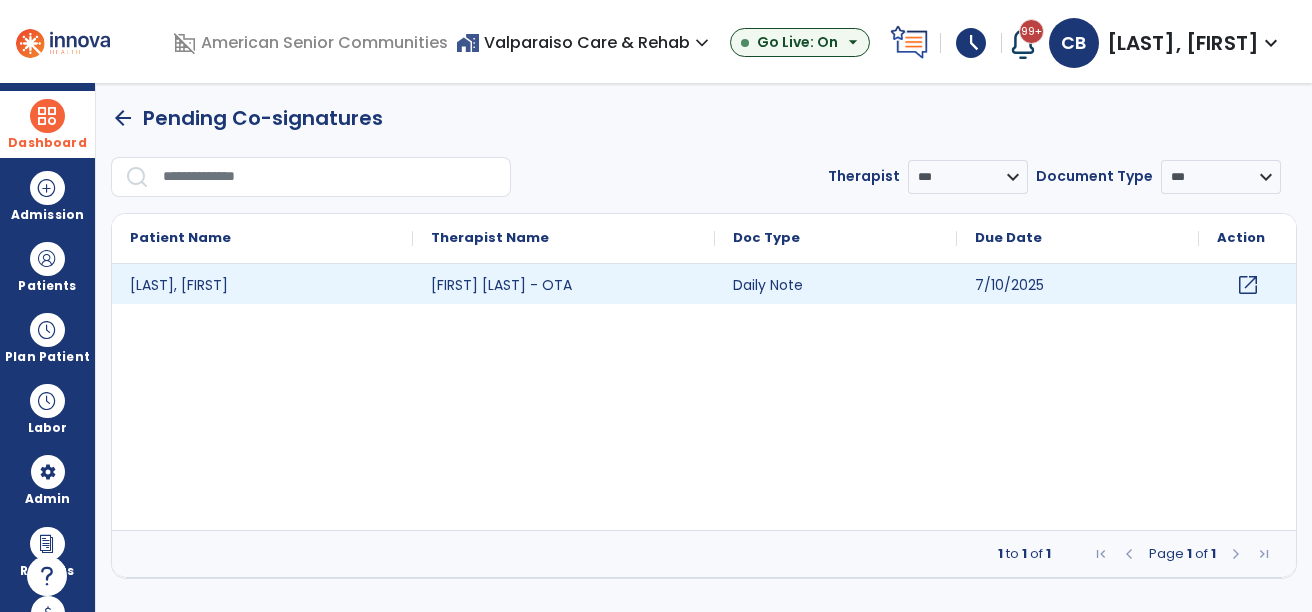 click on "open_in_new" 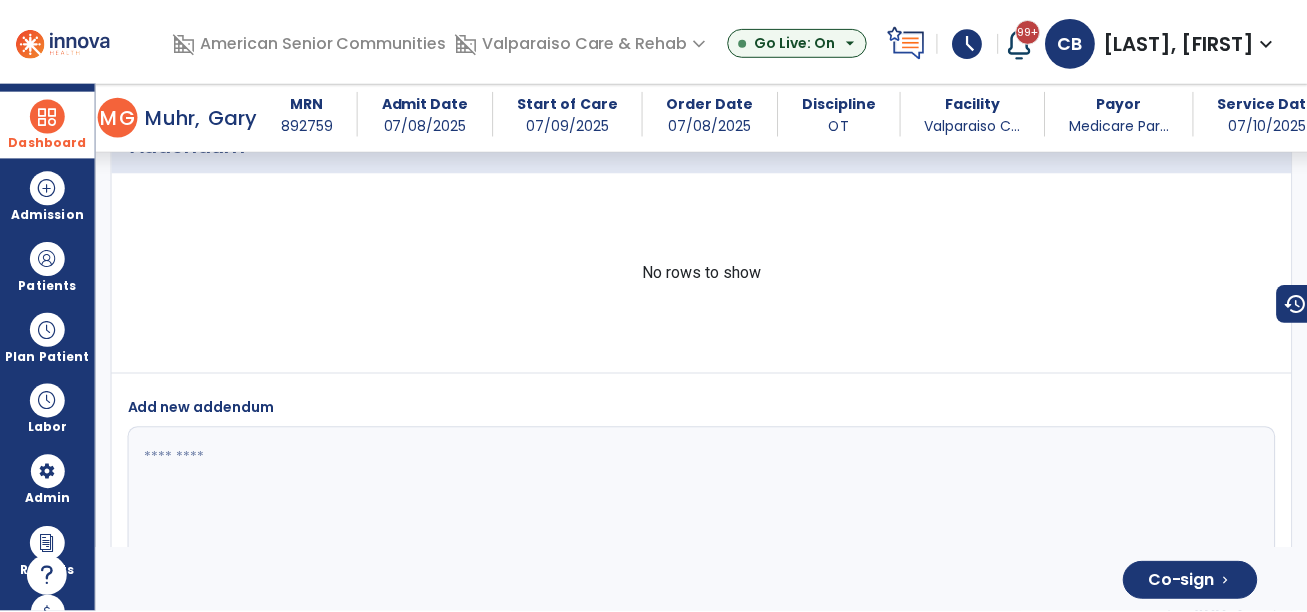 scroll, scrollTop: 4691, scrollLeft: 0, axis: vertical 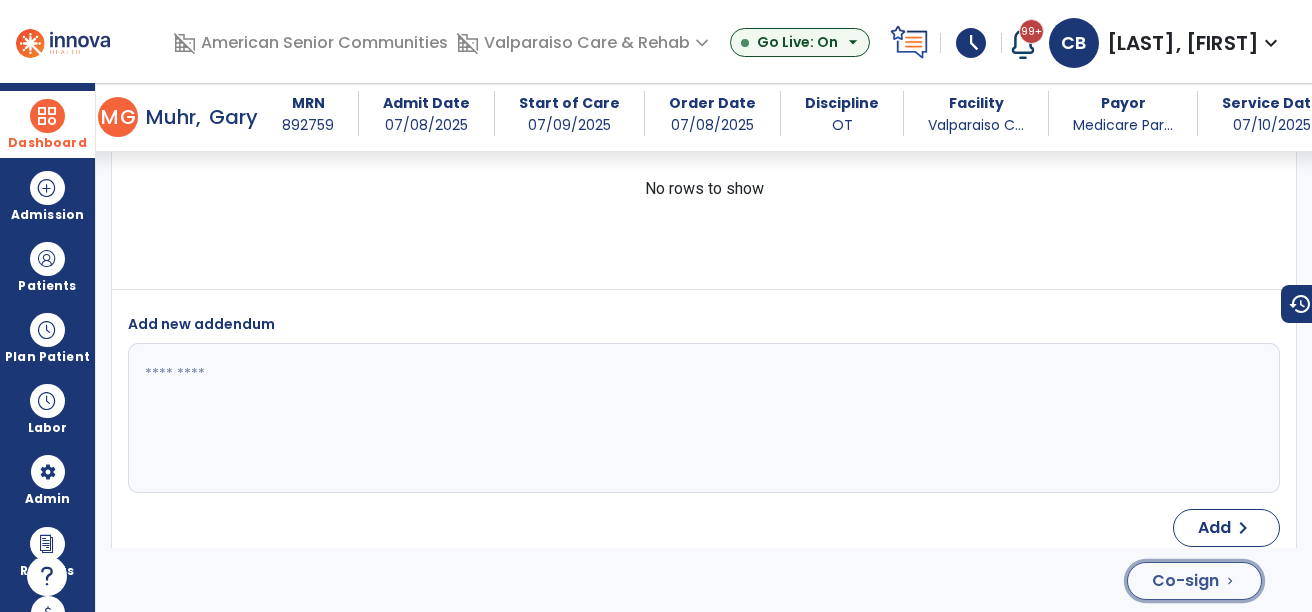 click on "Co-sign" 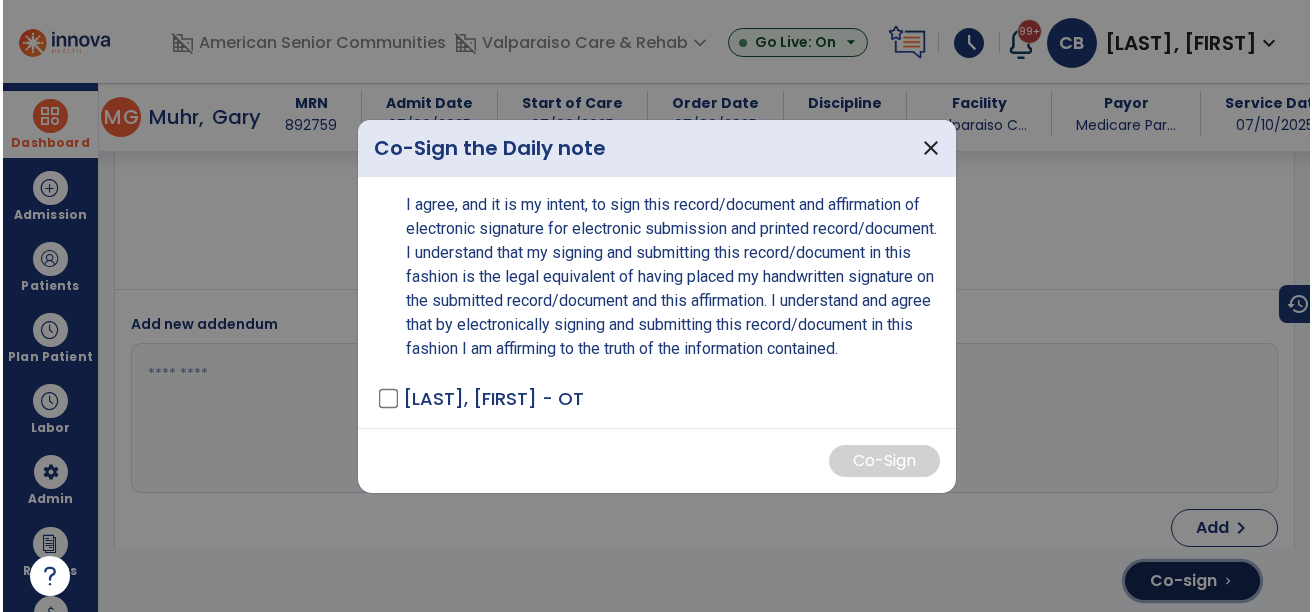 scroll, scrollTop: 4691, scrollLeft: 0, axis: vertical 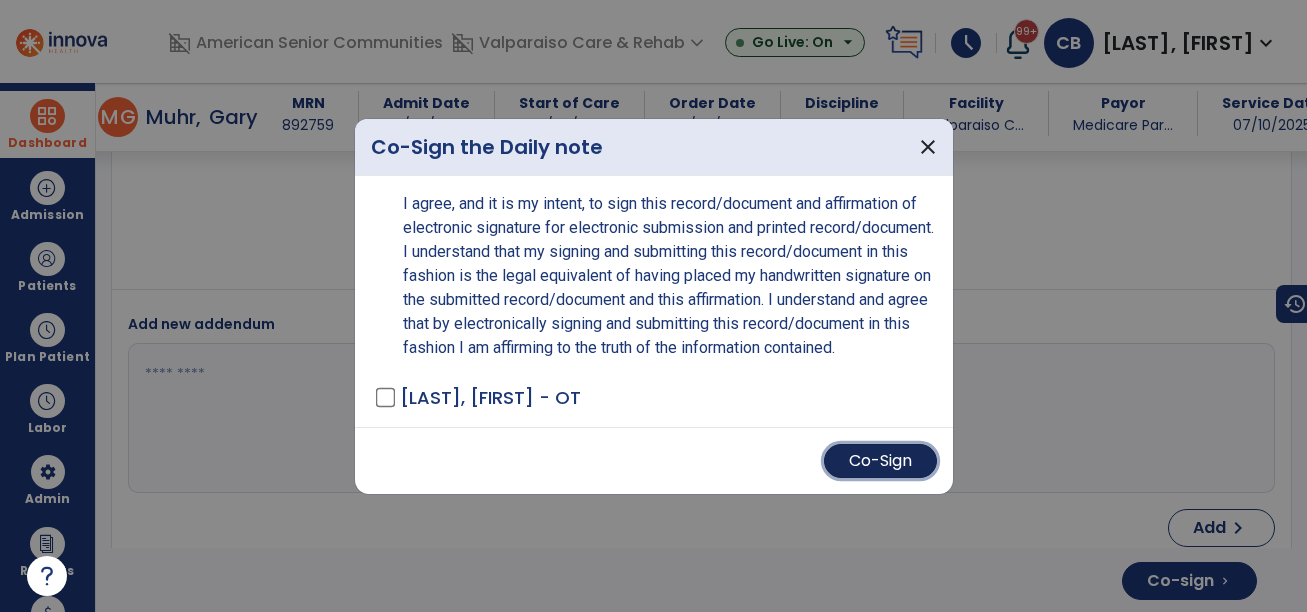 click on "Co-Sign" at bounding box center [880, 461] 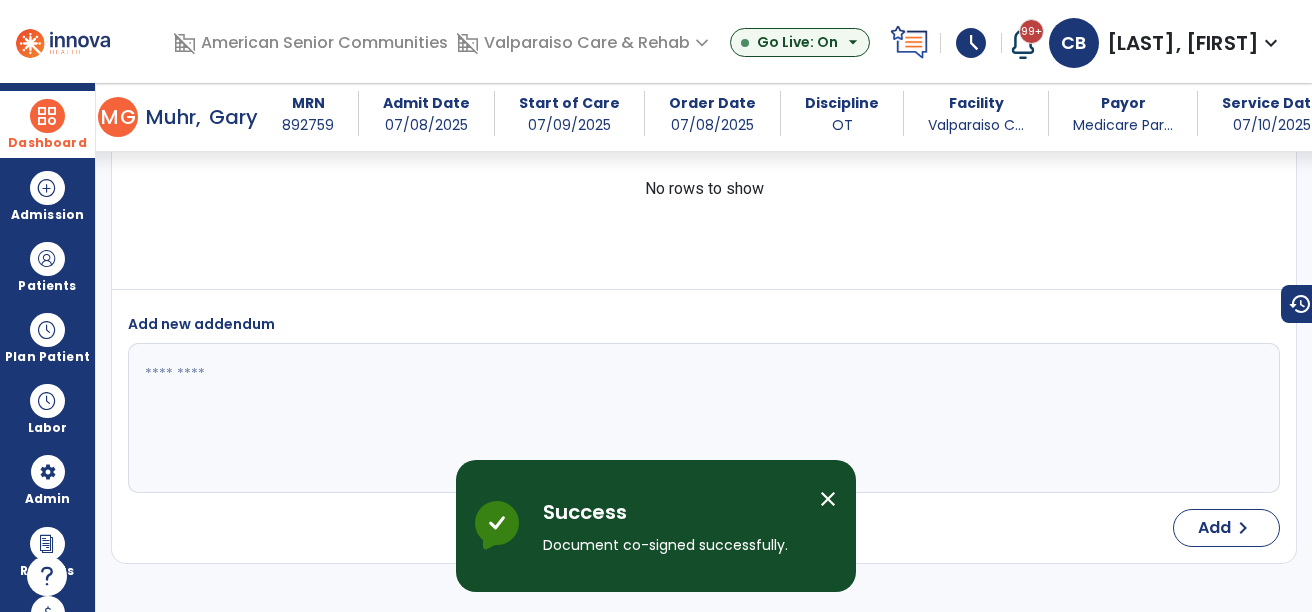 click on "close" at bounding box center (828, 499) 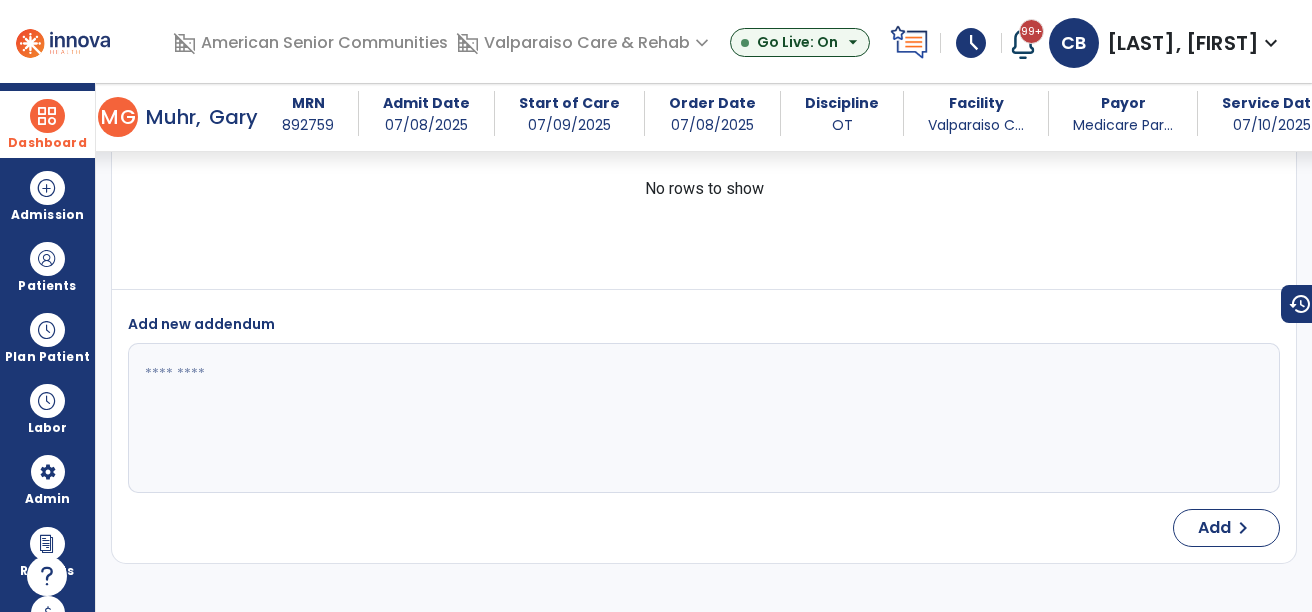 click on "Dashboard" at bounding box center [47, 124] 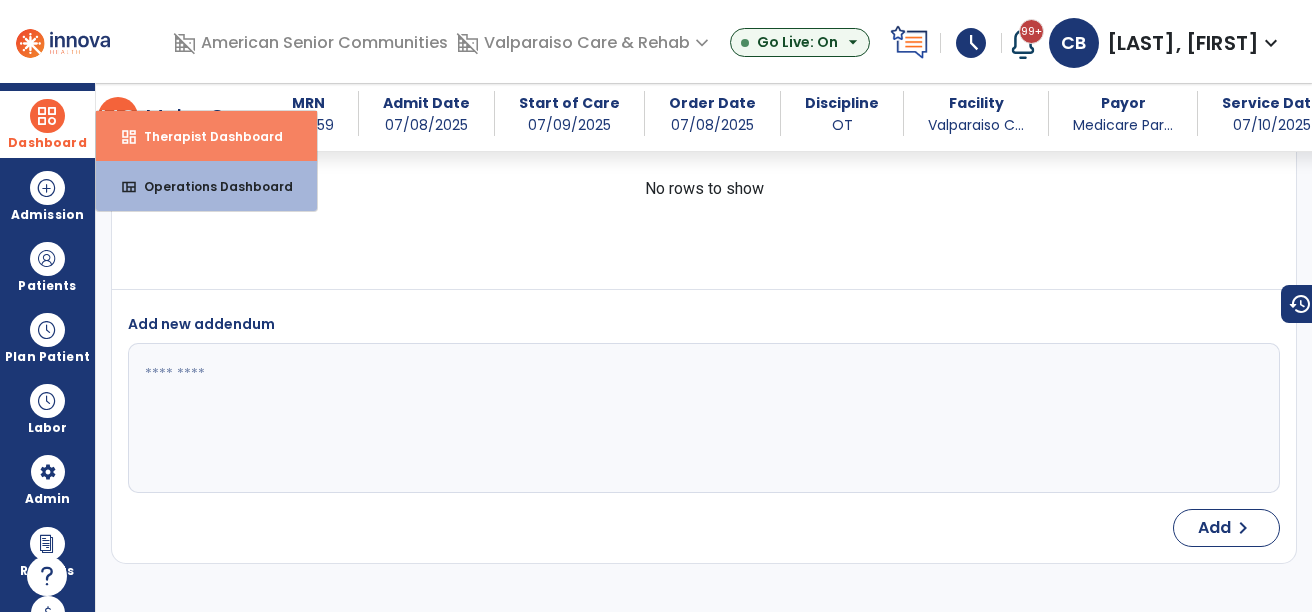 click on "dashboard  Therapist Dashboard" at bounding box center [206, 136] 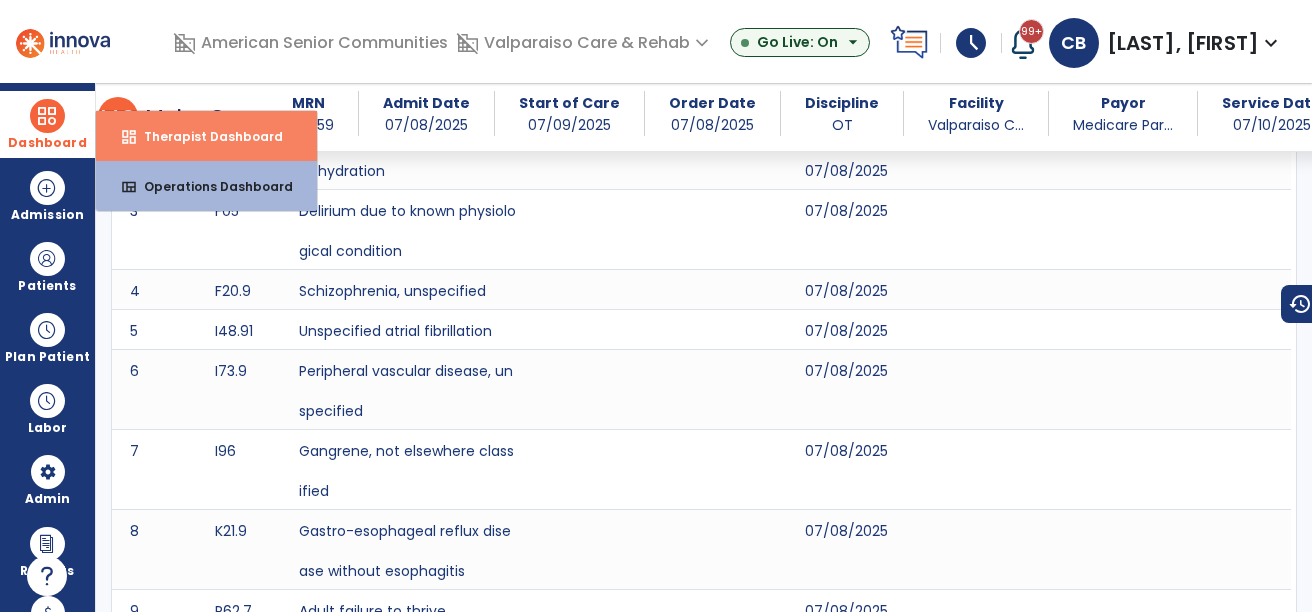 select on "****" 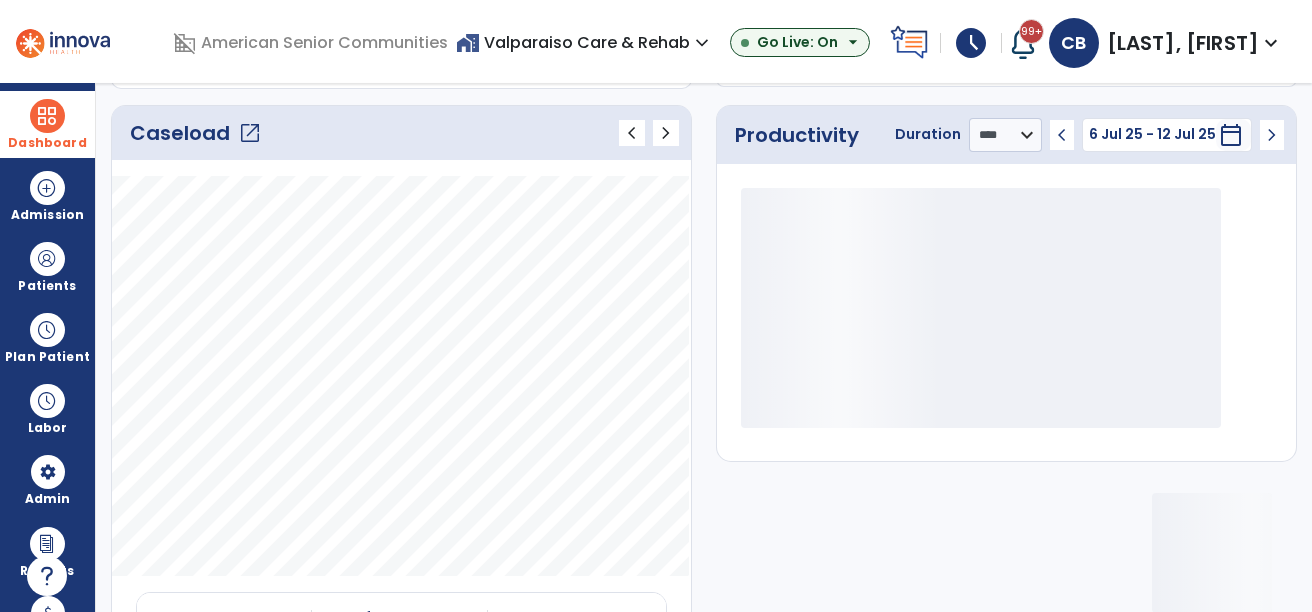scroll, scrollTop: 0, scrollLeft: 0, axis: both 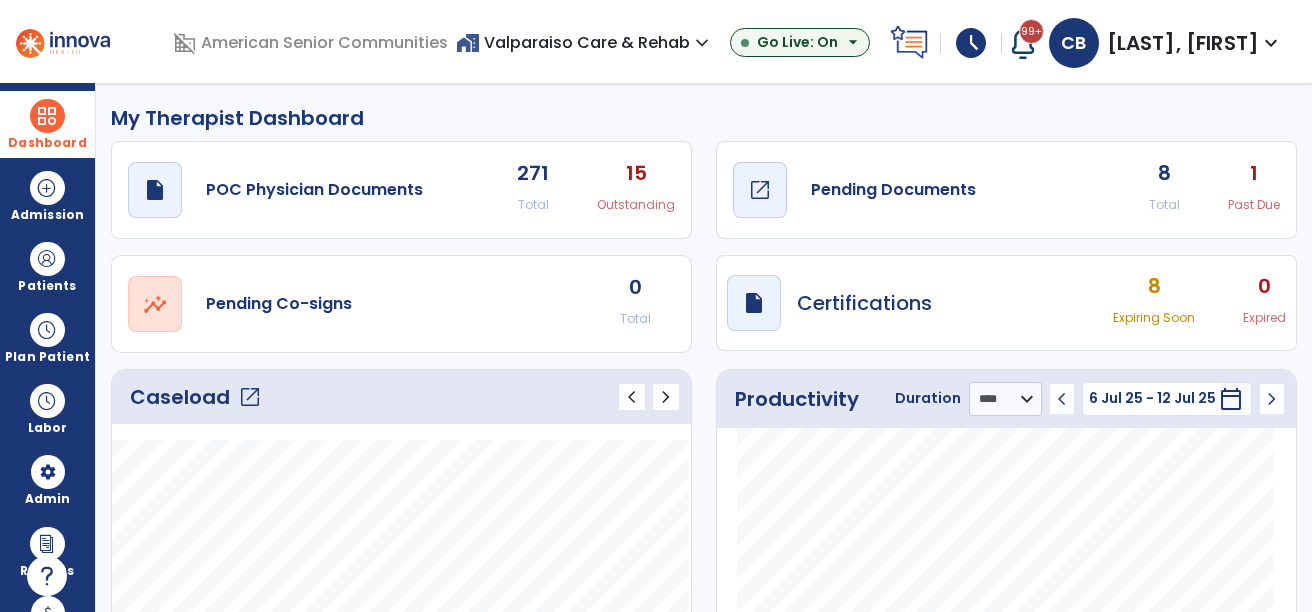 click on "open_in_new" 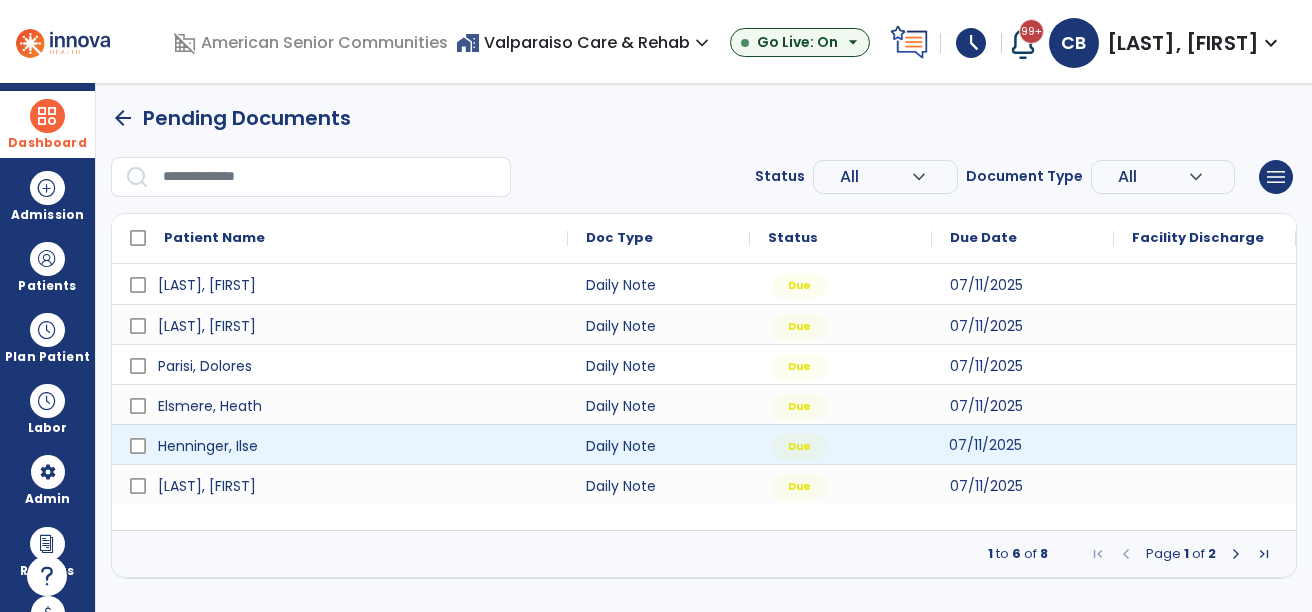click on "07/11/2025" at bounding box center (985, 445) 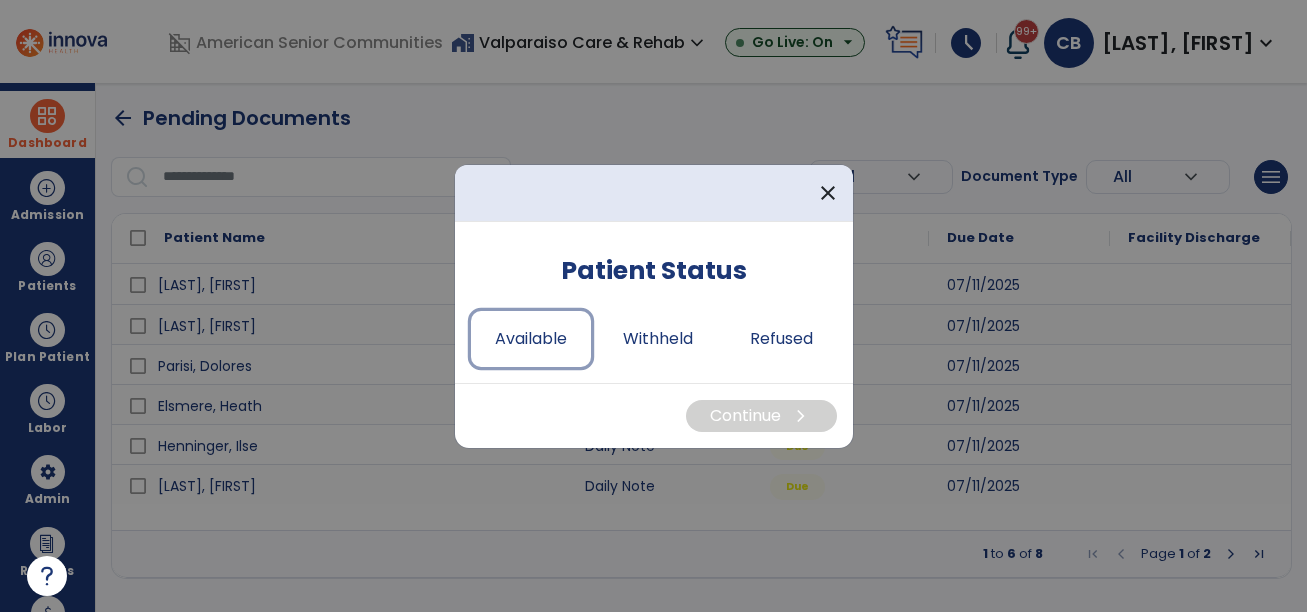 drag, startPoint x: 538, startPoint y: 355, endPoint x: 807, endPoint y: 389, distance: 271.1402 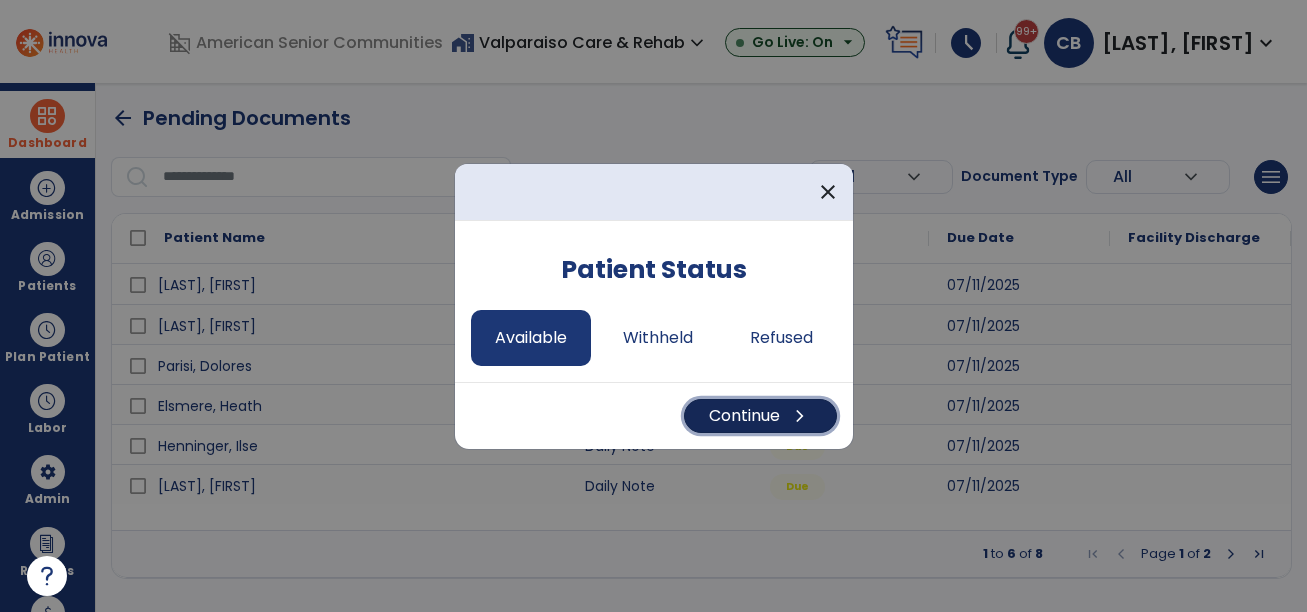click on "chevron_right" at bounding box center (800, 416) 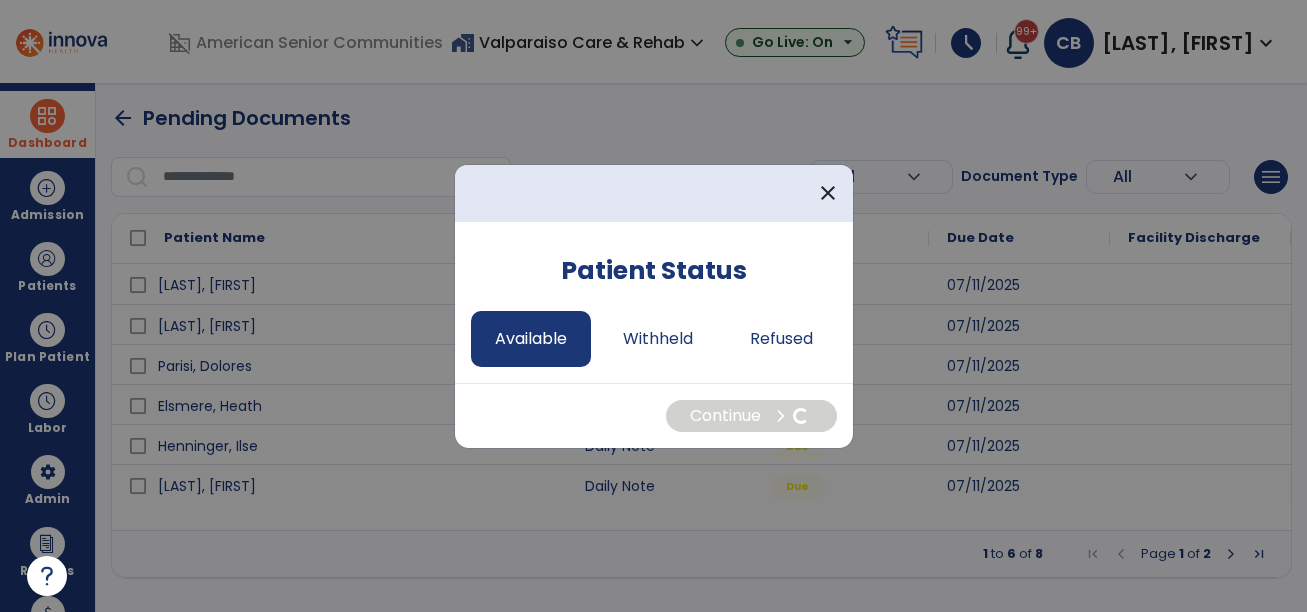 select on "*" 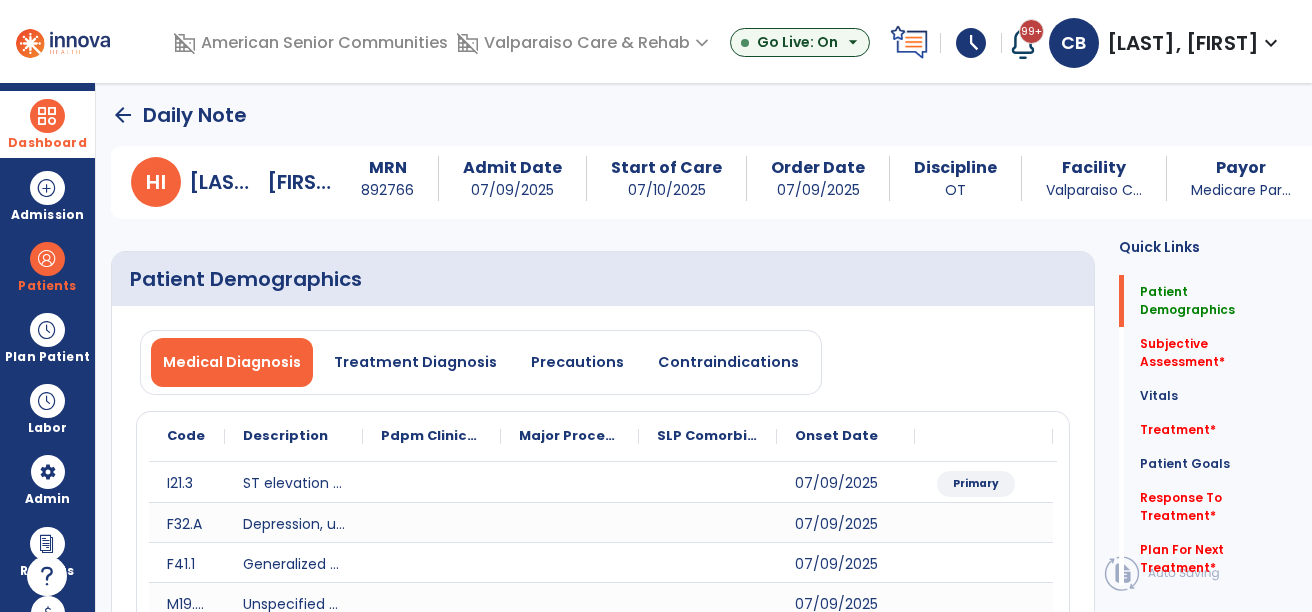 scroll, scrollTop: 0, scrollLeft: 0, axis: both 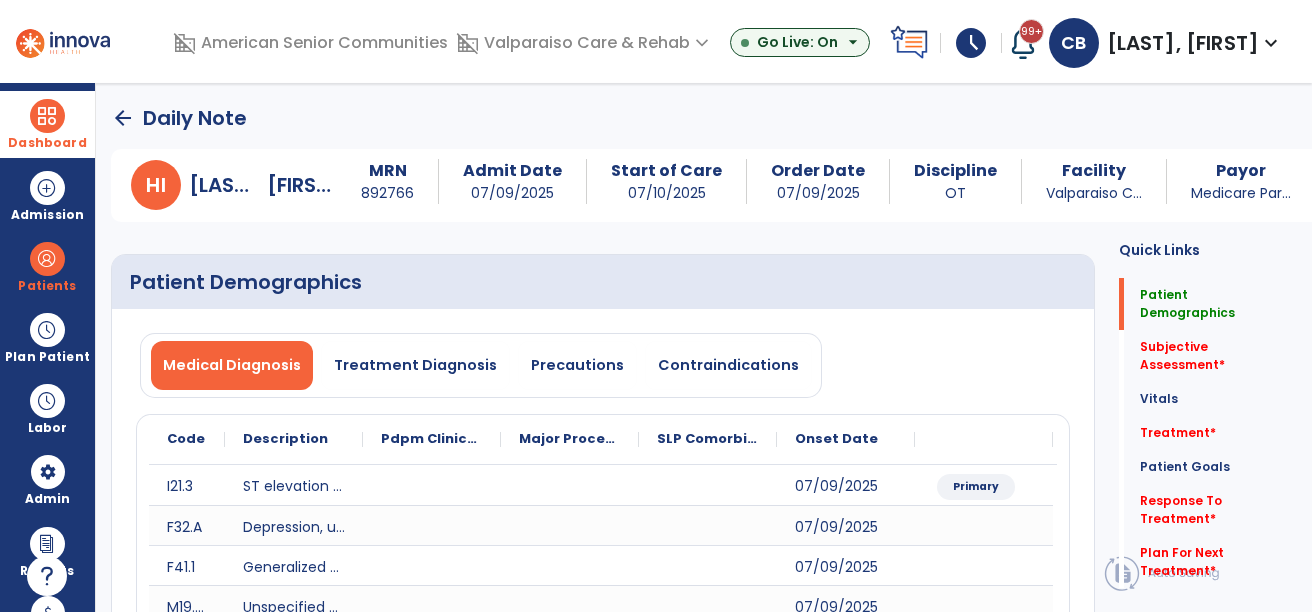 drag, startPoint x: 35, startPoint y: 96, endPoint x: 197, endPoint y: 118, distance: 163.487 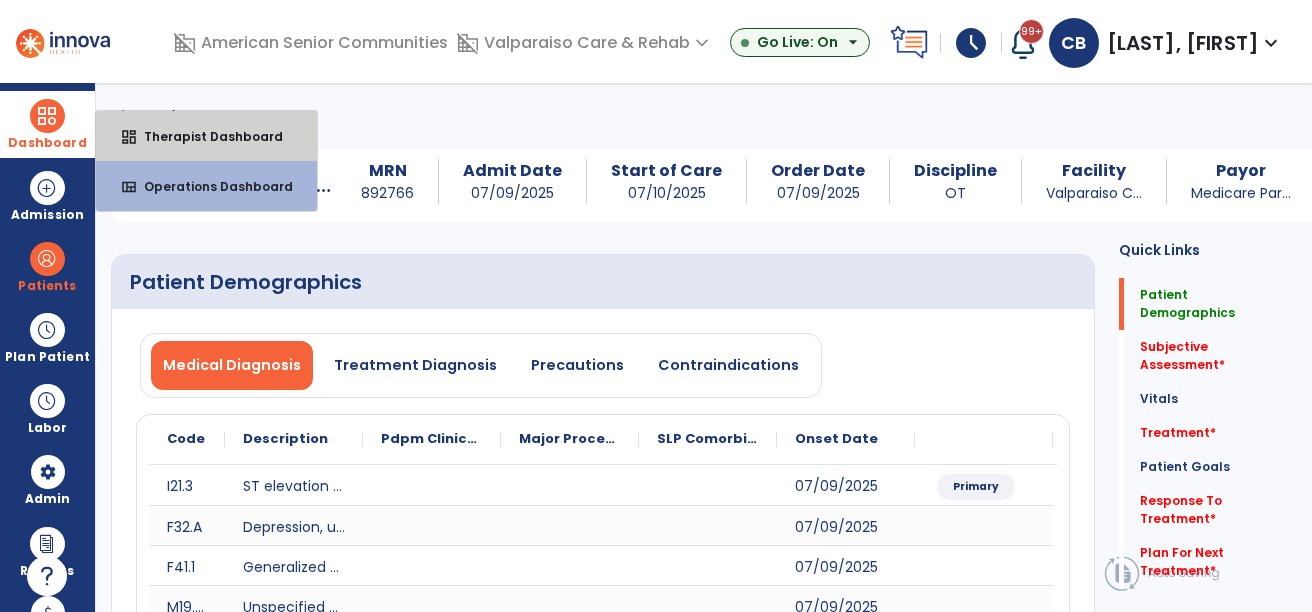 click on "dashboard  Therapist Dashboard" at bounding box center (206, 136) 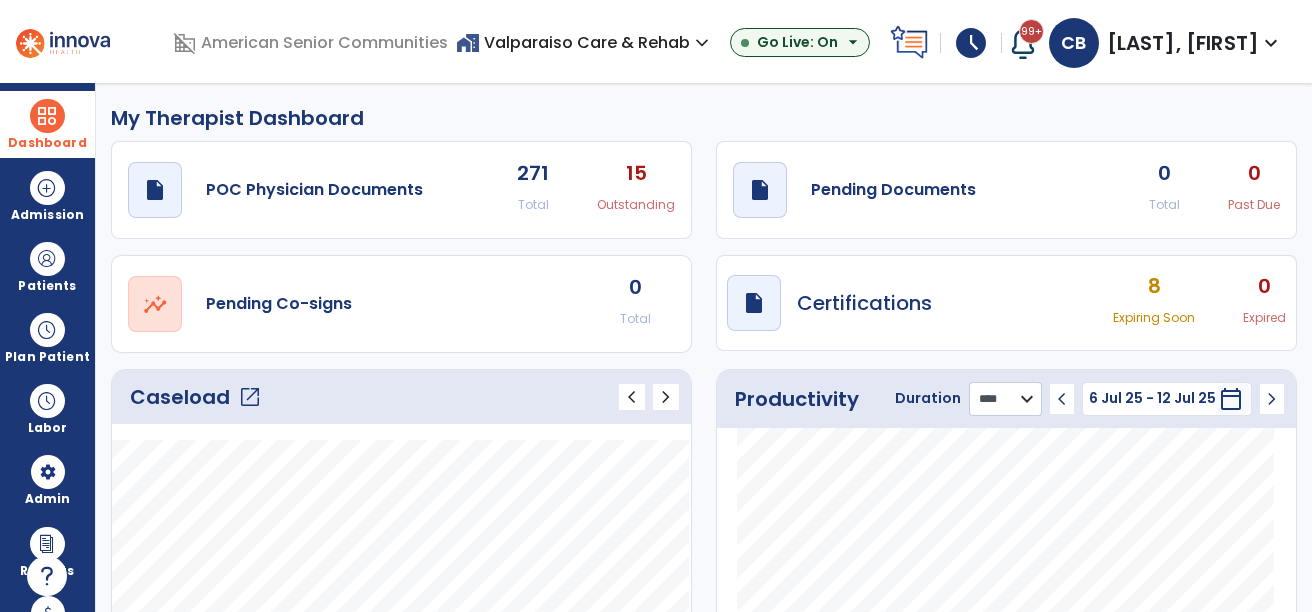 click on "******** **** ***" 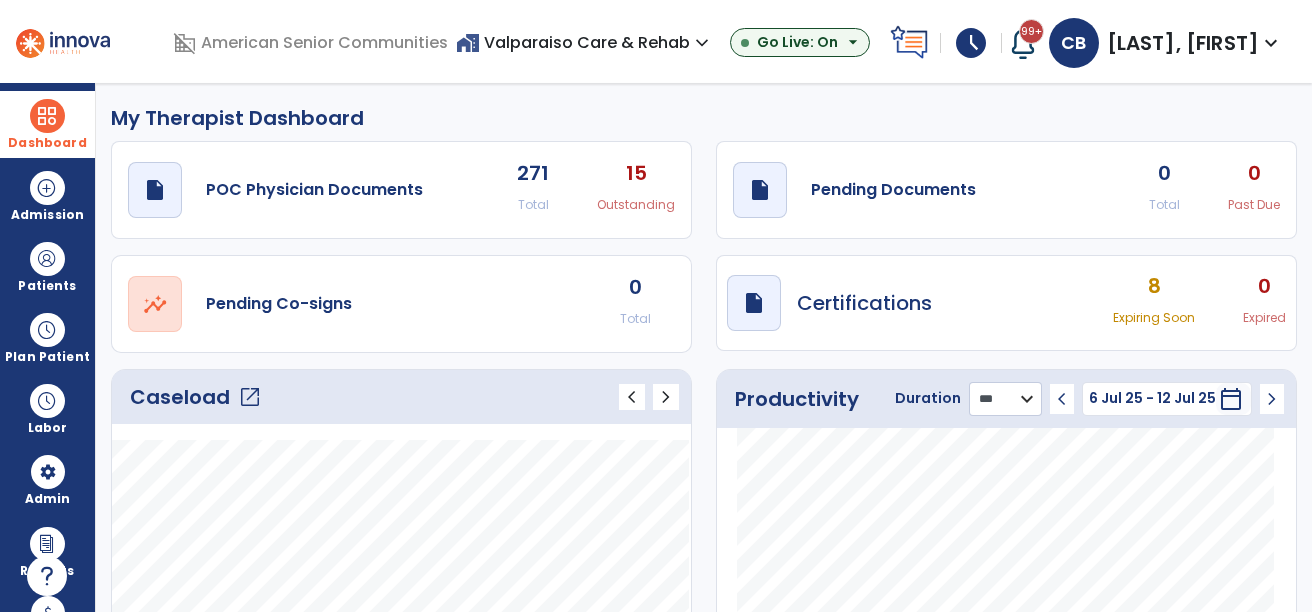 click on "******** **** ***" 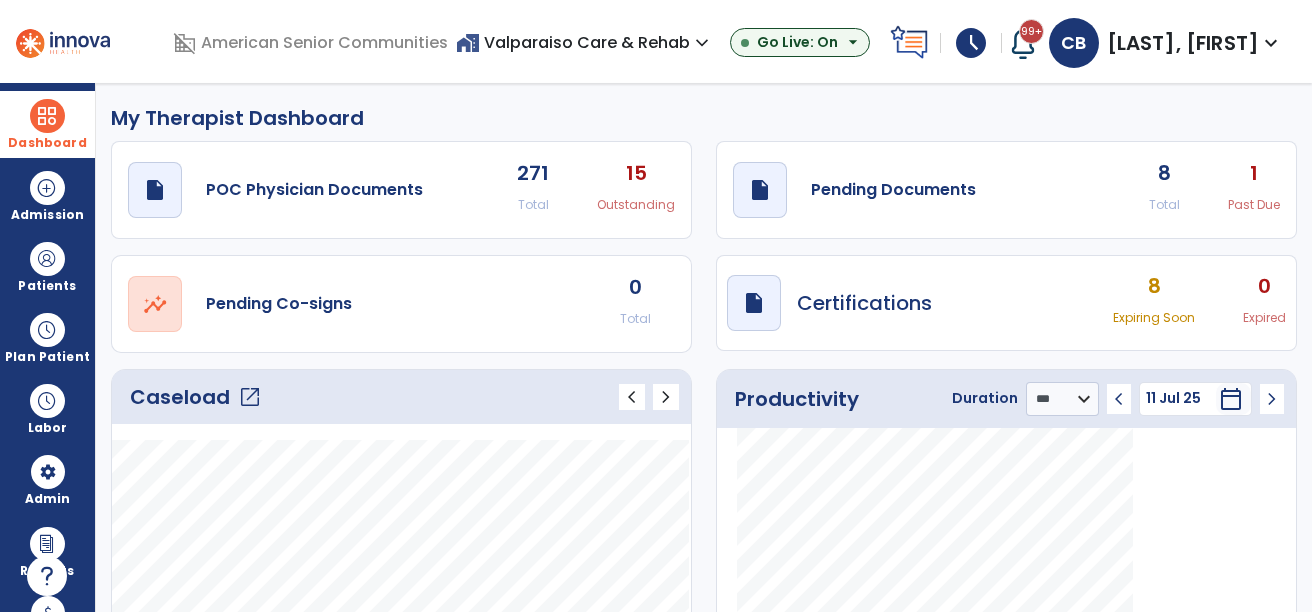 click on "chevron_left" 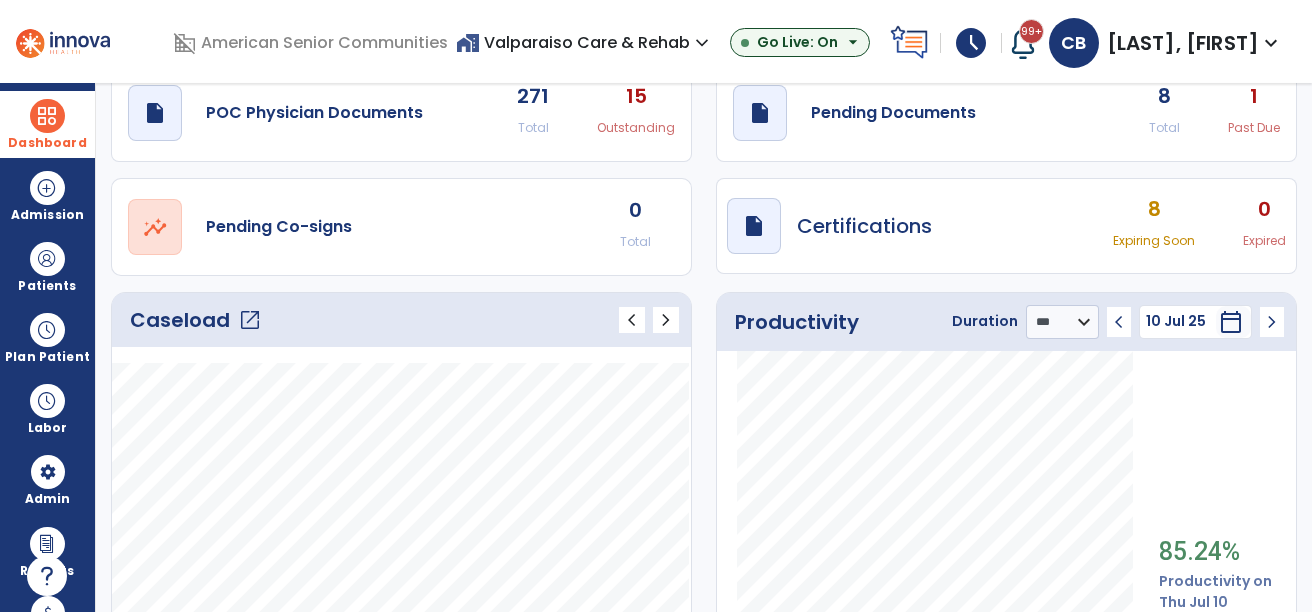 scroll, scrollTop: 0, scrollLeft: 0, axis: both 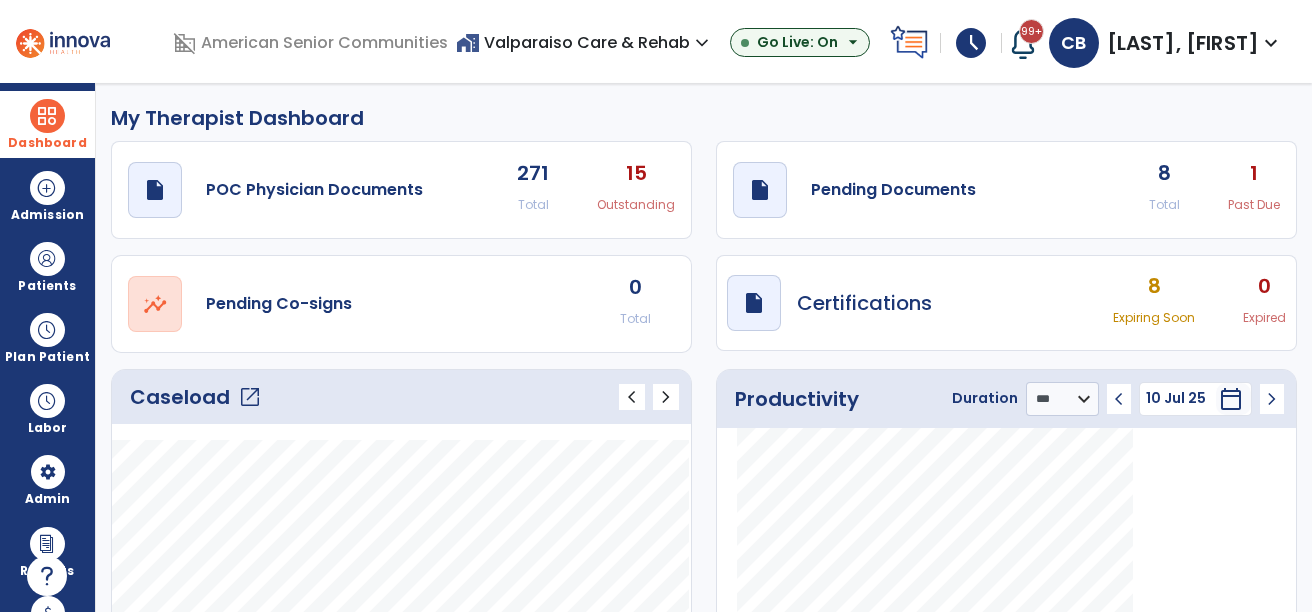 click on "chevron_left" 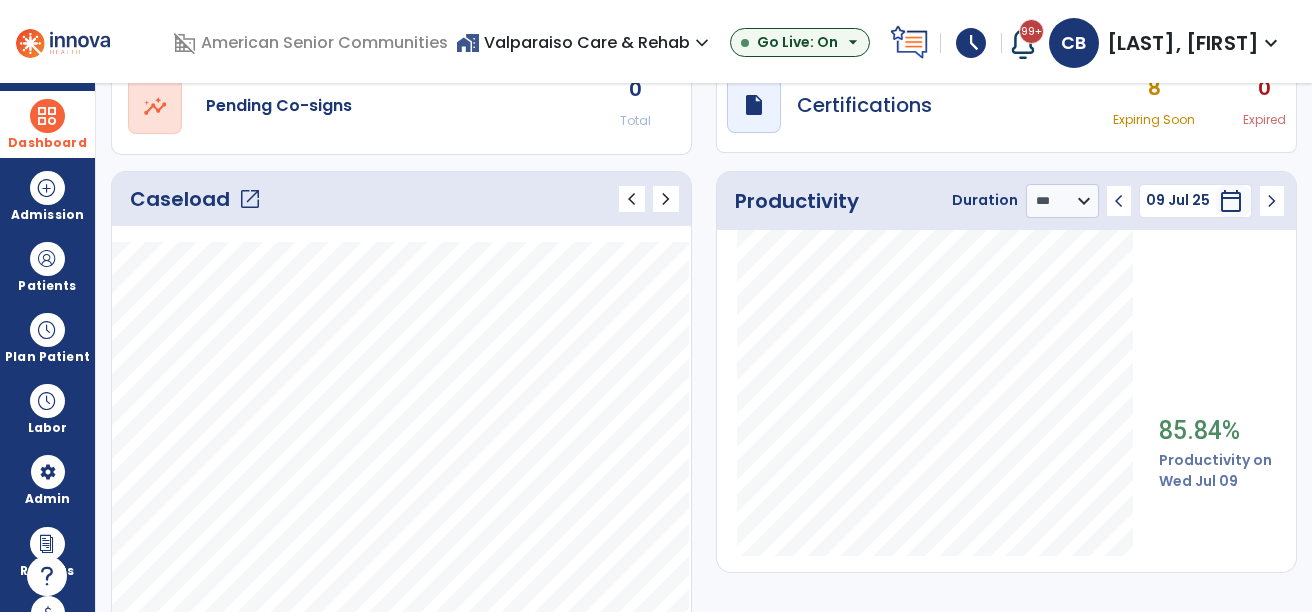 scroll, scrollTop: 200, scrollLeft: 0, axis: vertical 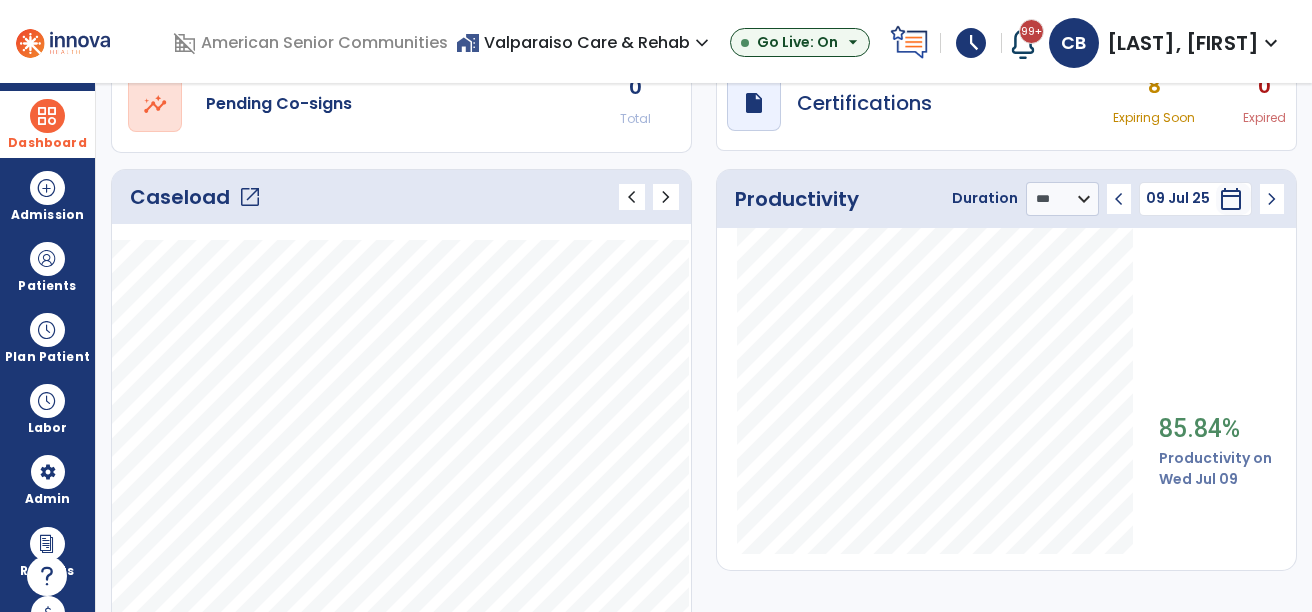 click on "chevron_left" 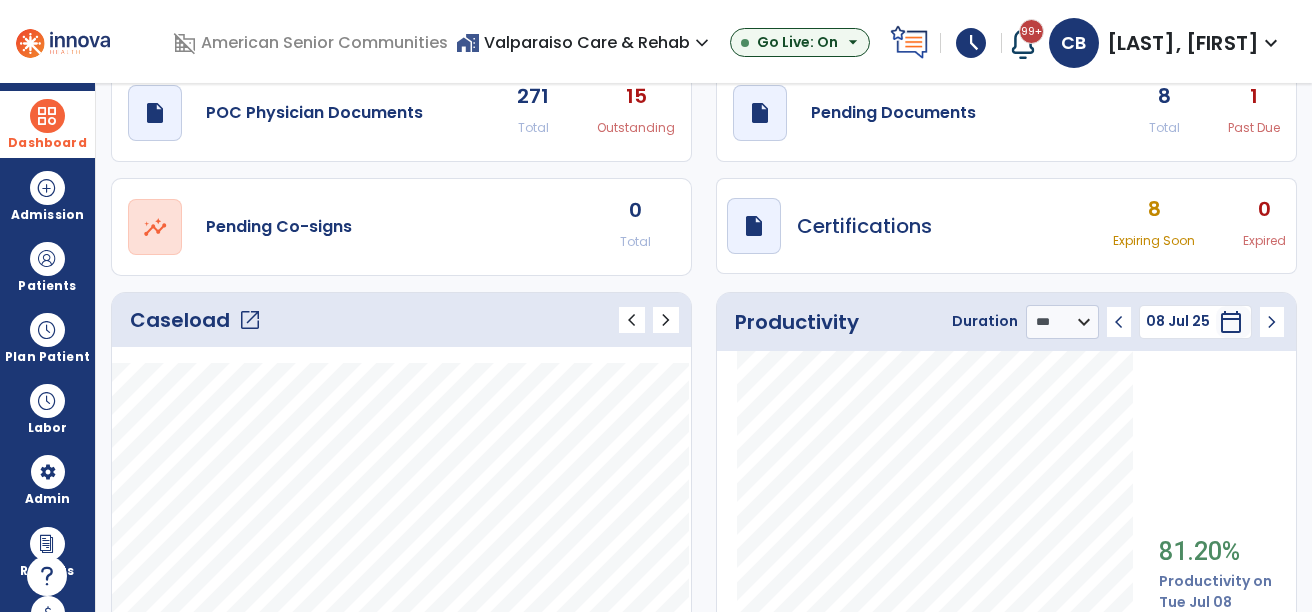 scroll, scrollTop: 0, scrollLeft: 0, axis: both 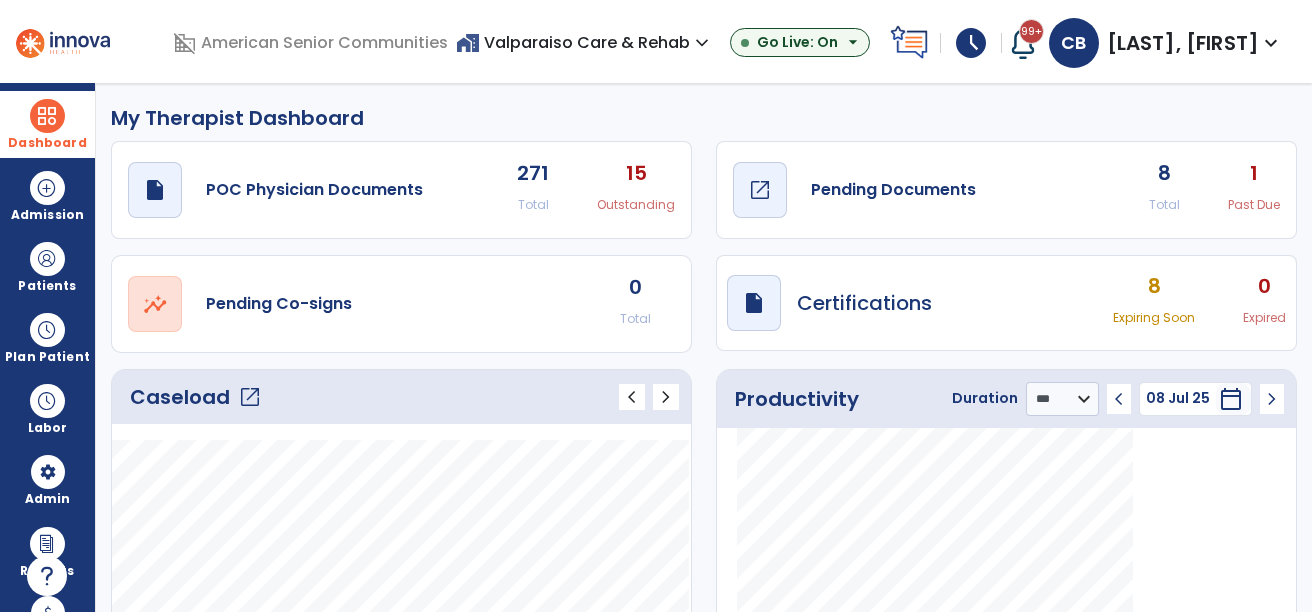 click on "open_in_new" 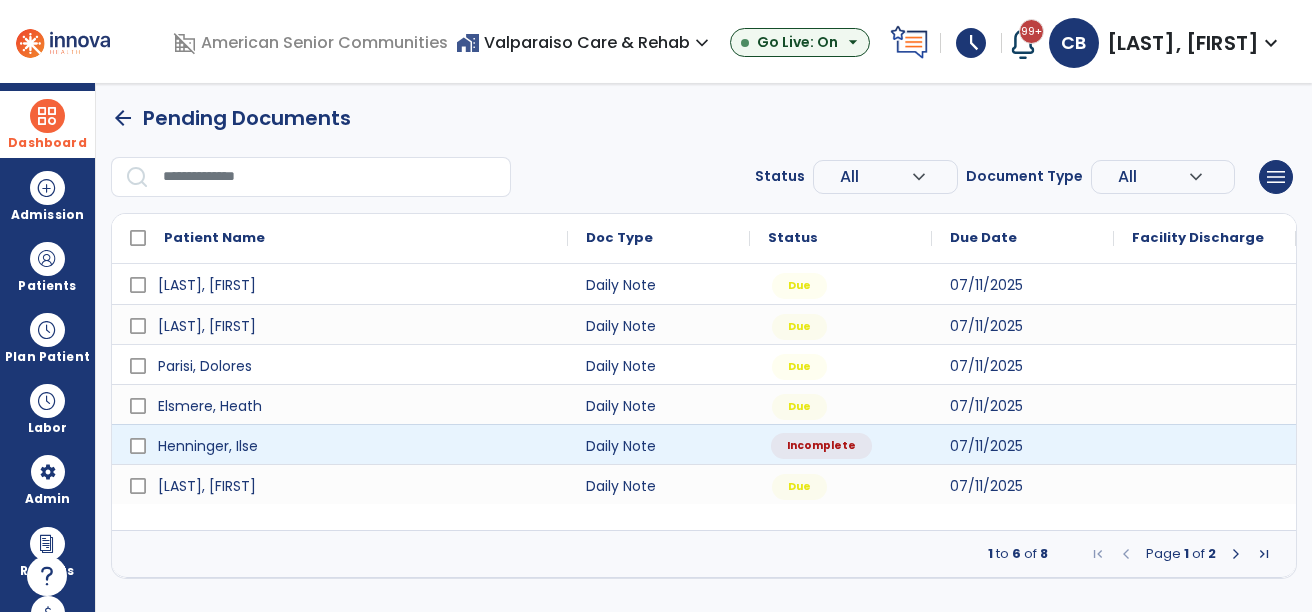 click on "Incomplete" at bounding box center (821, 446) 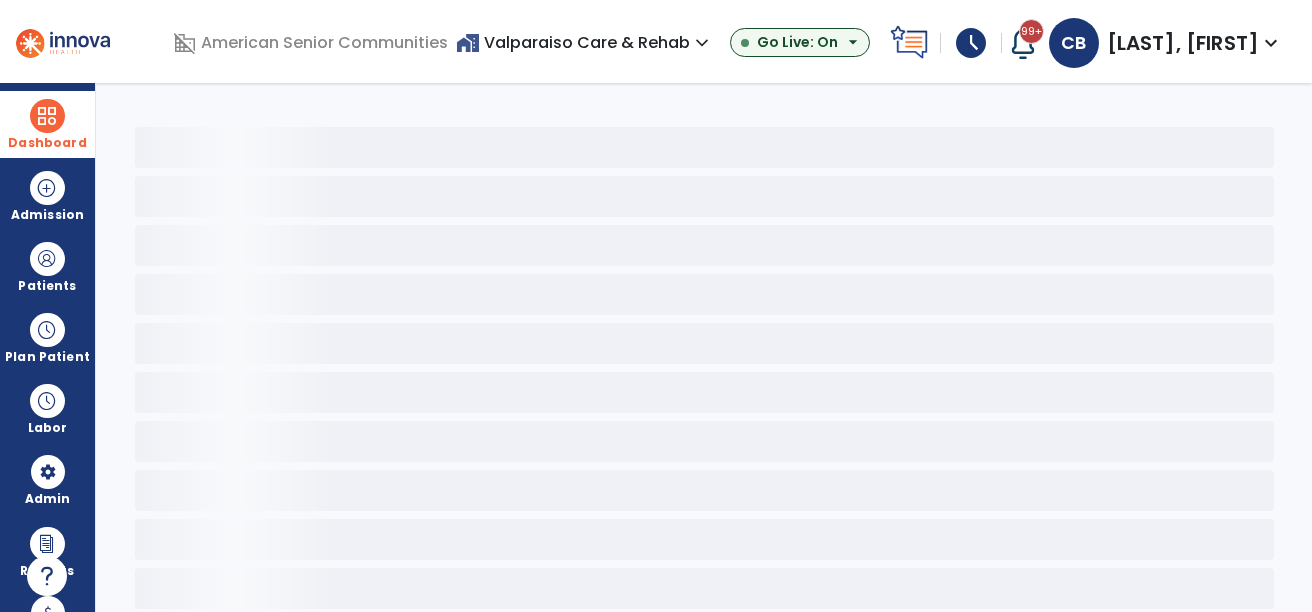 select on "*" 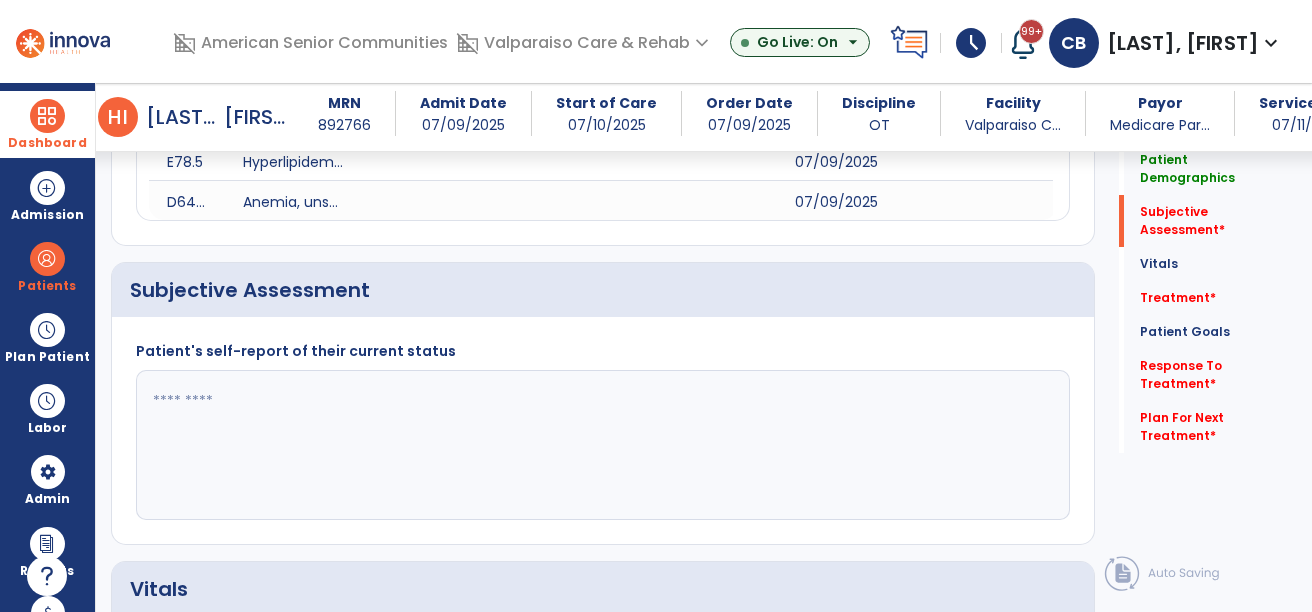 scroll, scrollTop: 1000, scrollLeft: 0, axis: vertical 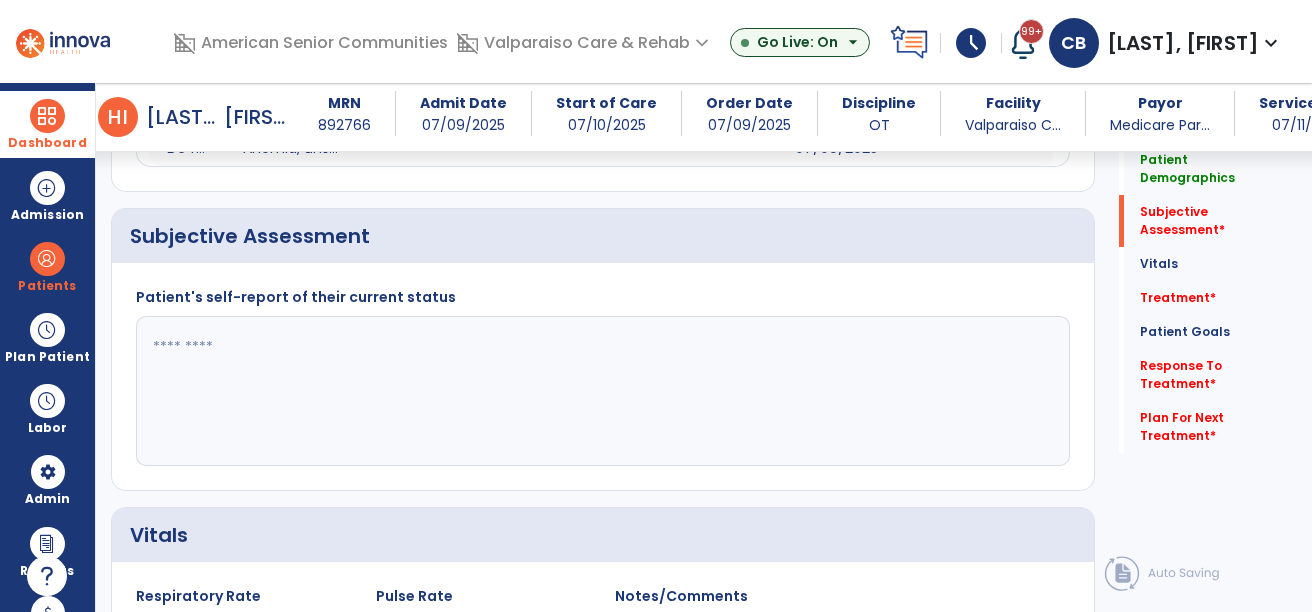 click 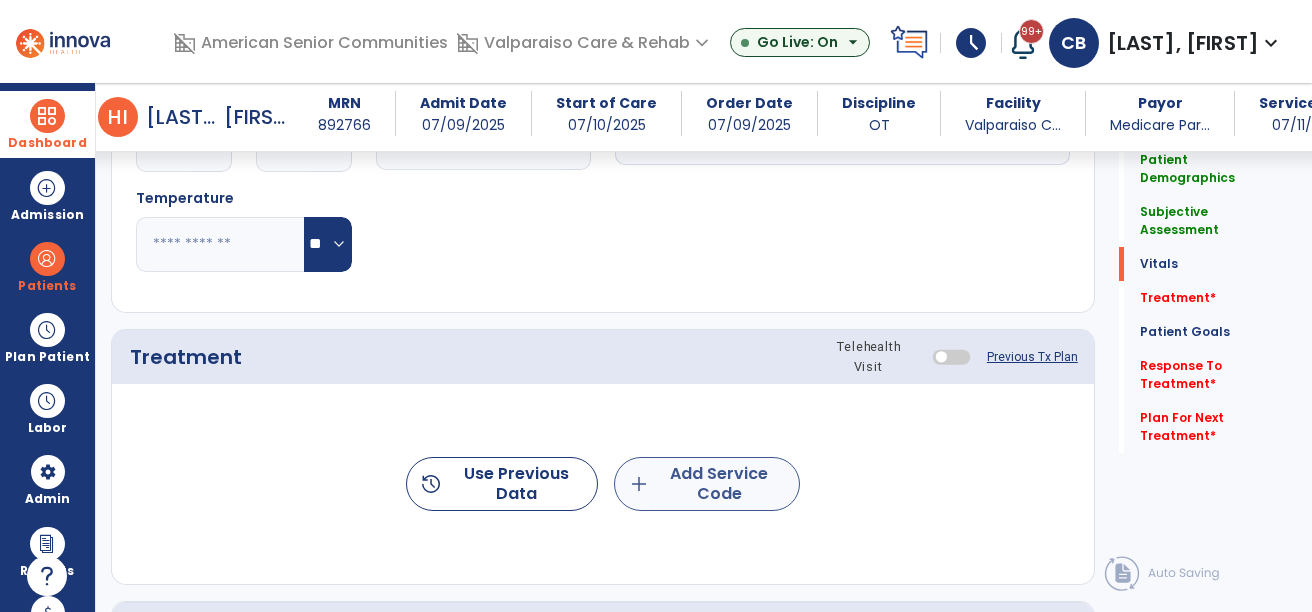 type on "**********" 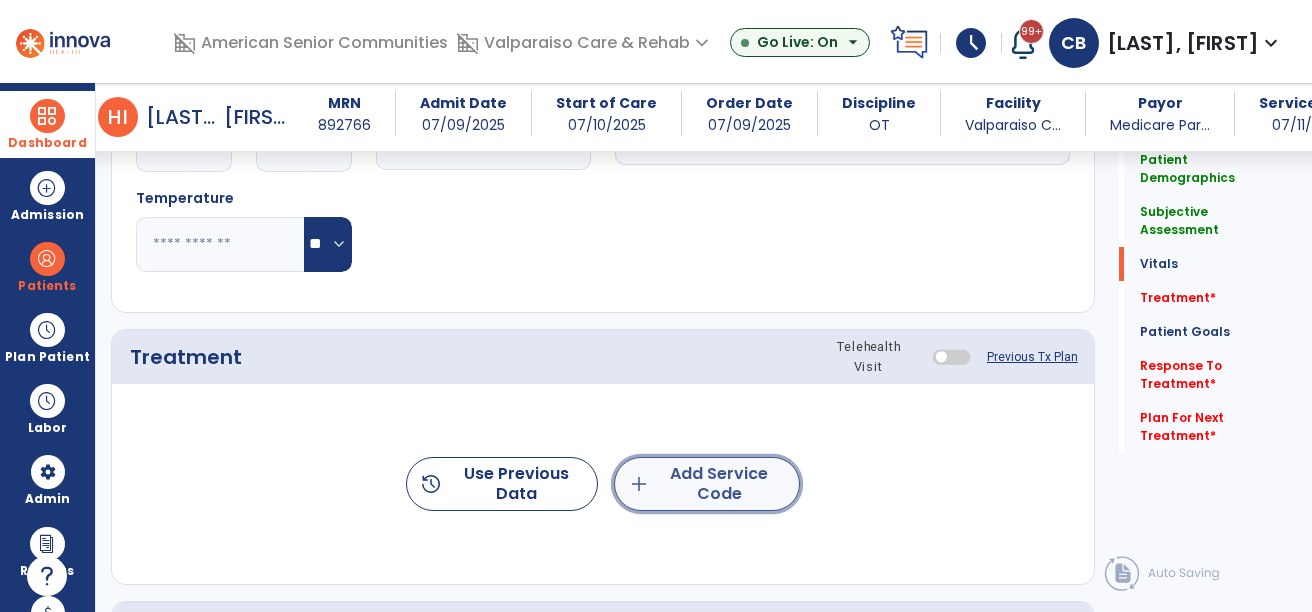 click on "add  Add Service Code" 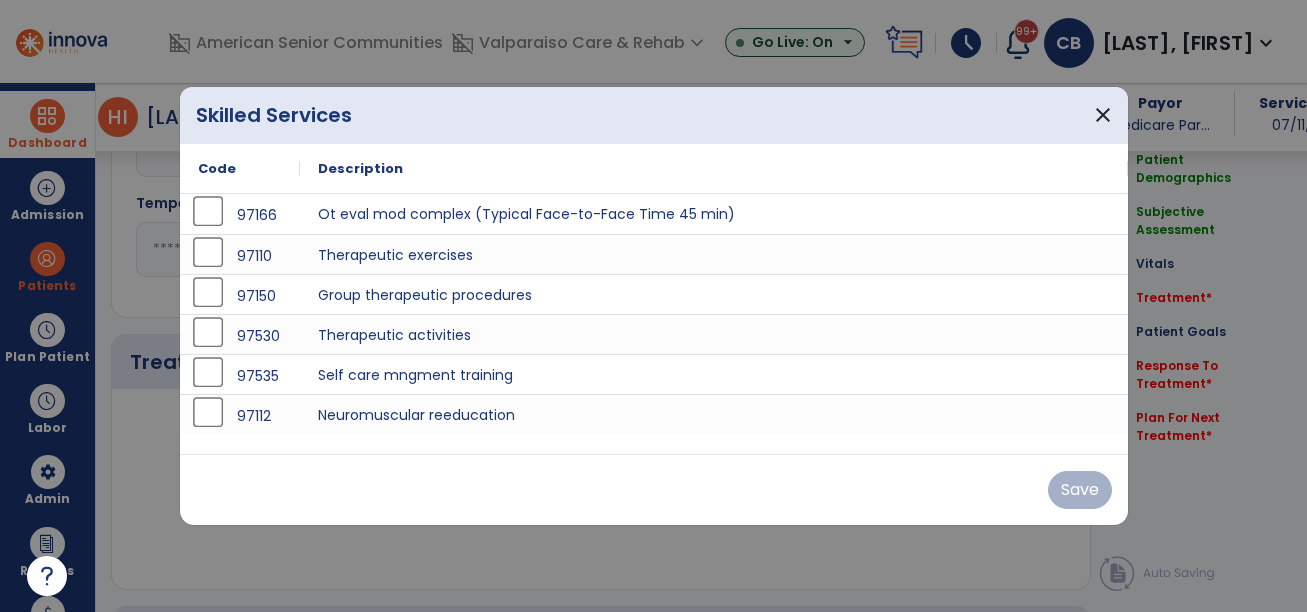 scroll, scrollTop: 1600, scrollLeft: 0, axis: vertical 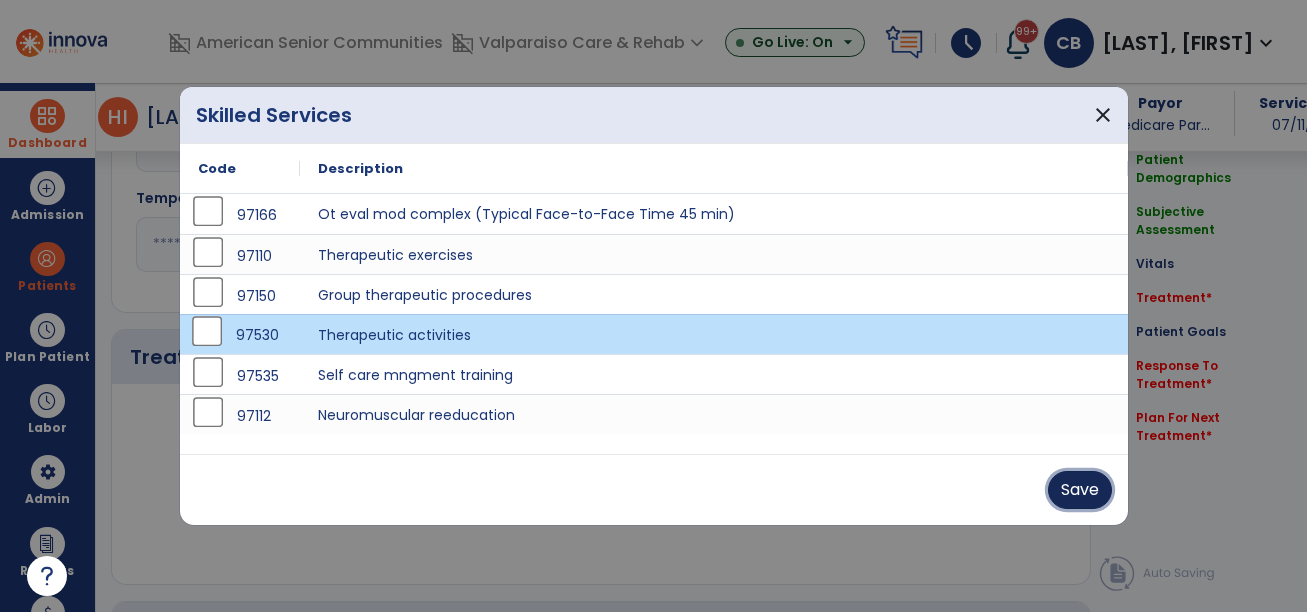 click on "Save" at bounding box center [1080, 490] 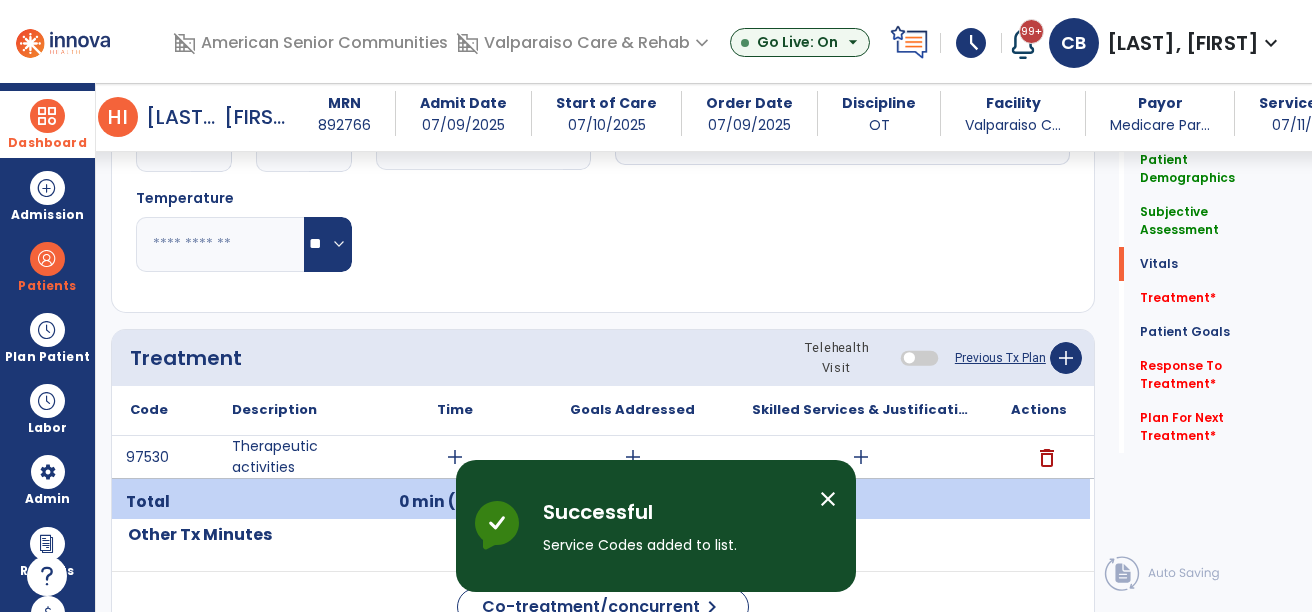 drag, startPoint x: 832, startPoint y: 496, endPoint x: 803, endPoint y: 496, distance: 29 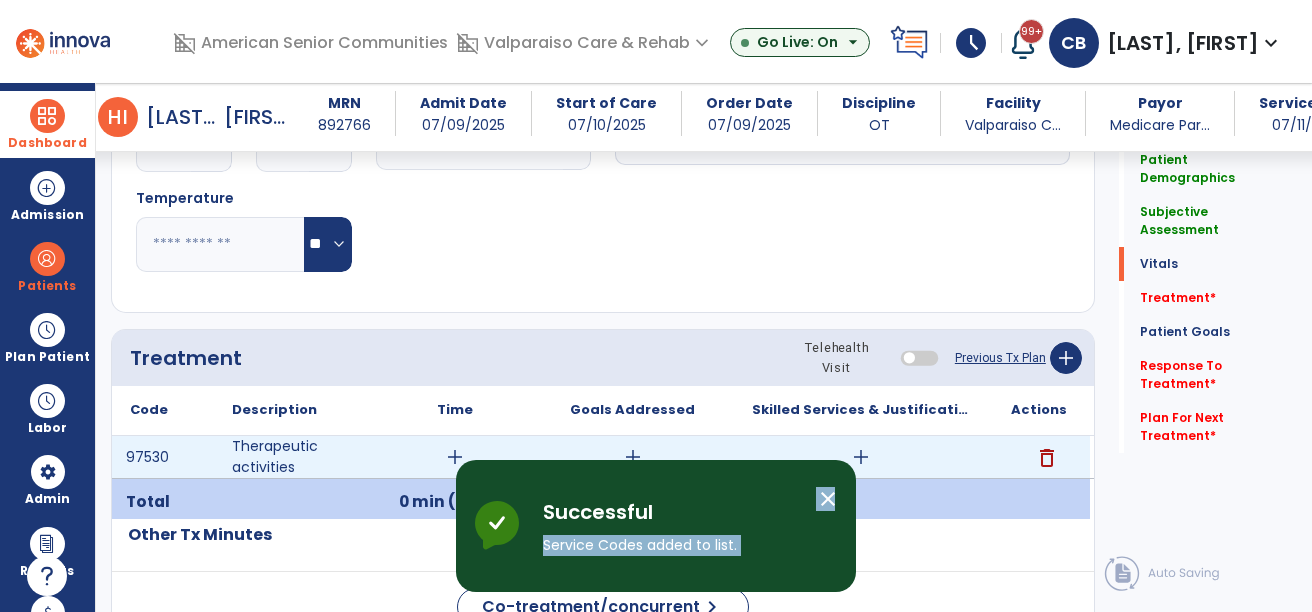 click on "add" at bounding box center [455, 457] 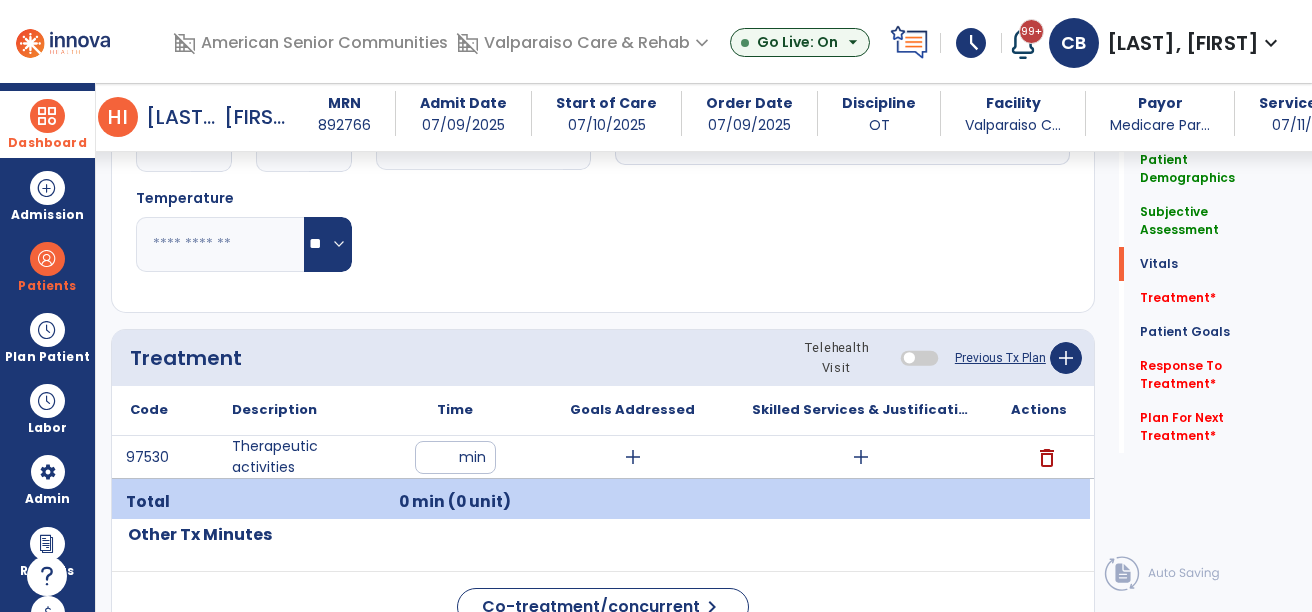 type on "**" 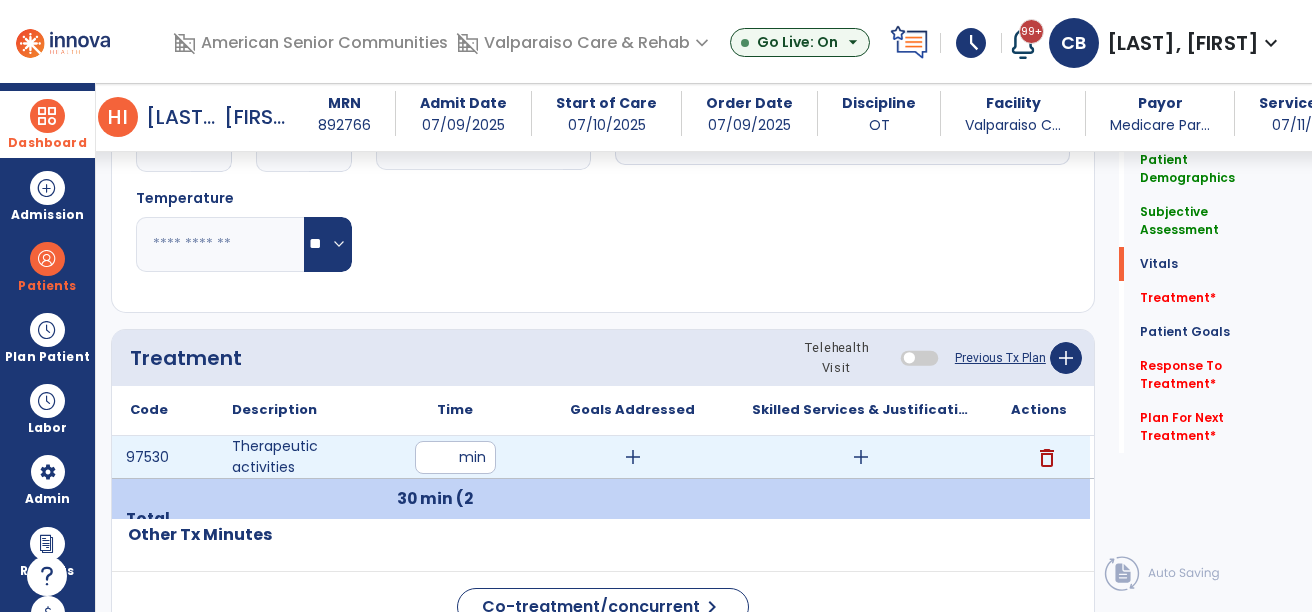 click on "add" at bounding box center (633, 457) 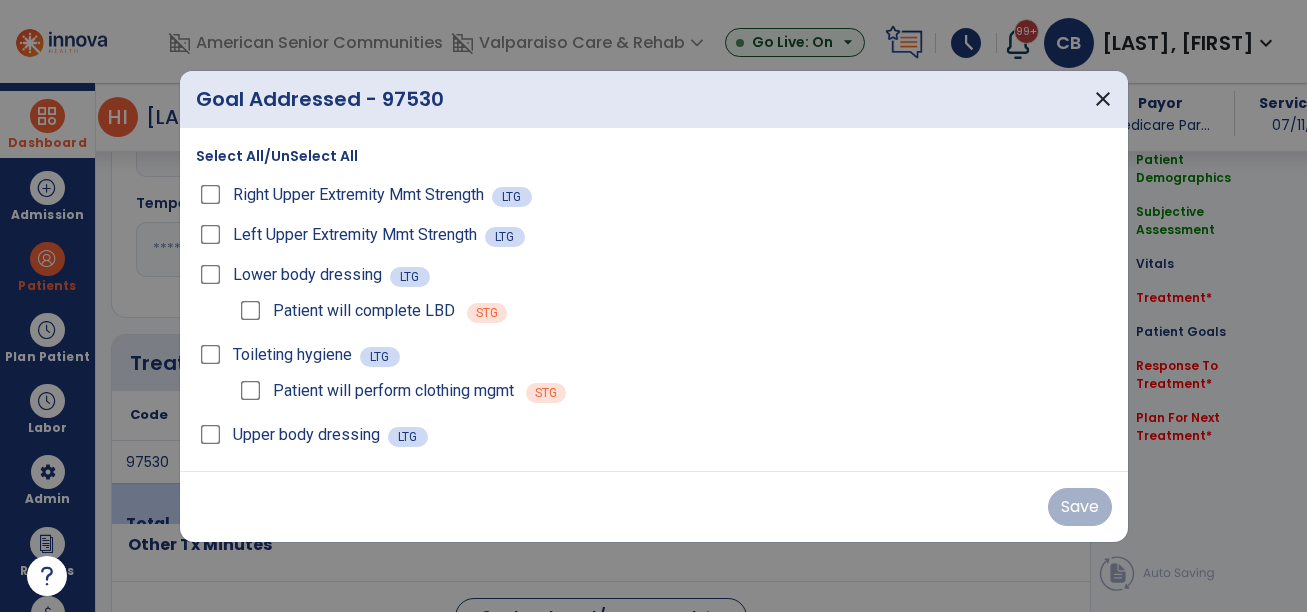 scroll, scrollTop: 1600, scrollLeft: 0, axis: vertical 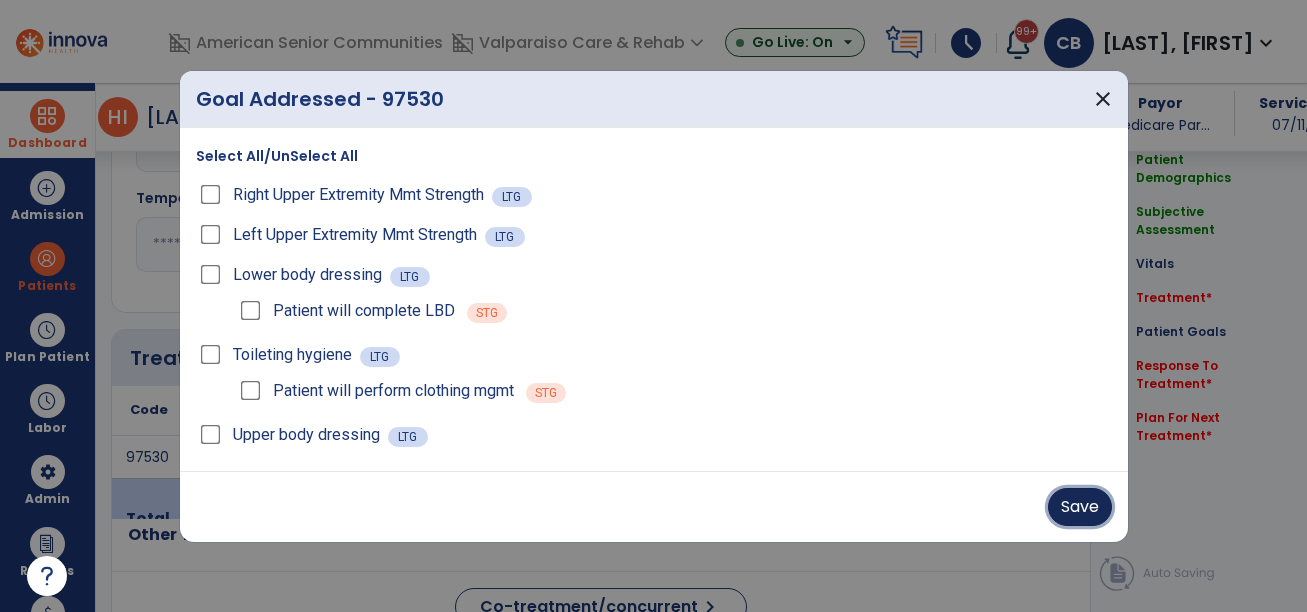 click on "Save" at bounding box center [1080, 507] 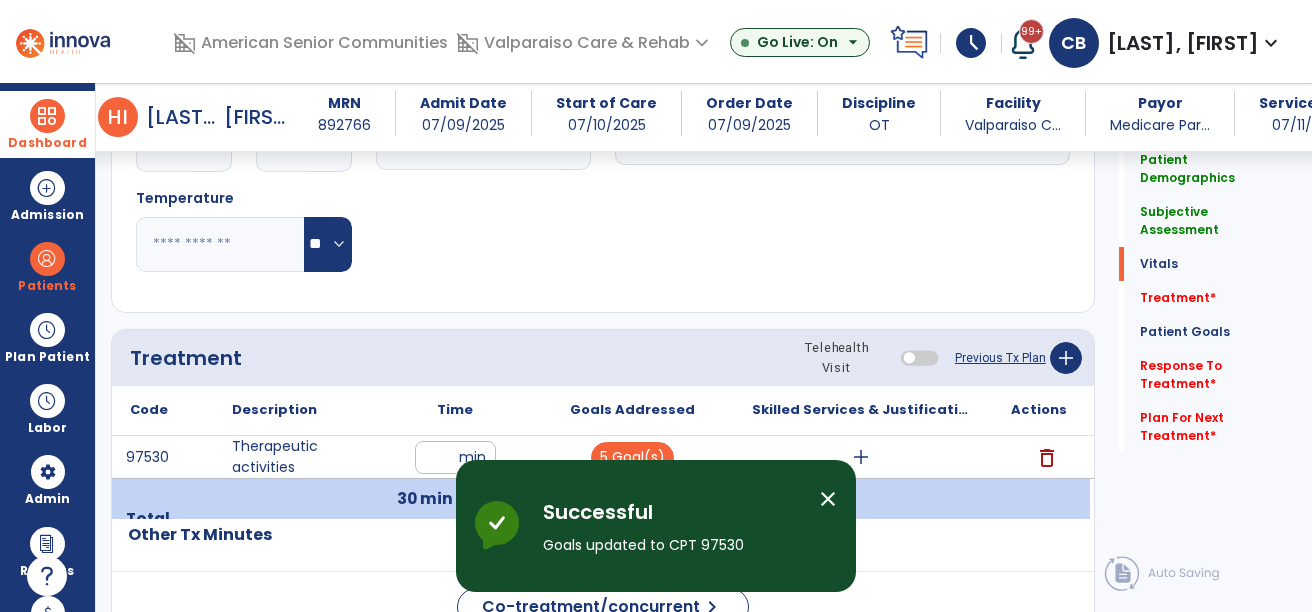 click on "close" at bounding box center [828, 499] 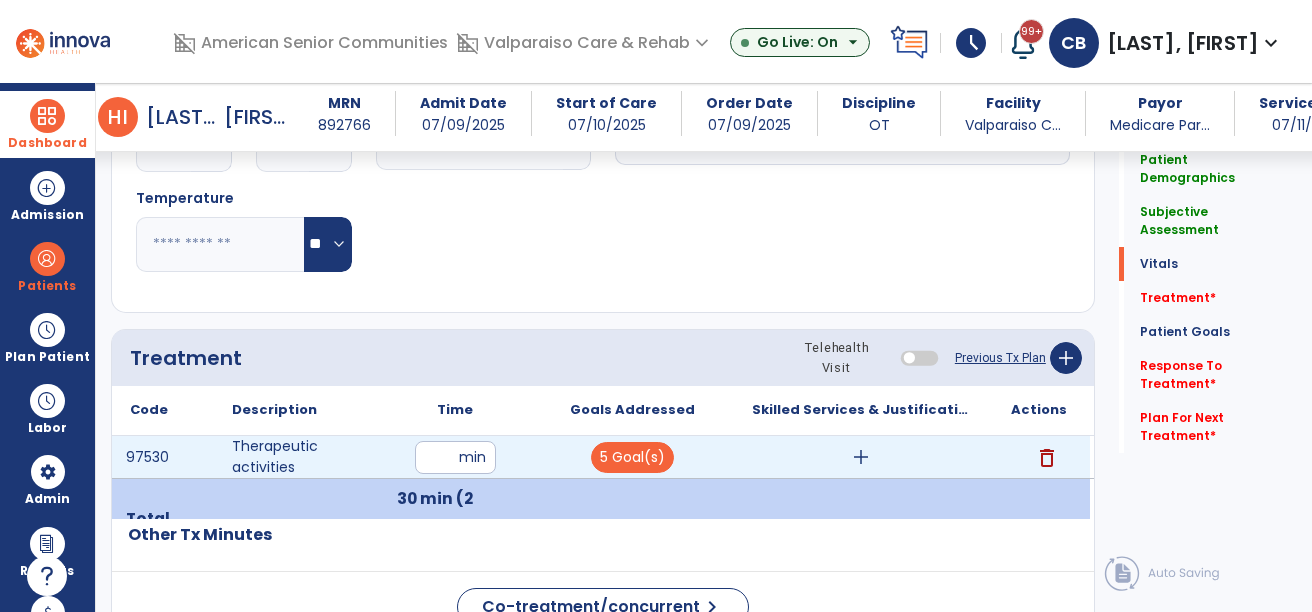 click on "add" at bounding box center (861, 457) 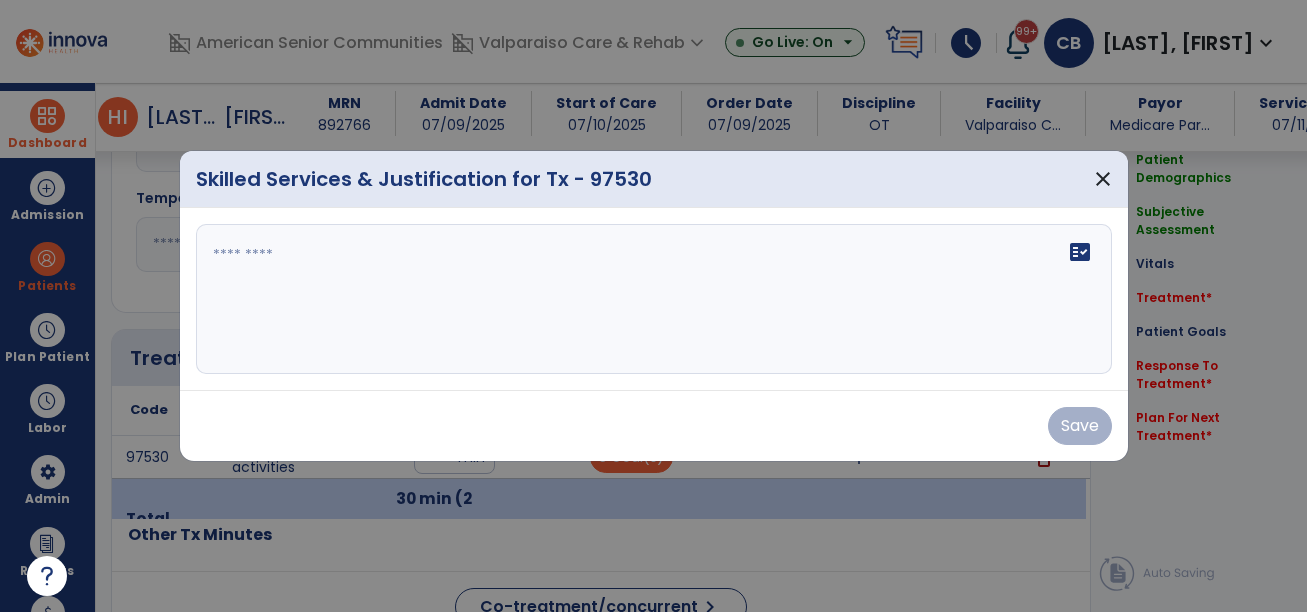 scroll, scrollTop: 1600, scrollLeft: 0, axis: vertical 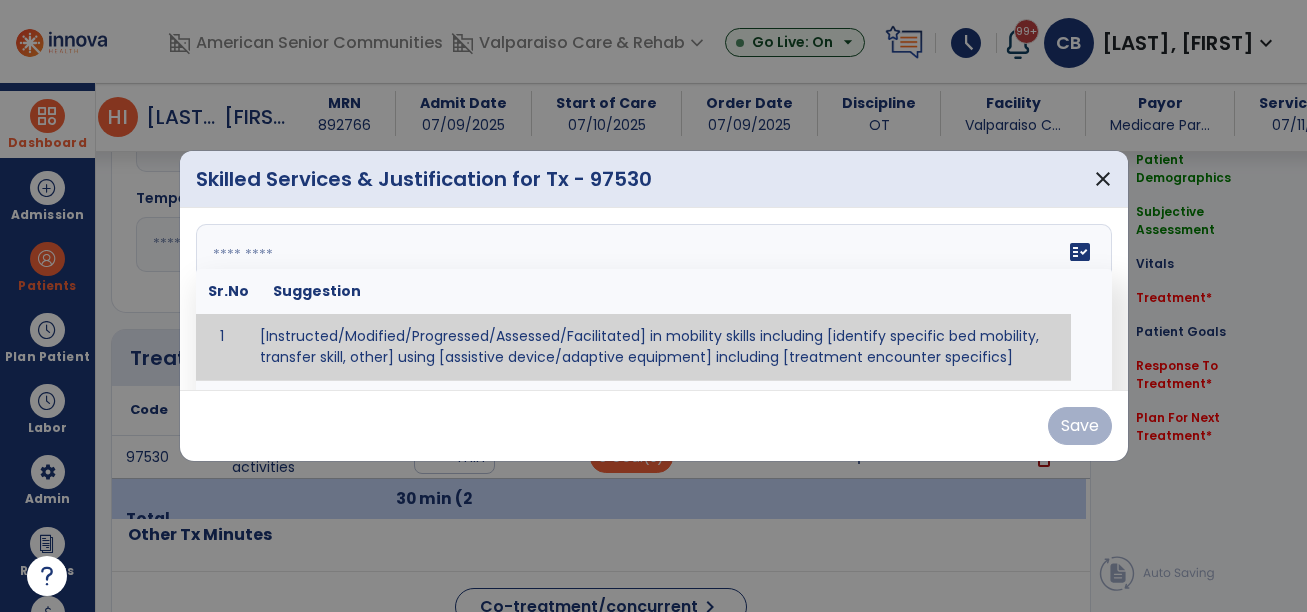 click on "fact_check  Sr.No Suggestion 1 [Instructed/Modified/Progressed/Assessed/Facilitated] in mobility skills including [identify specific bed mobility, transfer skill, other] using [assistive device/adaptive equipment] including [treatment encounter specifics]" at bounding box center [654, 299] 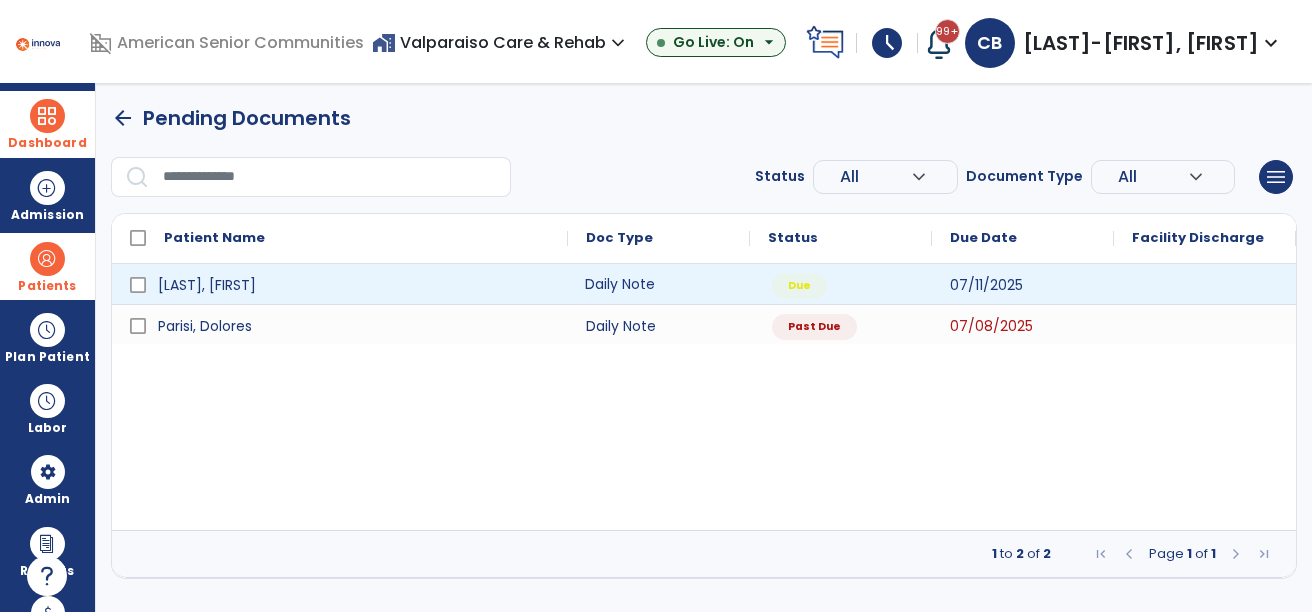click on "Daily Note" at bounding box center (659, 284) 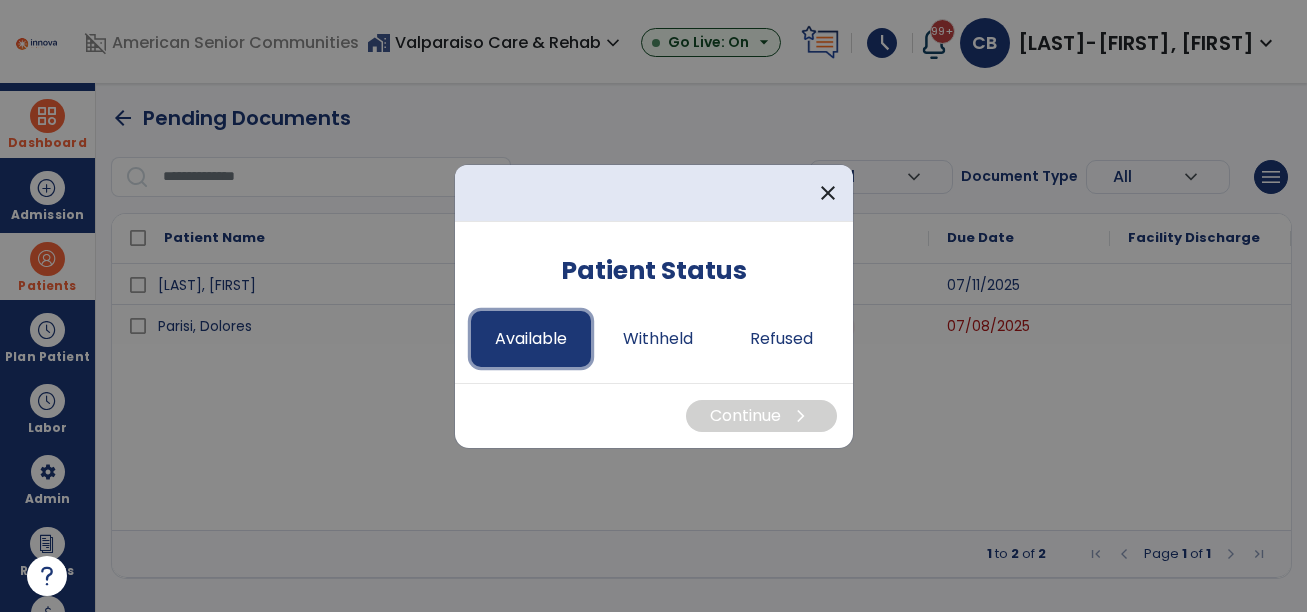 click on "Available" at bounding box center (531, 339) 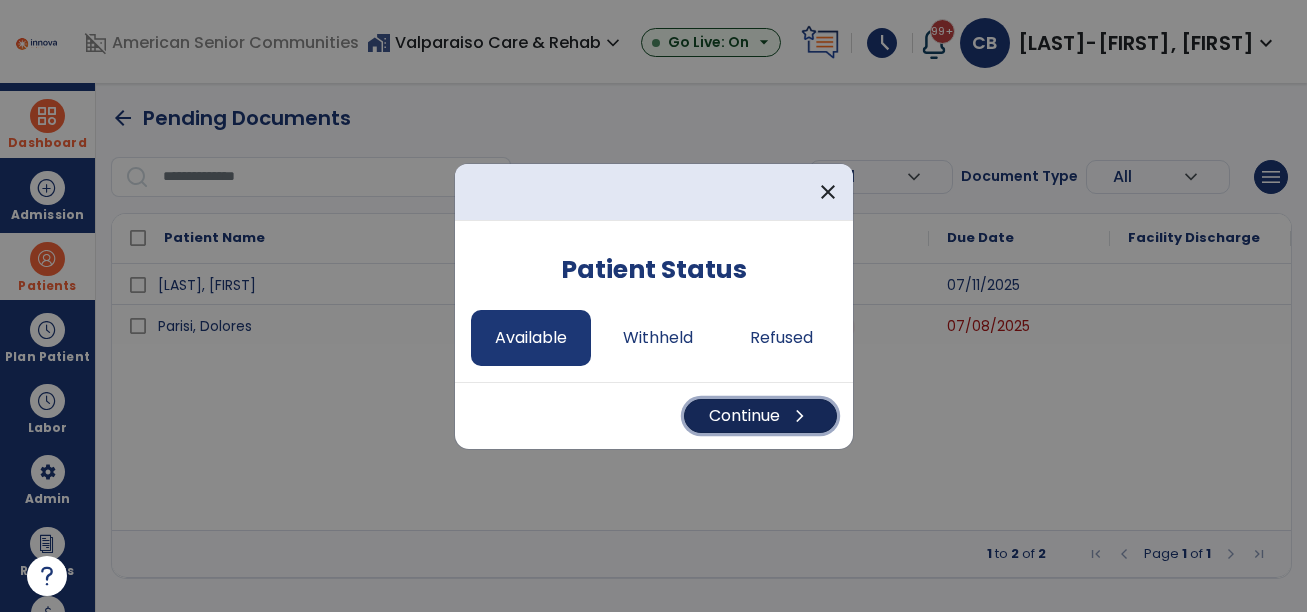 click on "chevron_right" at bounding box center [800, 416] 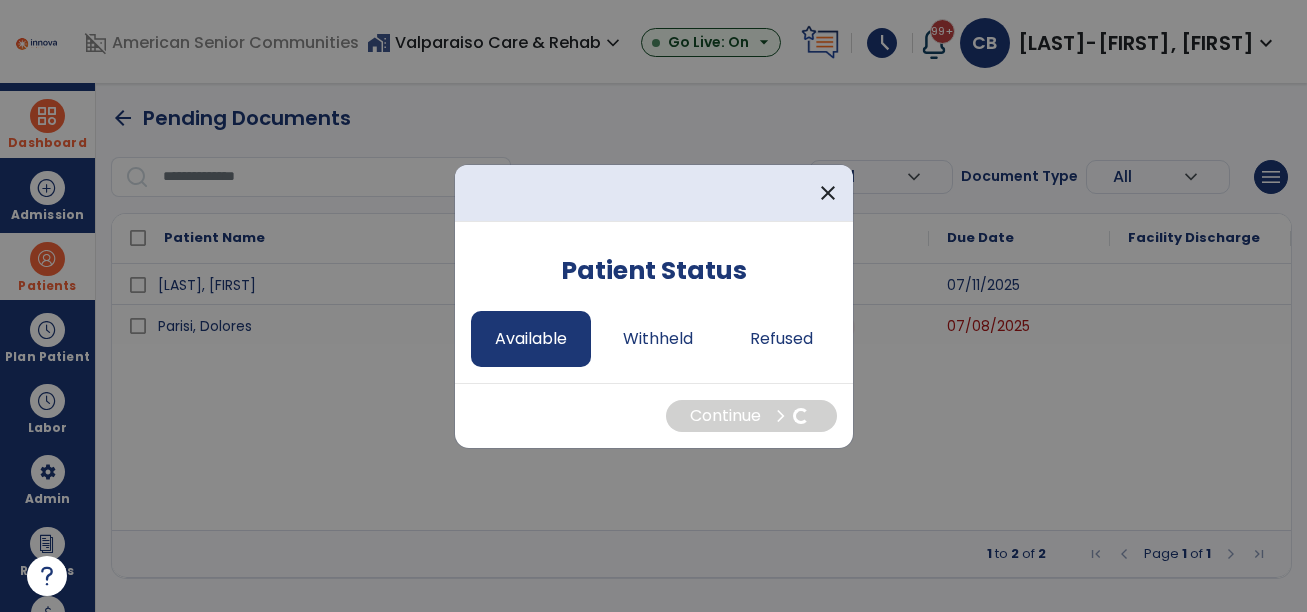 select on "*" 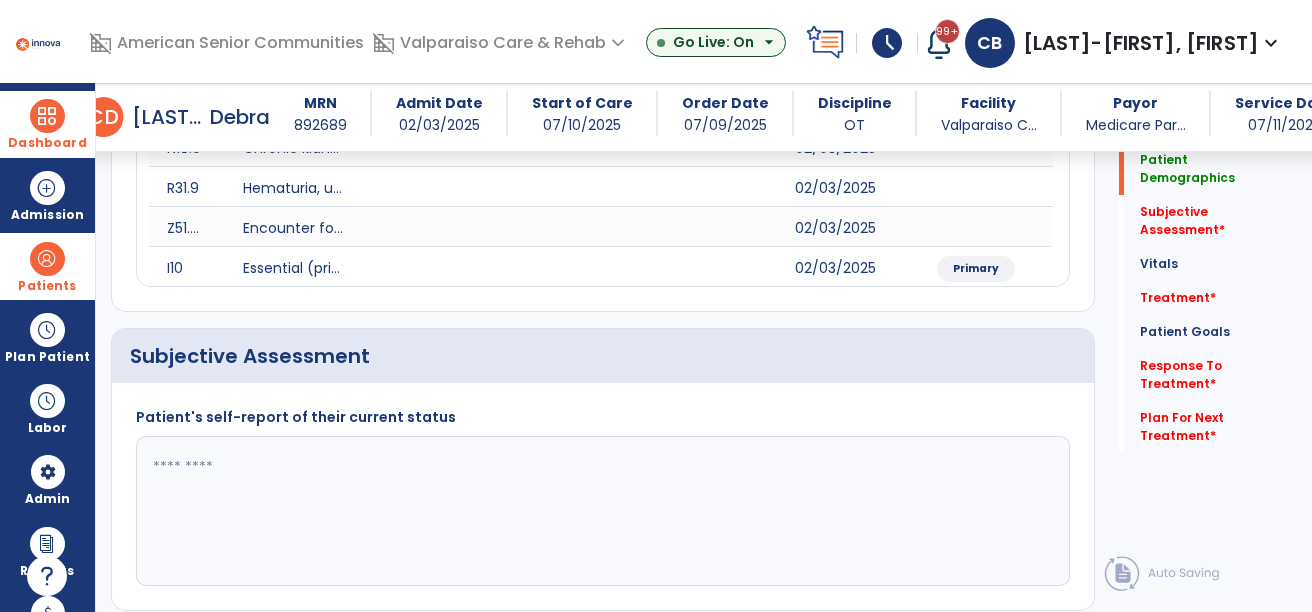 scroll, scrollTop: 700, scrollLeft: 0, axis: vertical 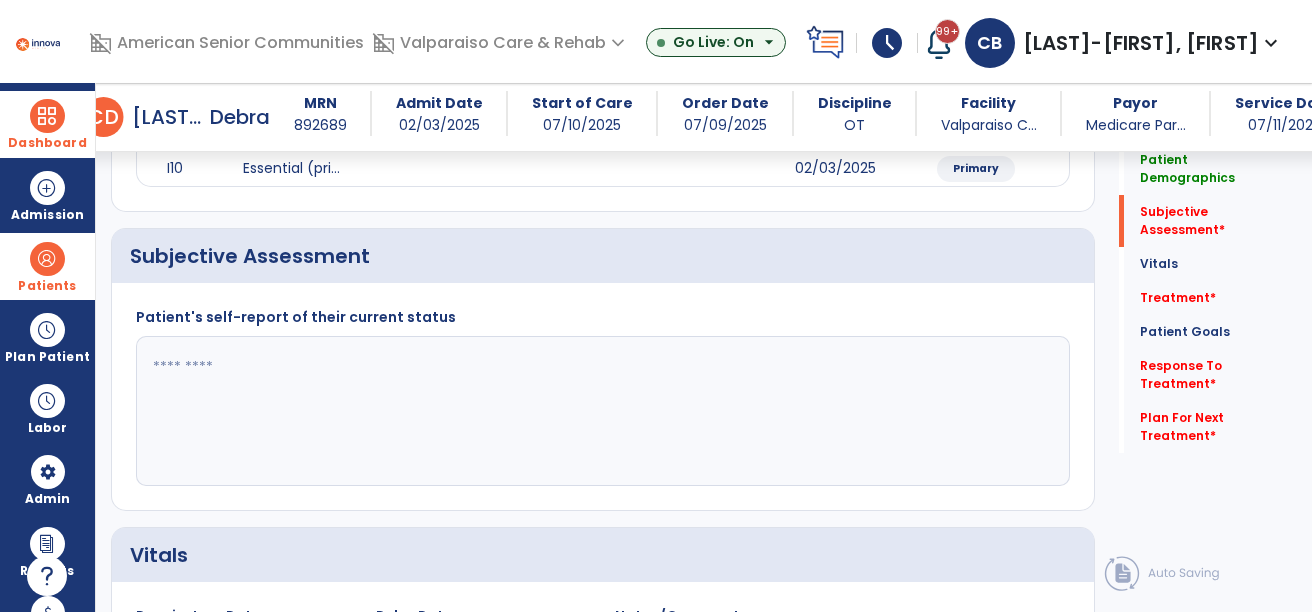 click 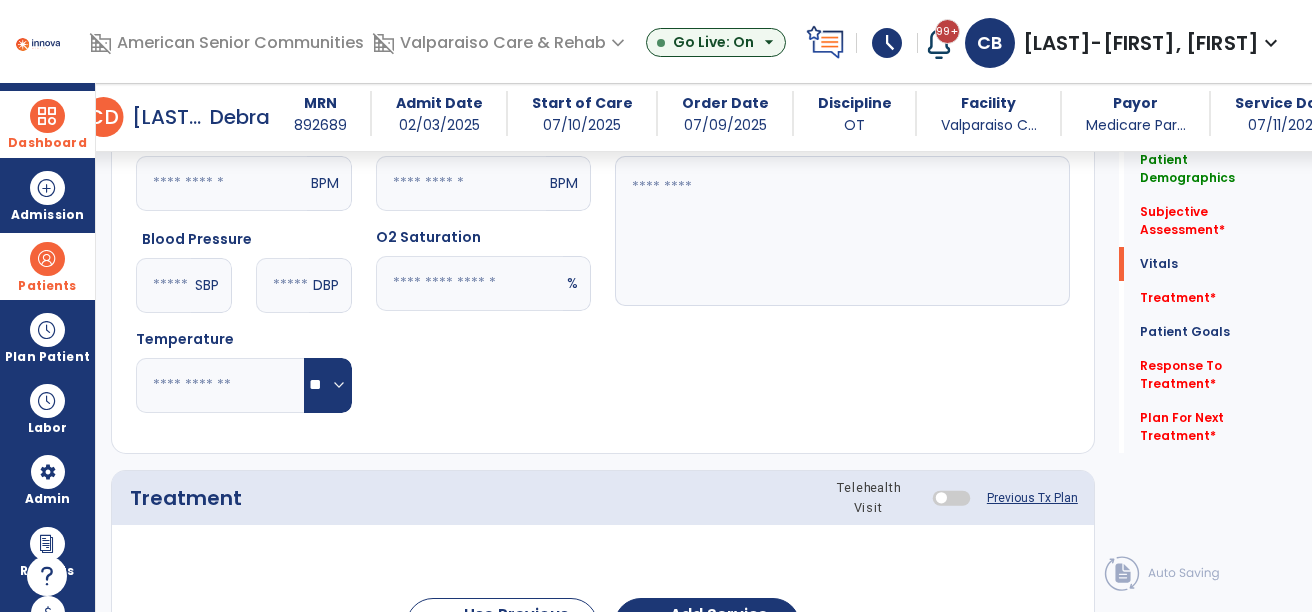 scroll, scrollTop: 1200, scrollLeft: 0, axis: vertical 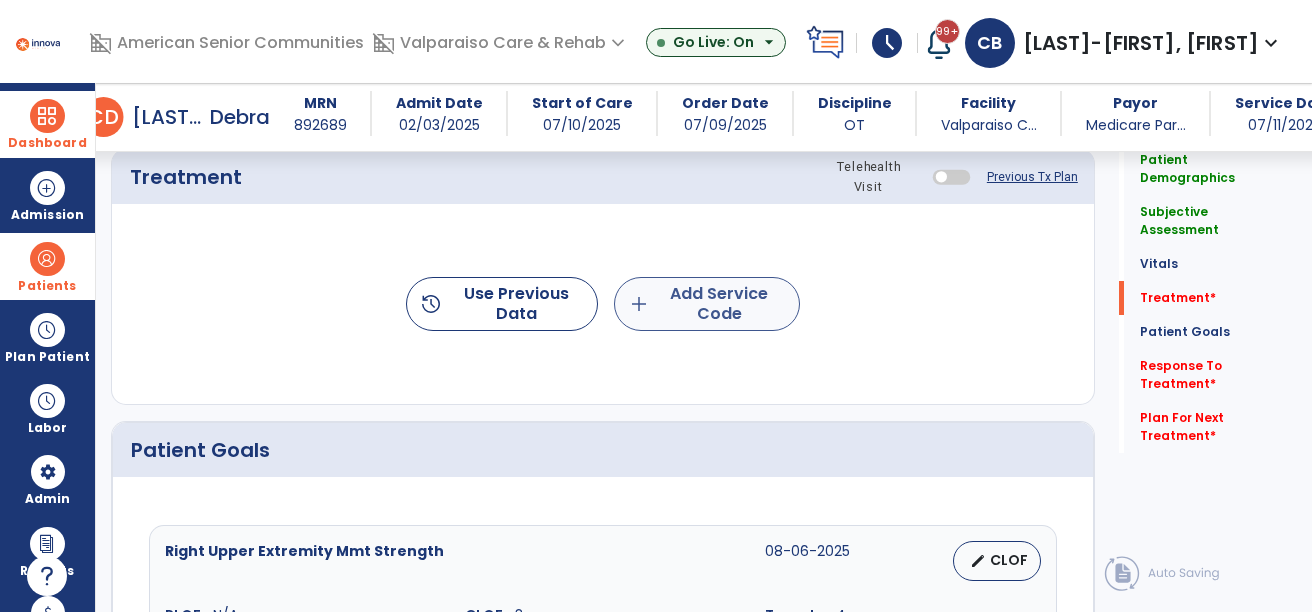 type on "**********" 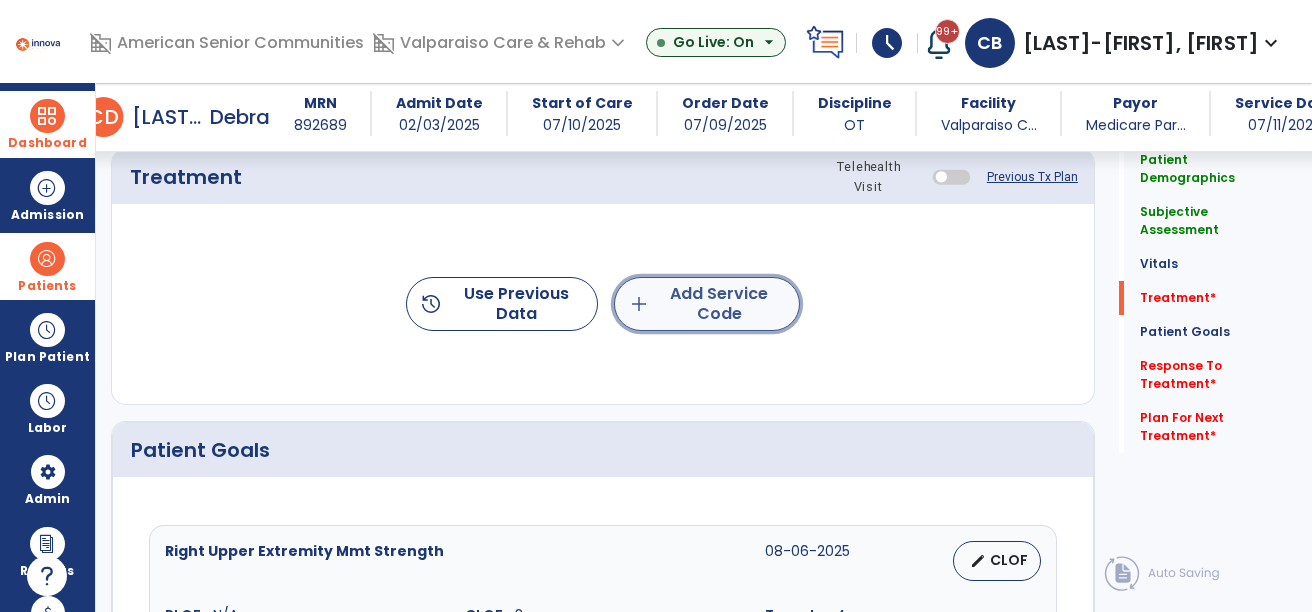 click on "add  Add Service Code" 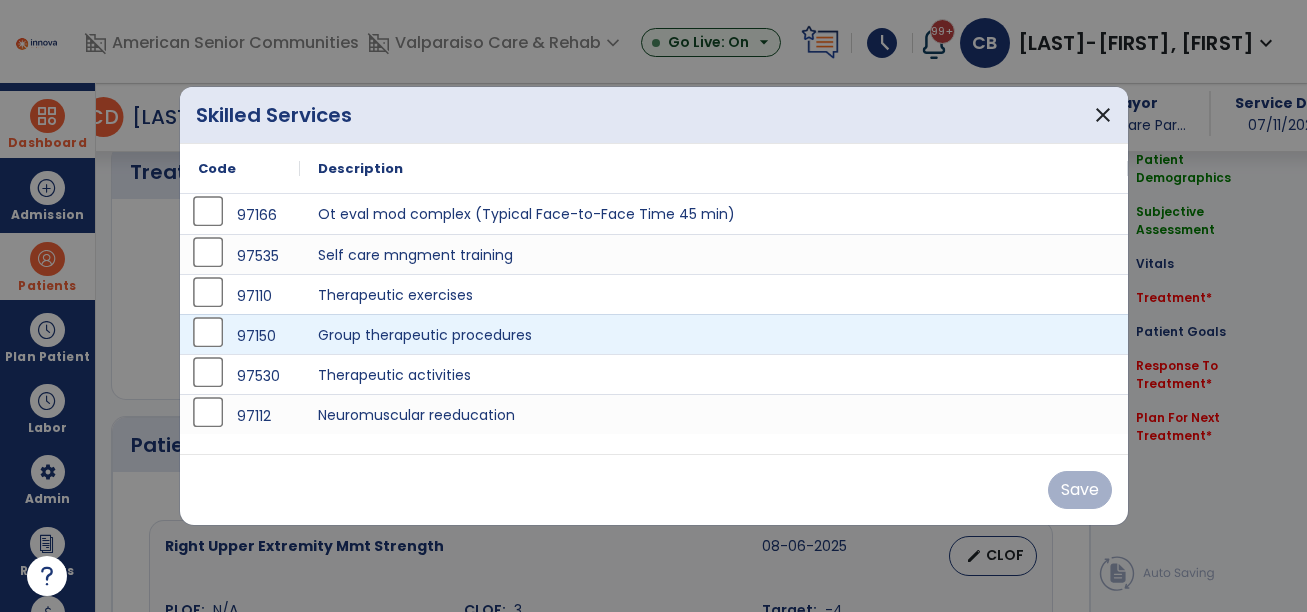 scroll, scrollTop: 1500, scrollLeft: 0, axis: vertical 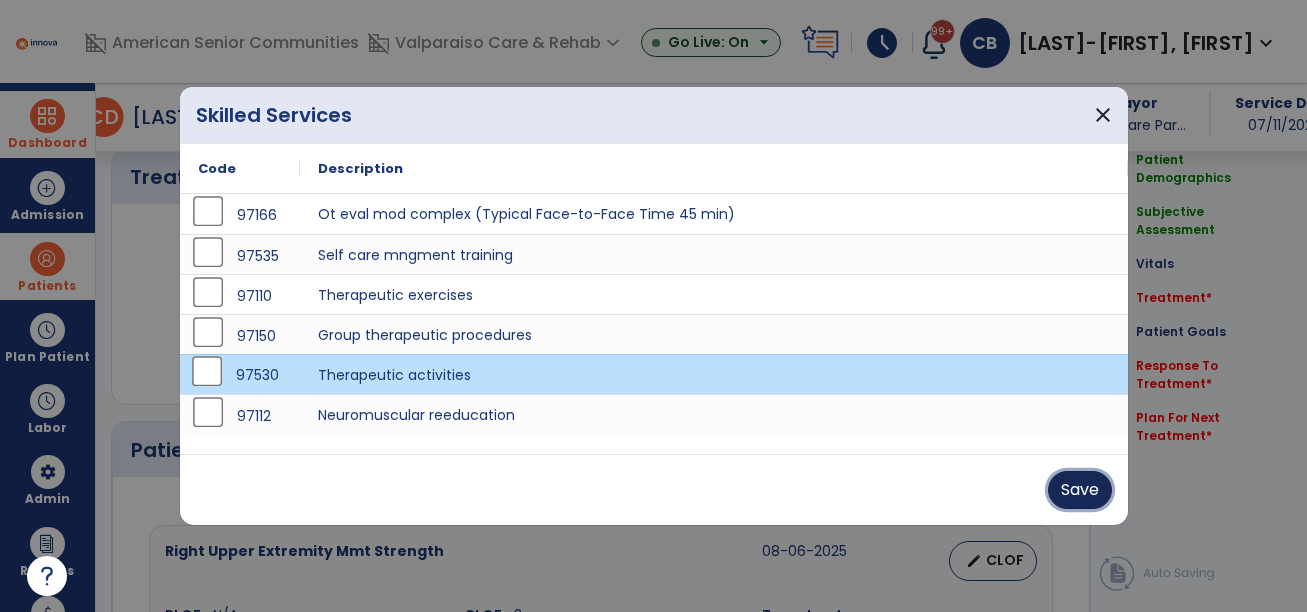 click on "Save" at bounding box center (1080, 490) 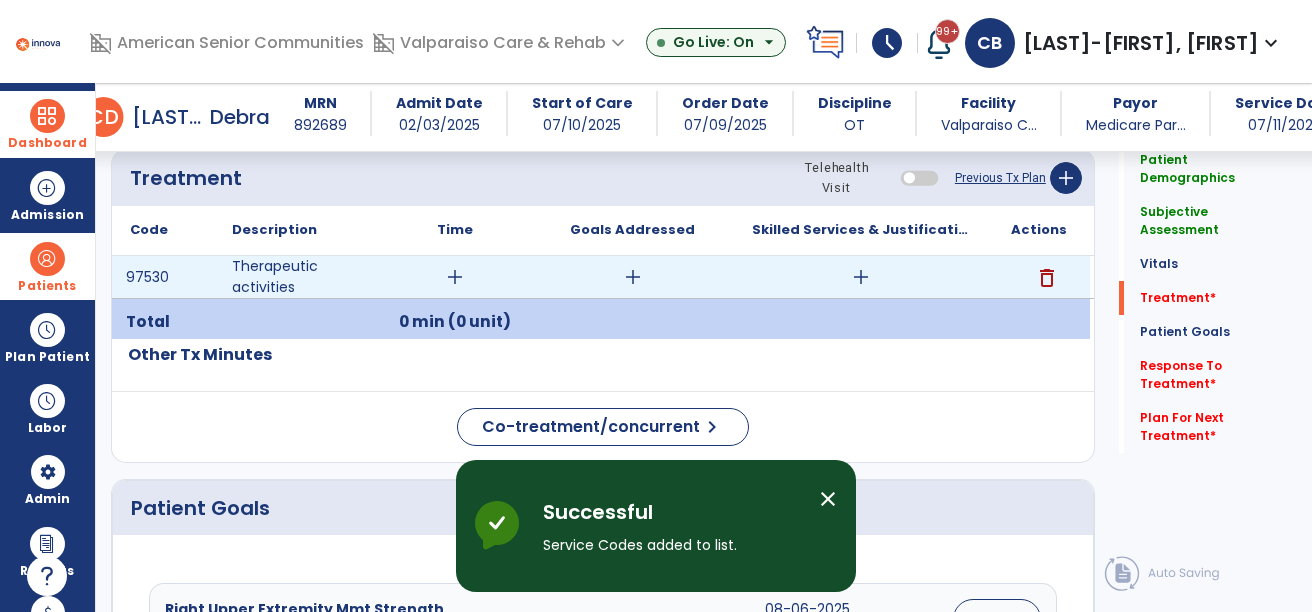 click on "add" at bounding box center (455, 277) 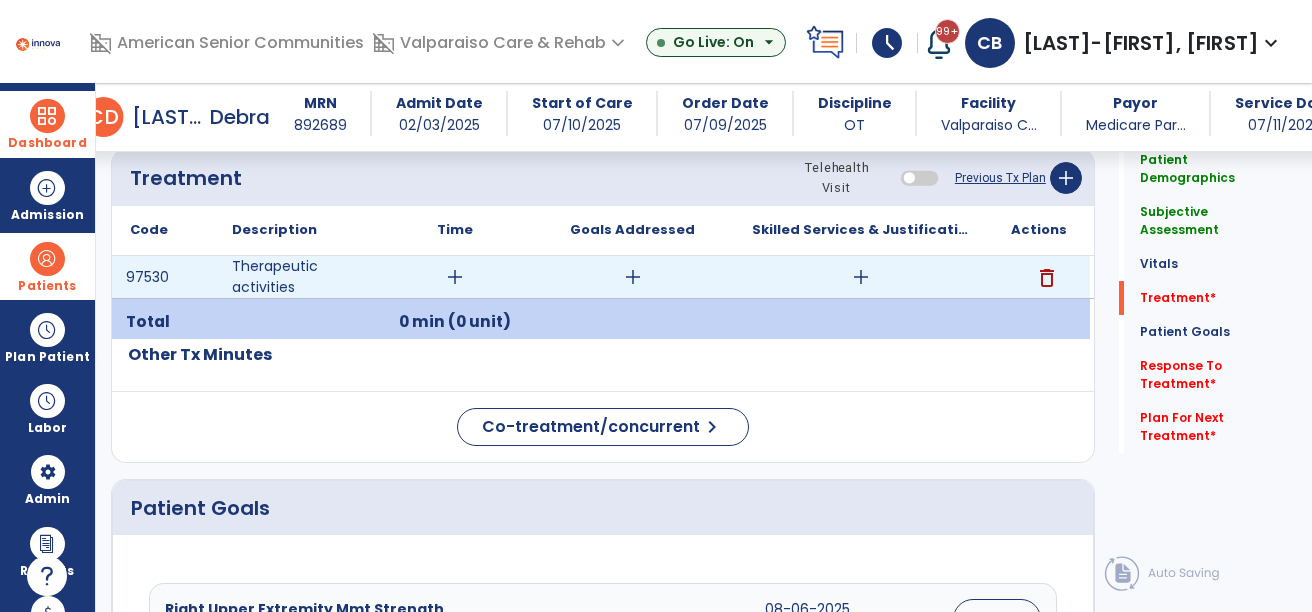 click on "add" at bounding box center (455, 277) 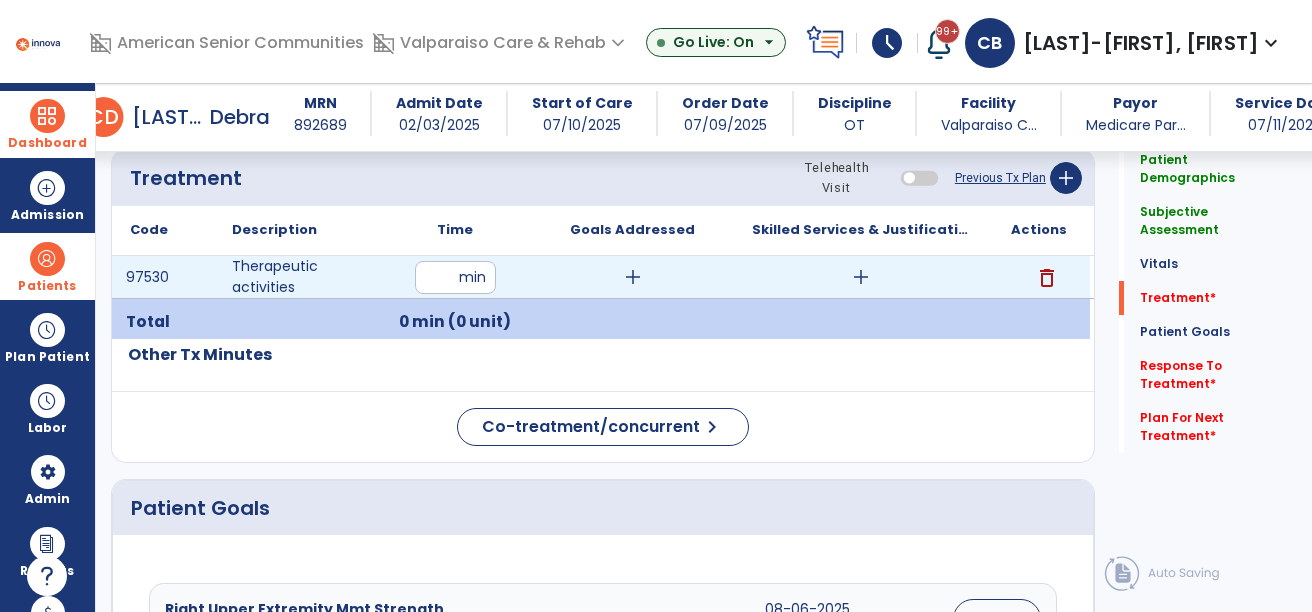 type on "**" 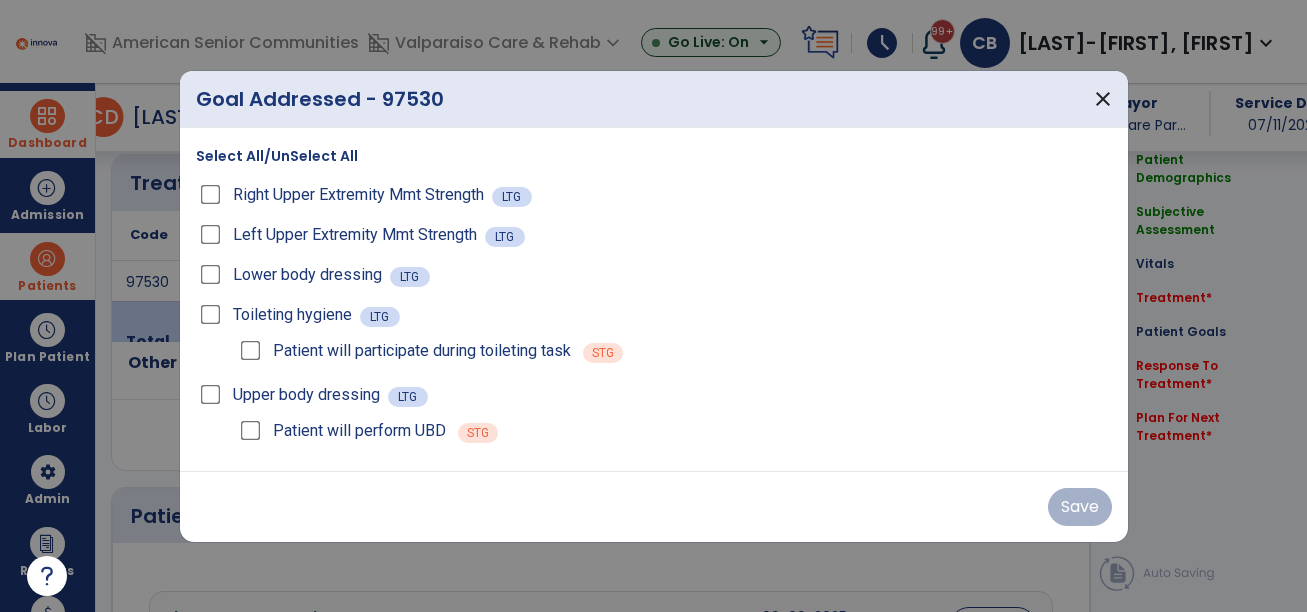 scroll, scrollTop: 1500, scrollLeft: 0, axis: vertical 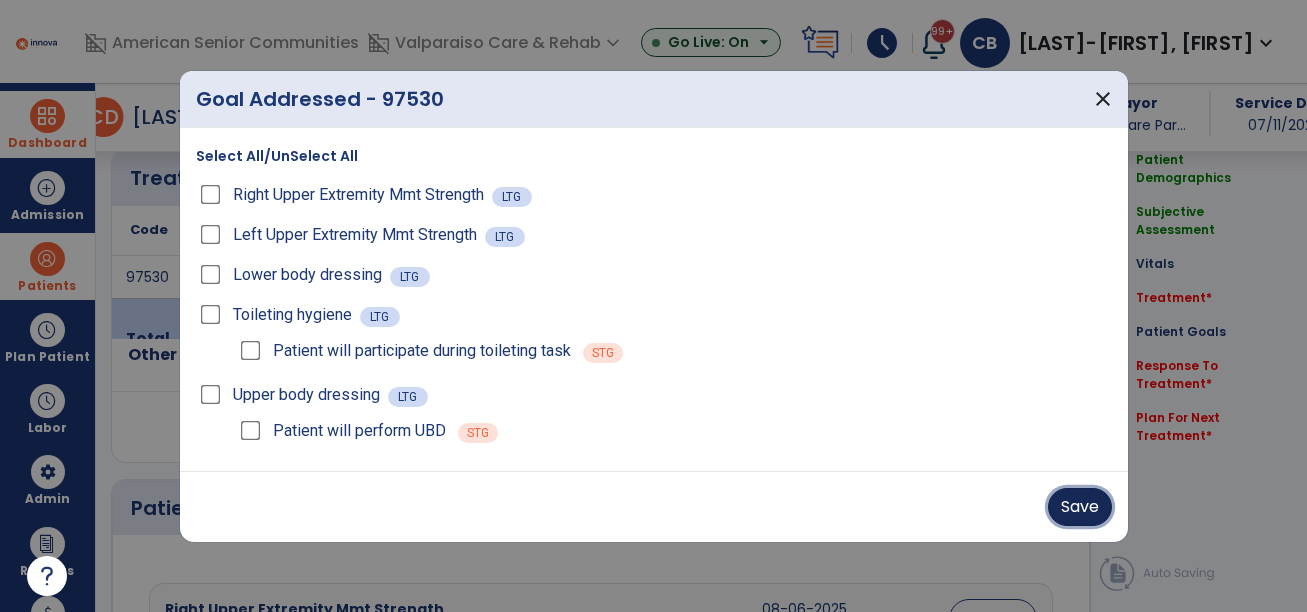 click on "Save" at bounding box center [1080, 507] 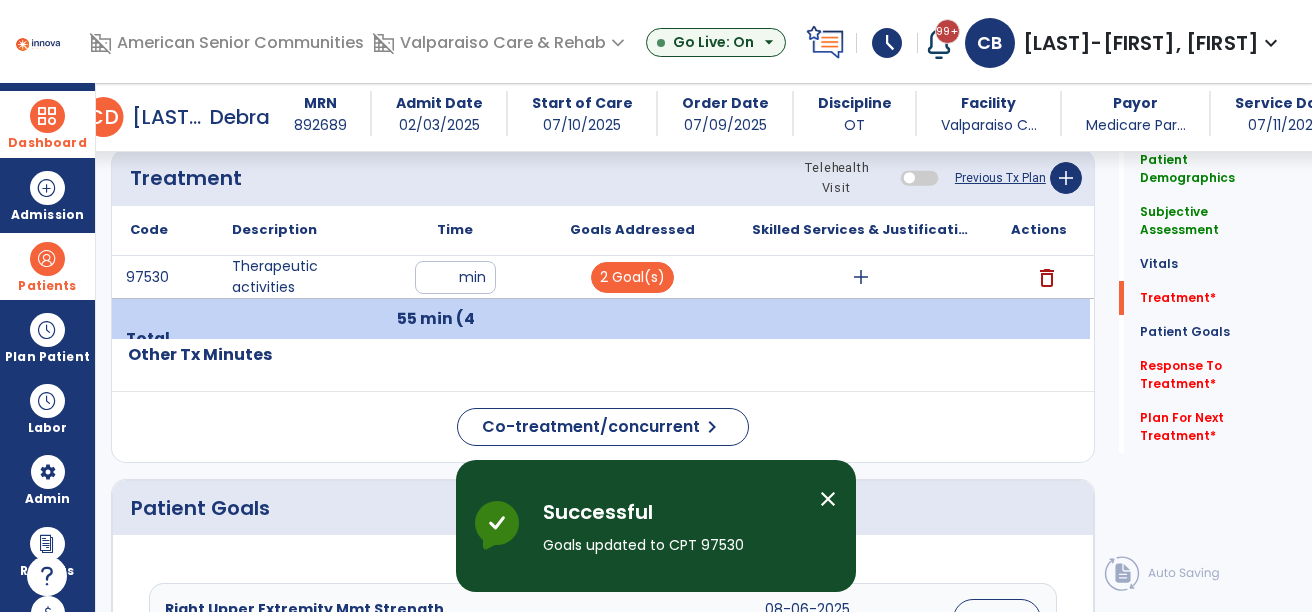 click on "close" at bounding box center (828, 499) 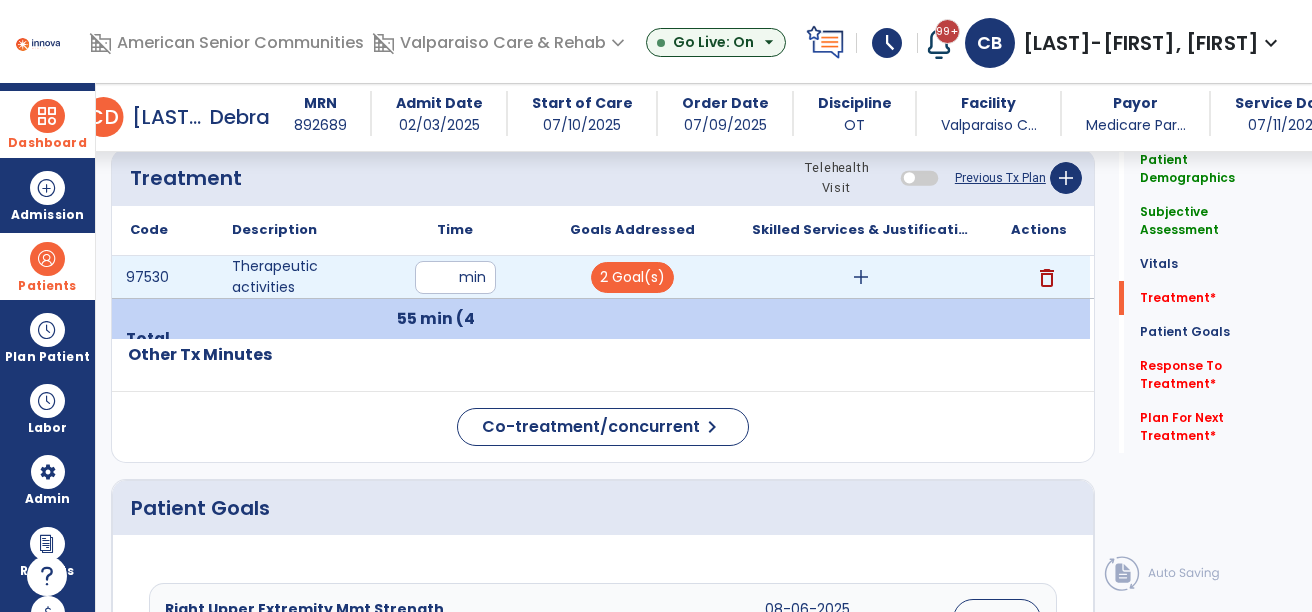 click on "add" at bounding box center (861, 277) 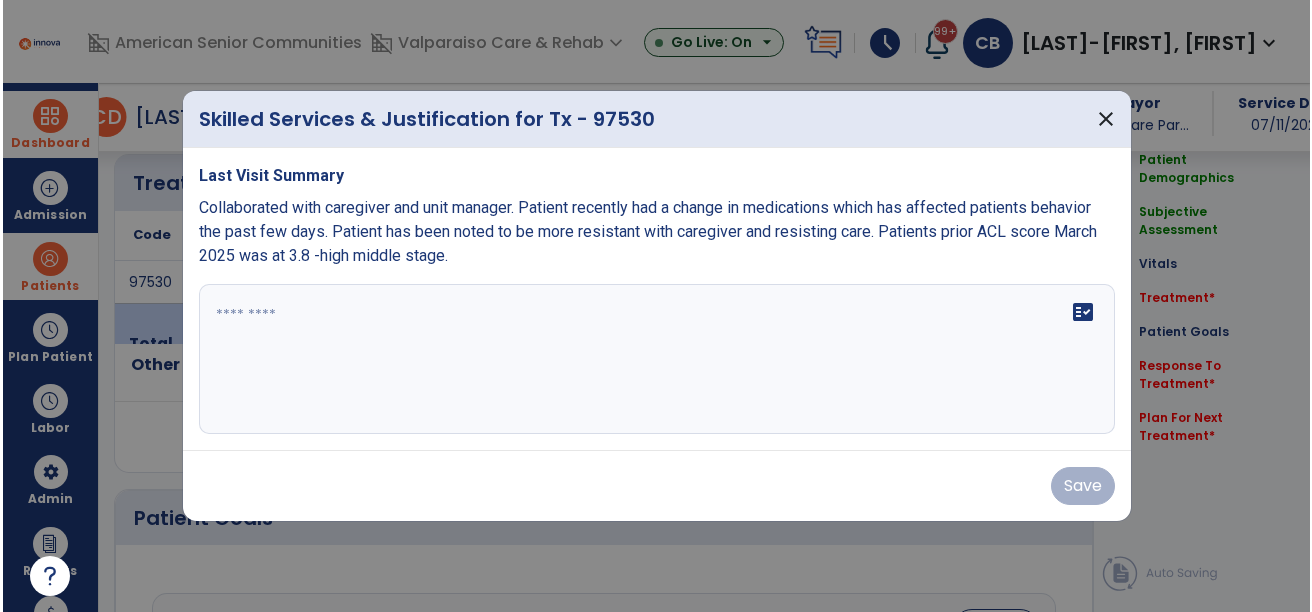 scroll, scrollTop: 1500, scrollLeft: 0, axis: vertical 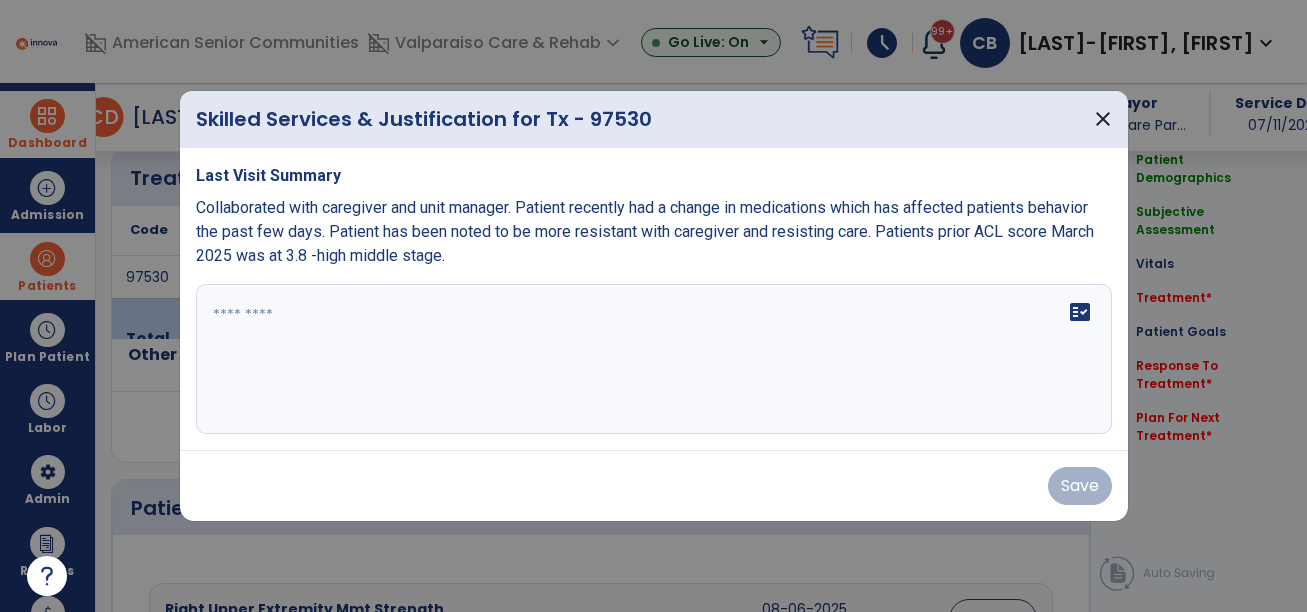 click at bounding box center [654, 359] 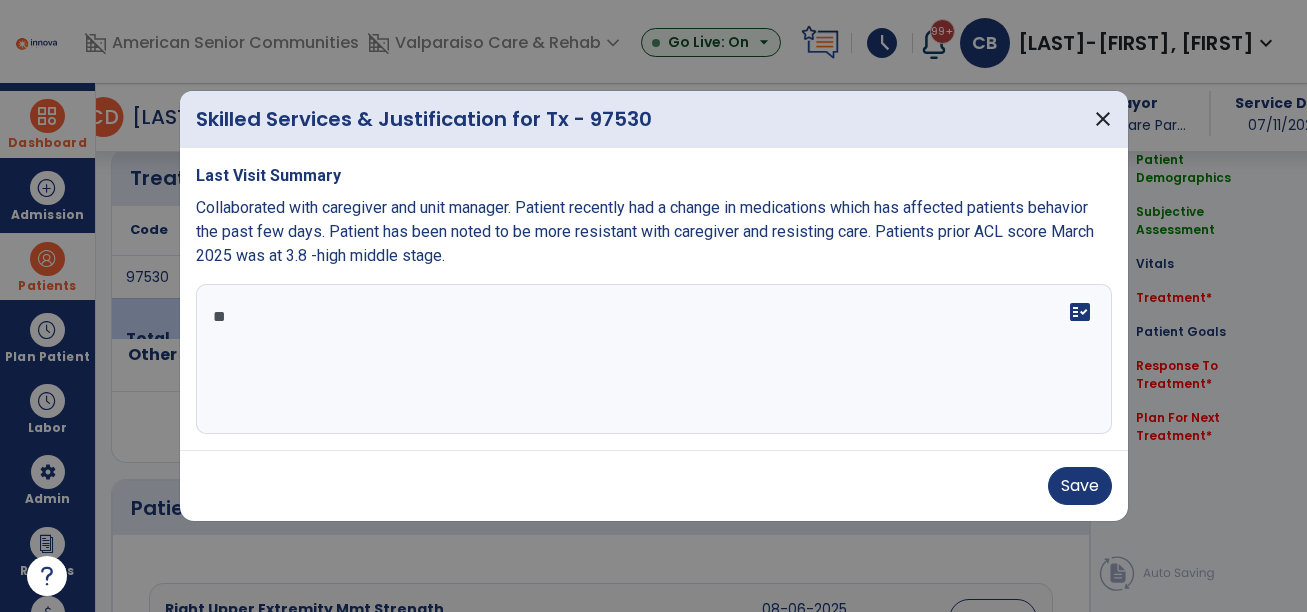 type on "*" 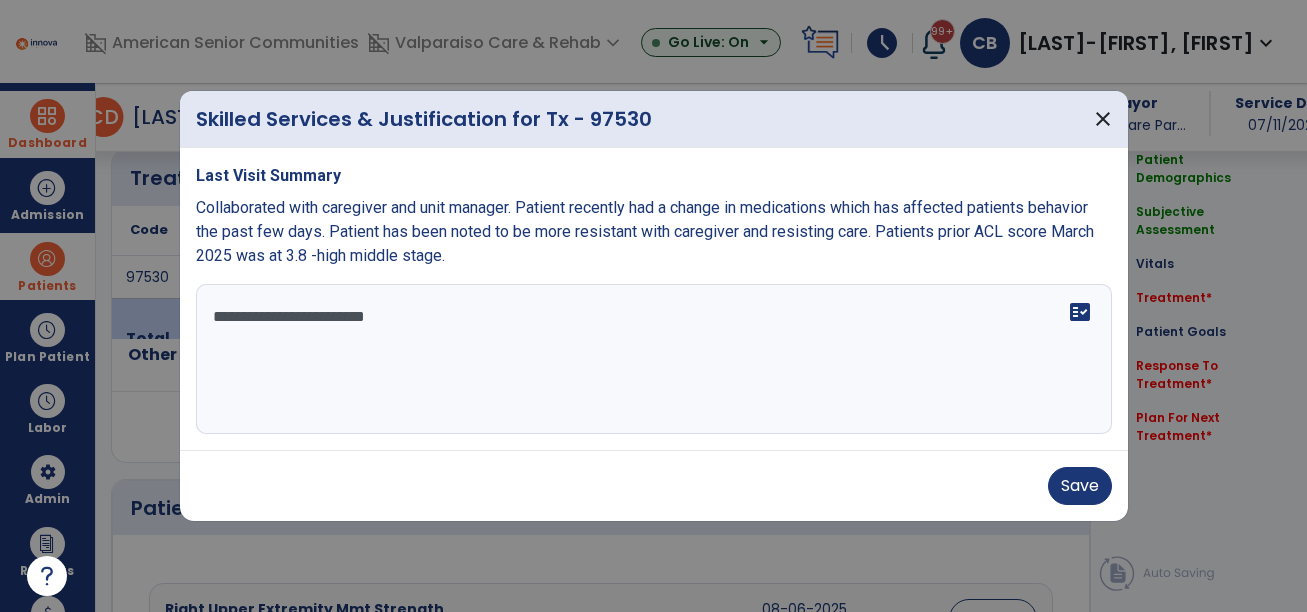 click on "**********" at bounding box center [654, 359] 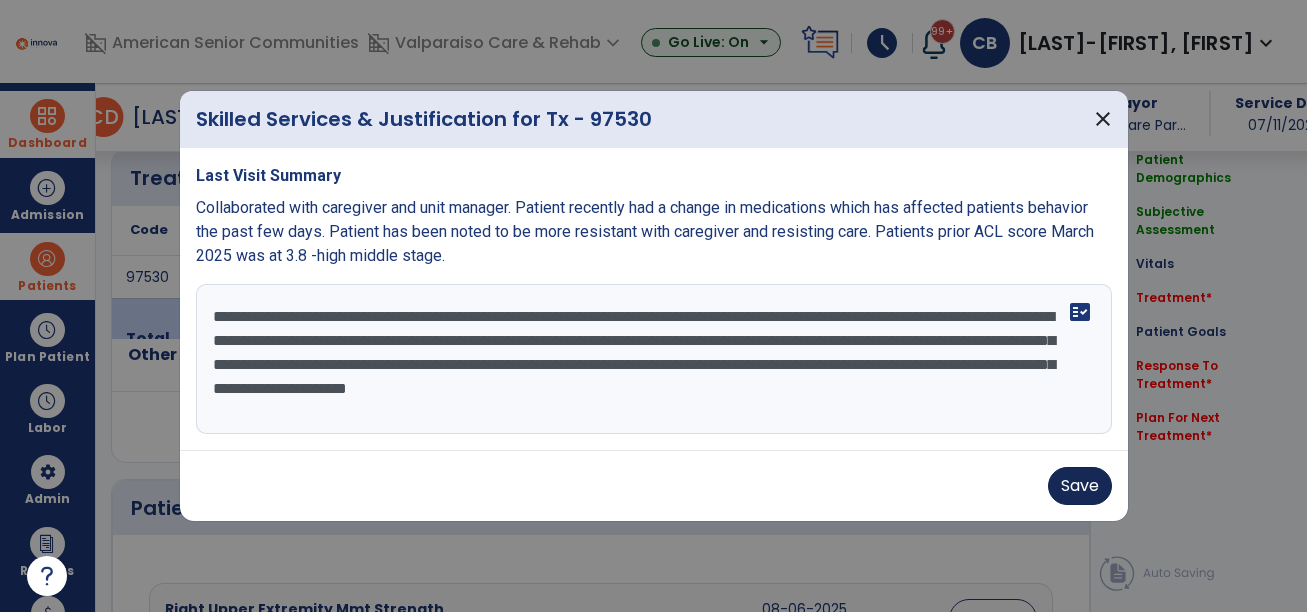 type on "**********" 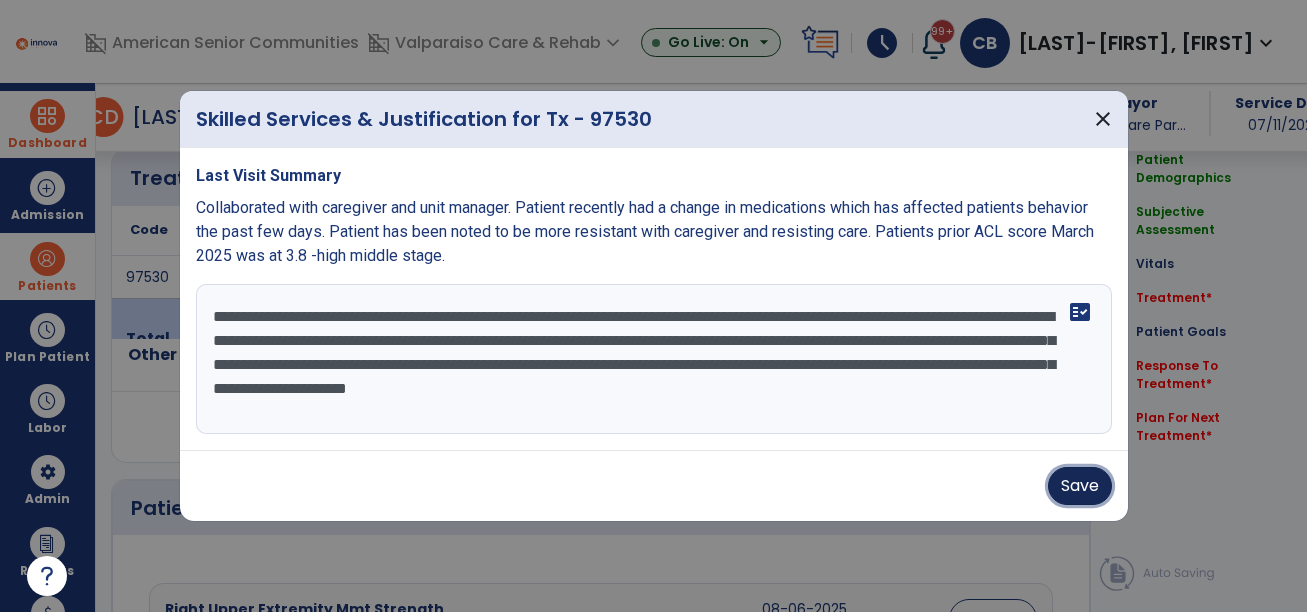 click on "Save" at bounding box center (1080, 486) 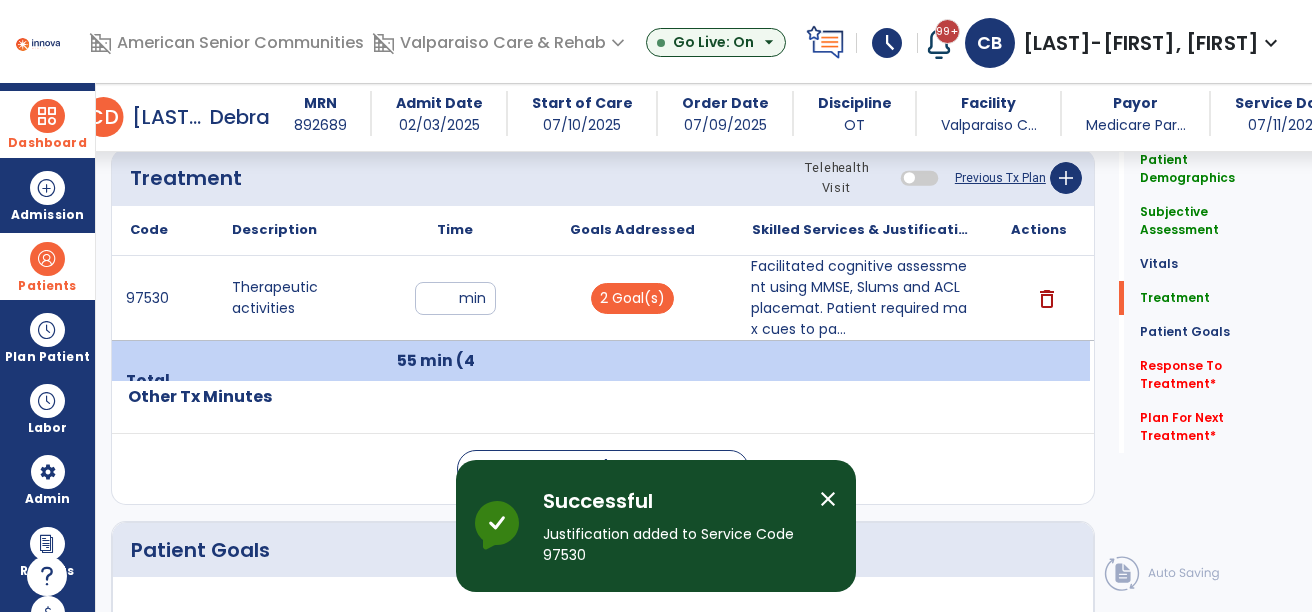 click on "close" at bounding box center [828, 499] 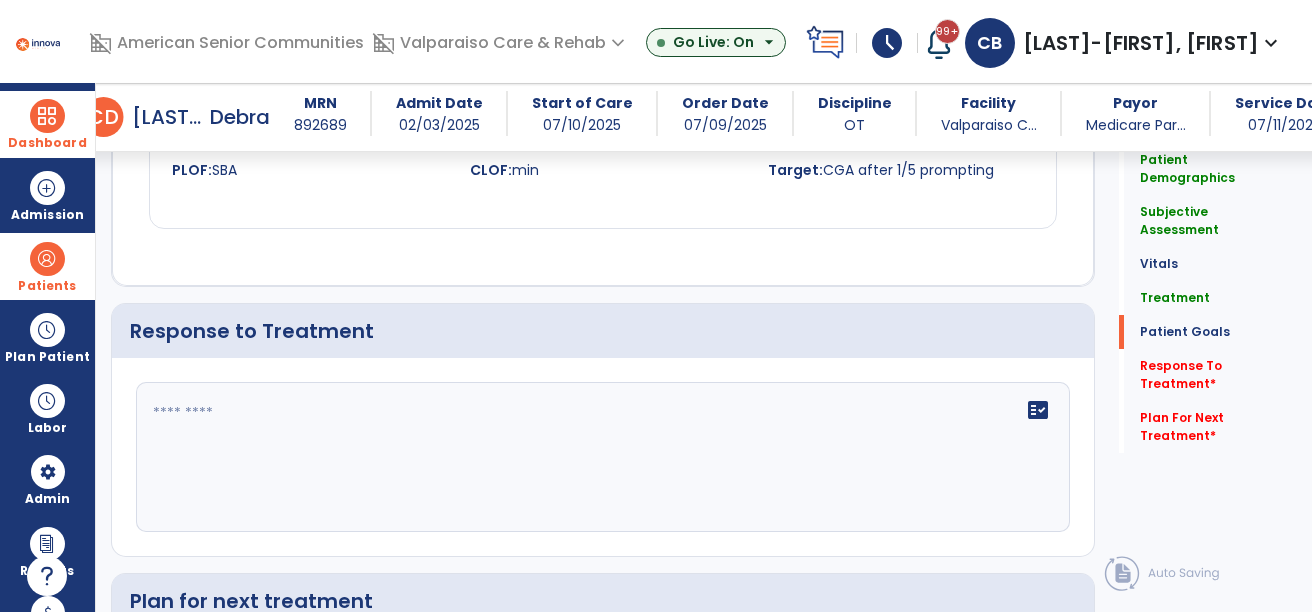 scroll, scrollTop: 3000, scrollLeft: 0, axis: vertical 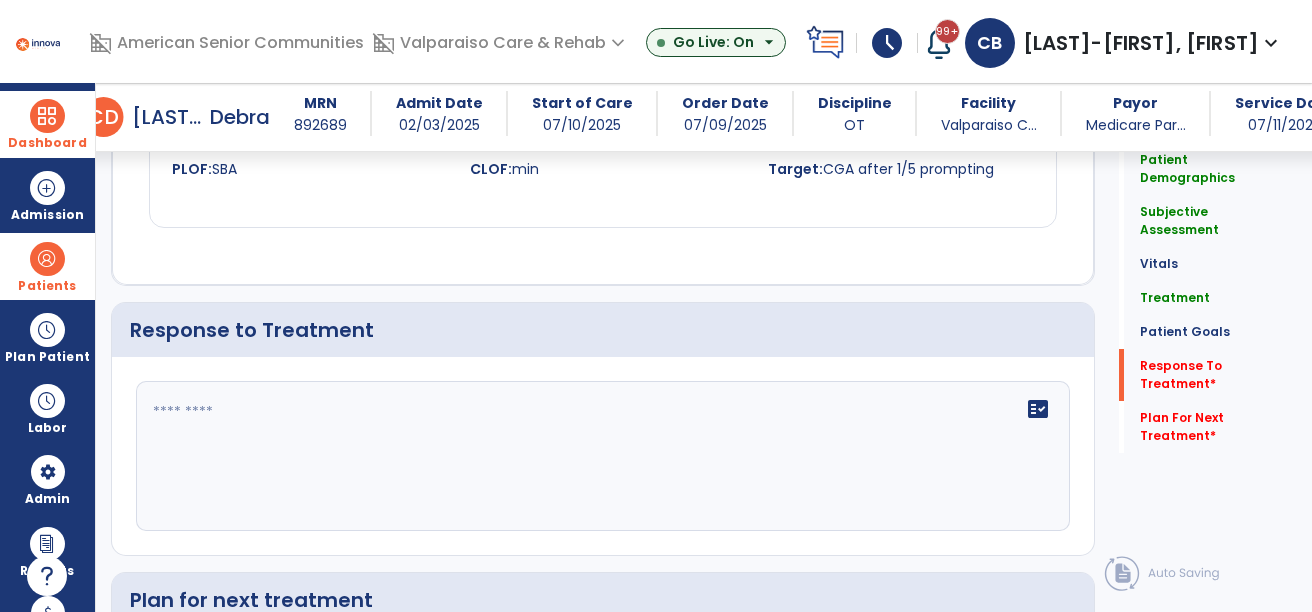 click on "fact_check" 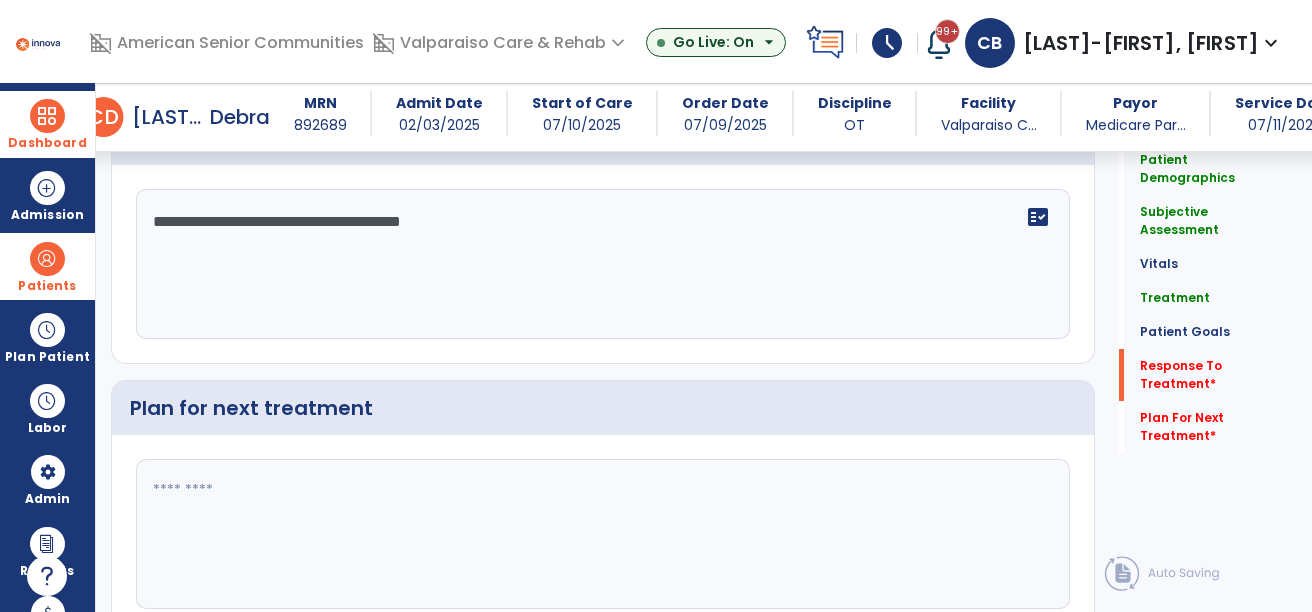 scroll, scrollTop: 3200, scrollLeft: 0, axis: vertical 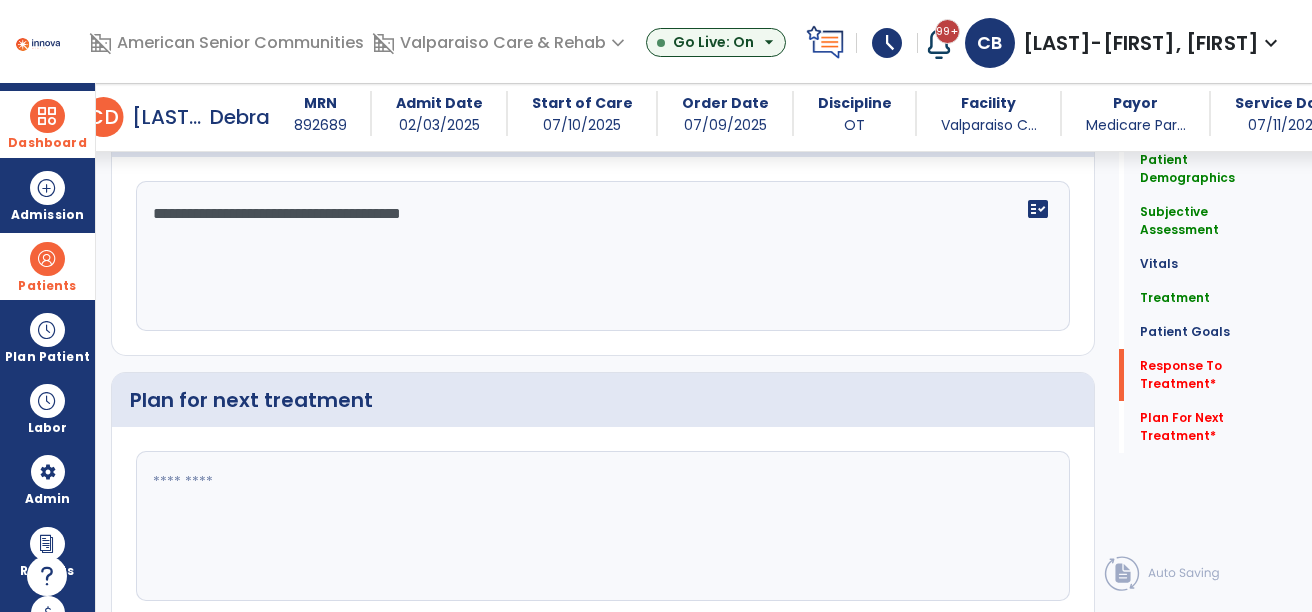 type on "**********" 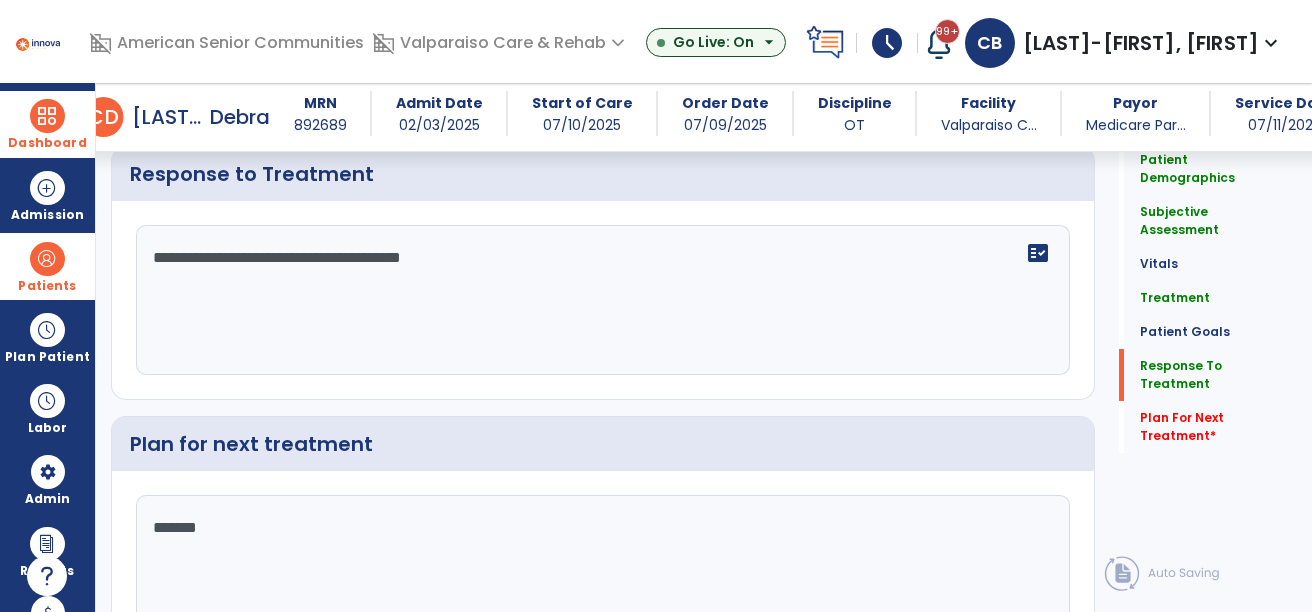 scroll, scrollTop: 3200, scrollLeft: 0, axis: vertical 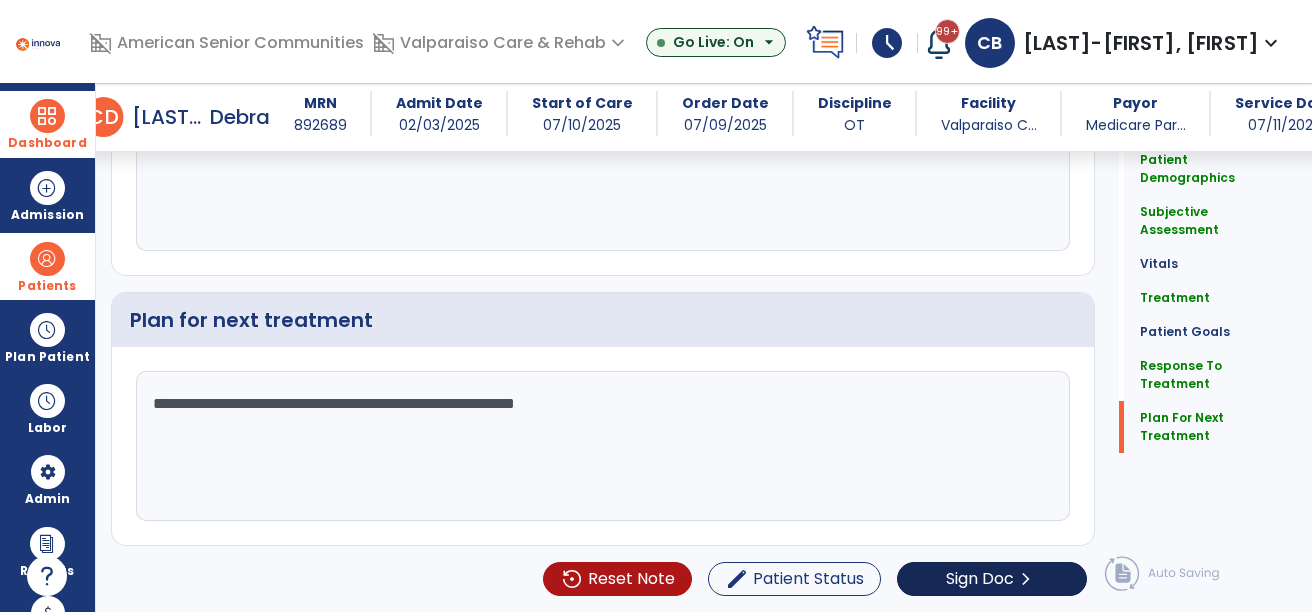 type on "**********" 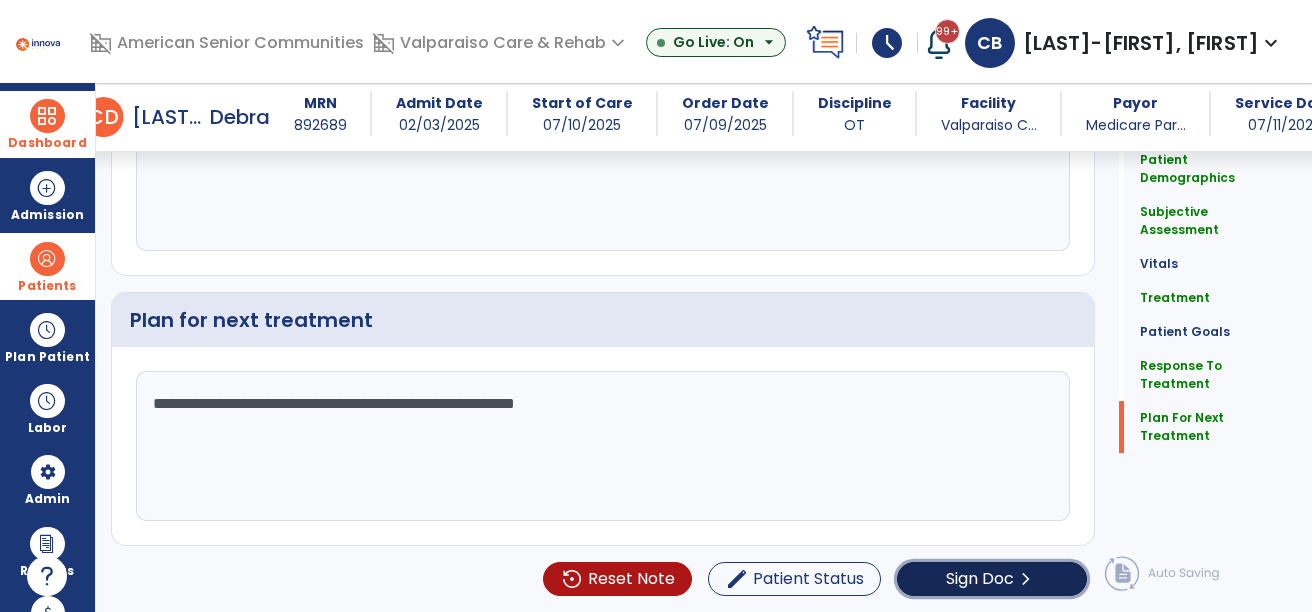 click on "Sign Doc" 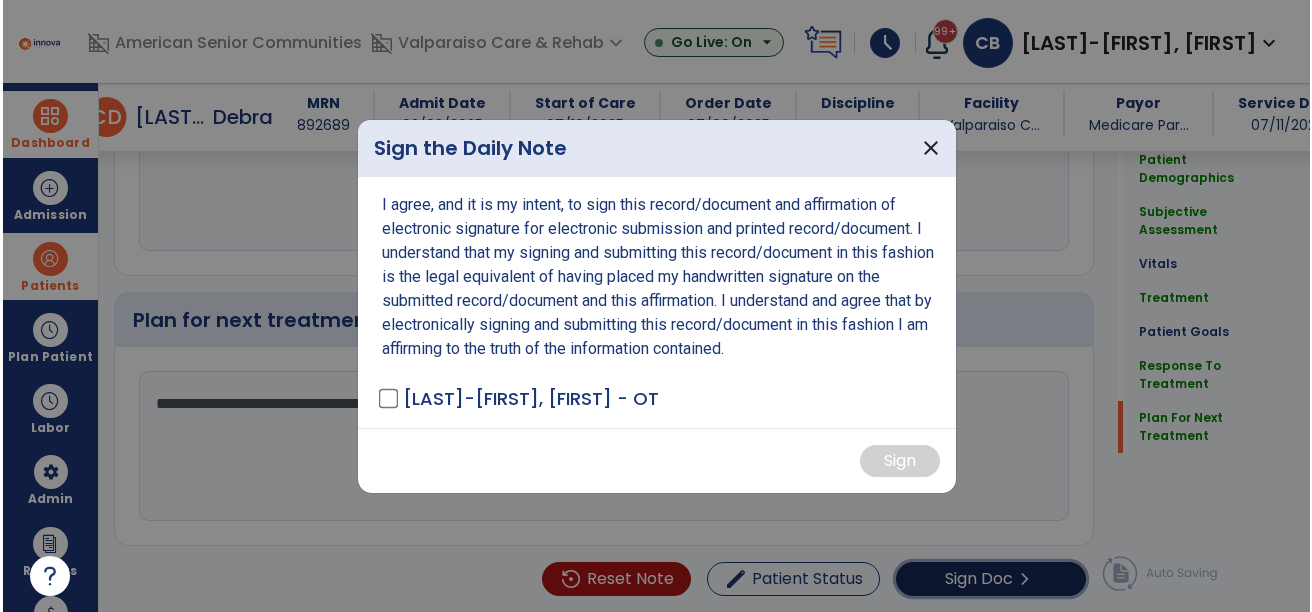 scroll, scrollTop: 3281, scrollLeft: 0, axis: vertical 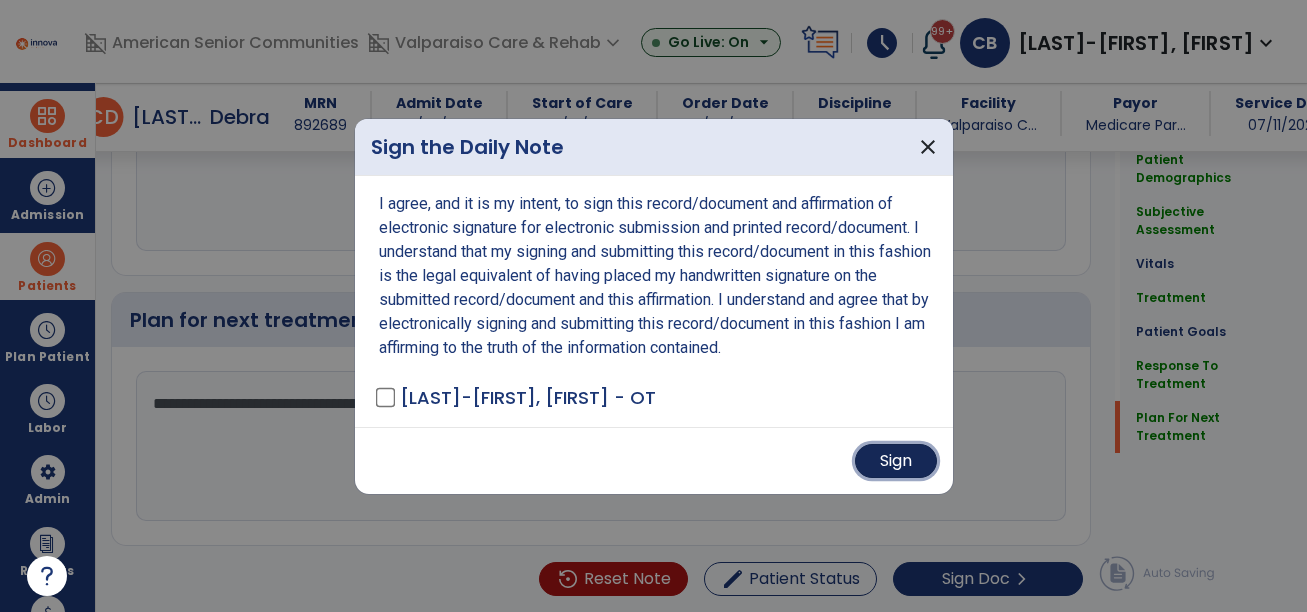 click on "Sign" at bounding box center [896, 461] 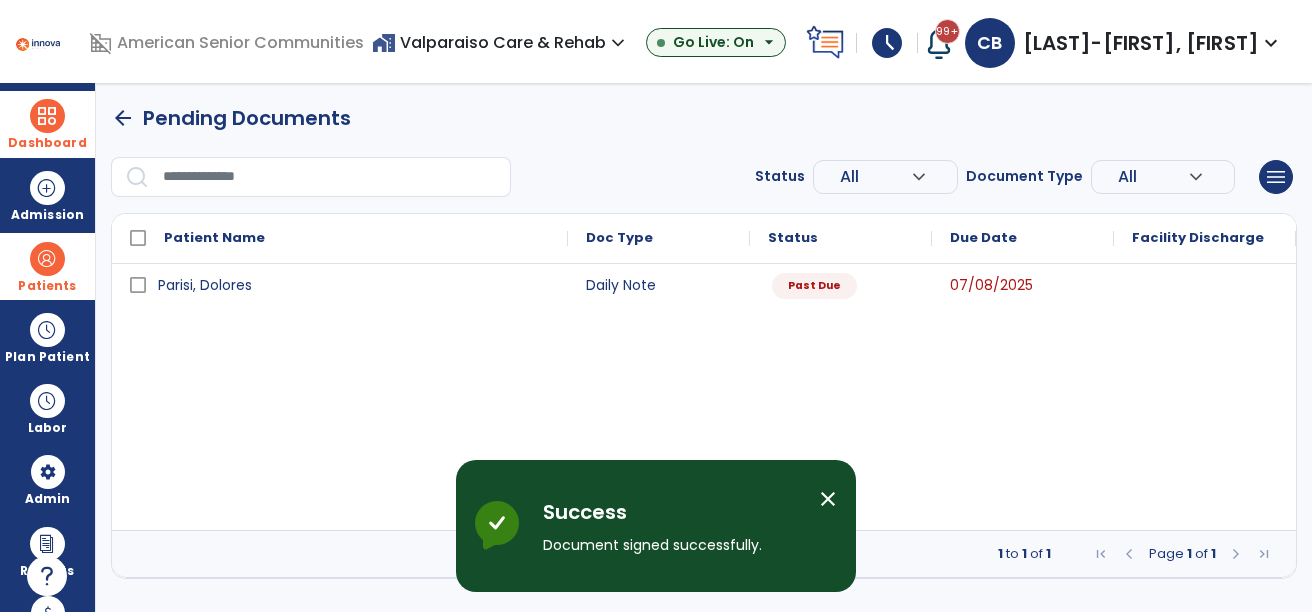 scroll, scrollTop: 0, scrollLeft: 0, axis: both 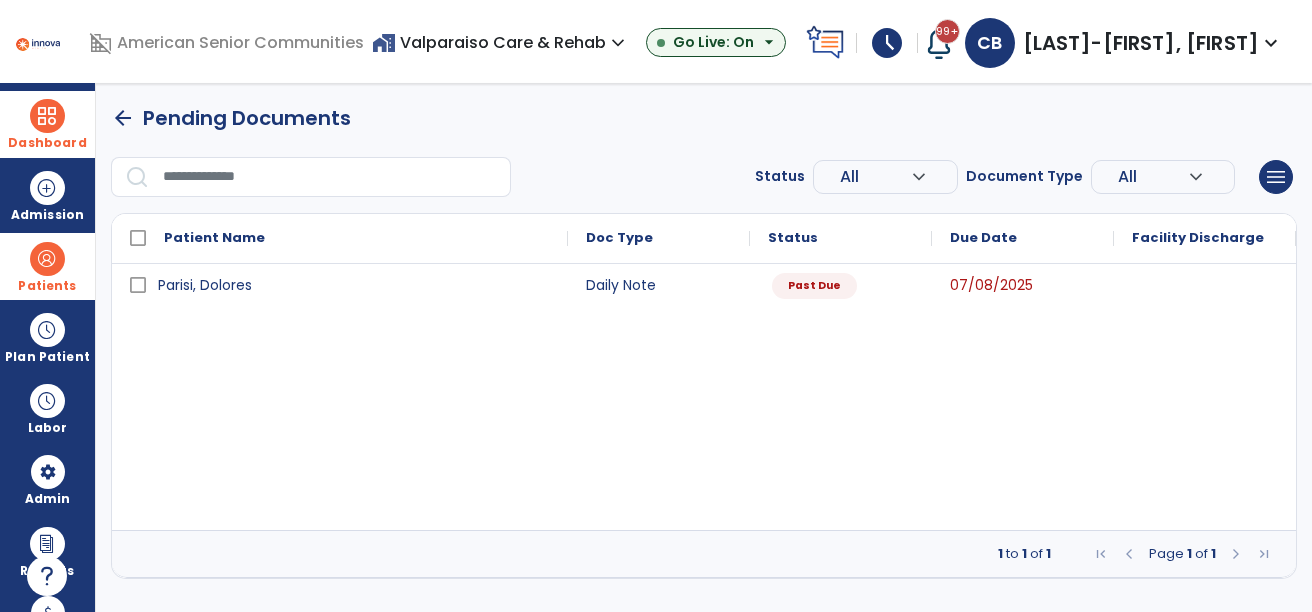 click on "arrow_back" at bounding box center (123, 118) 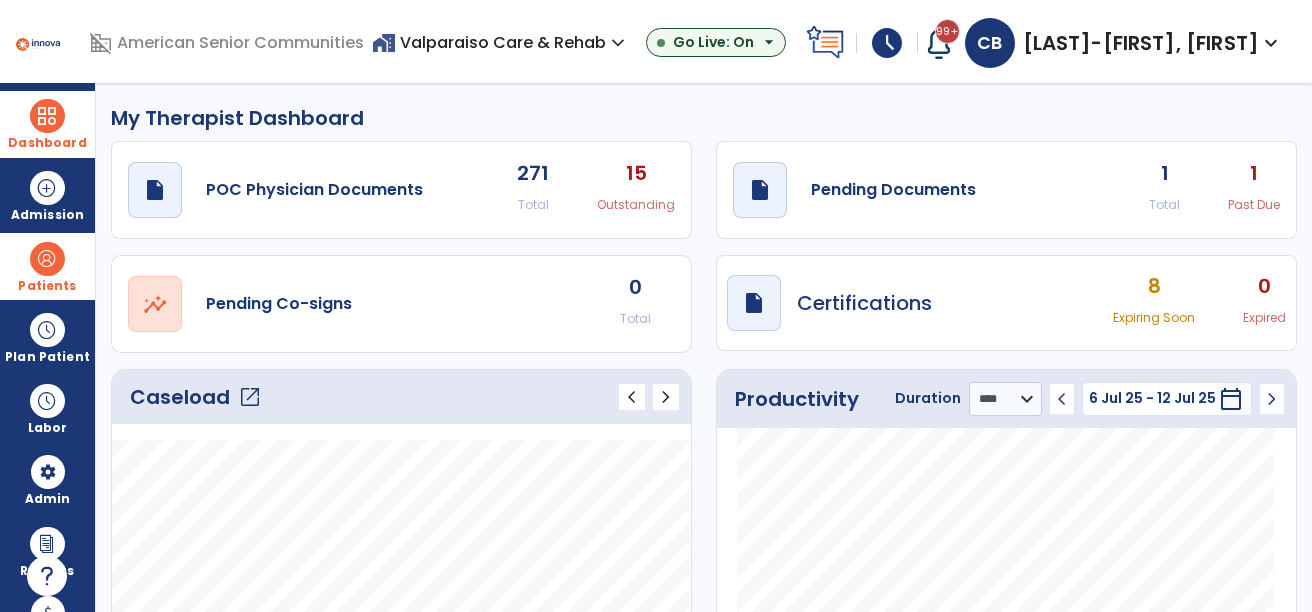 click on "[LAST]-[FIRST], [FIRST]" at bounding box center [1141, 43] 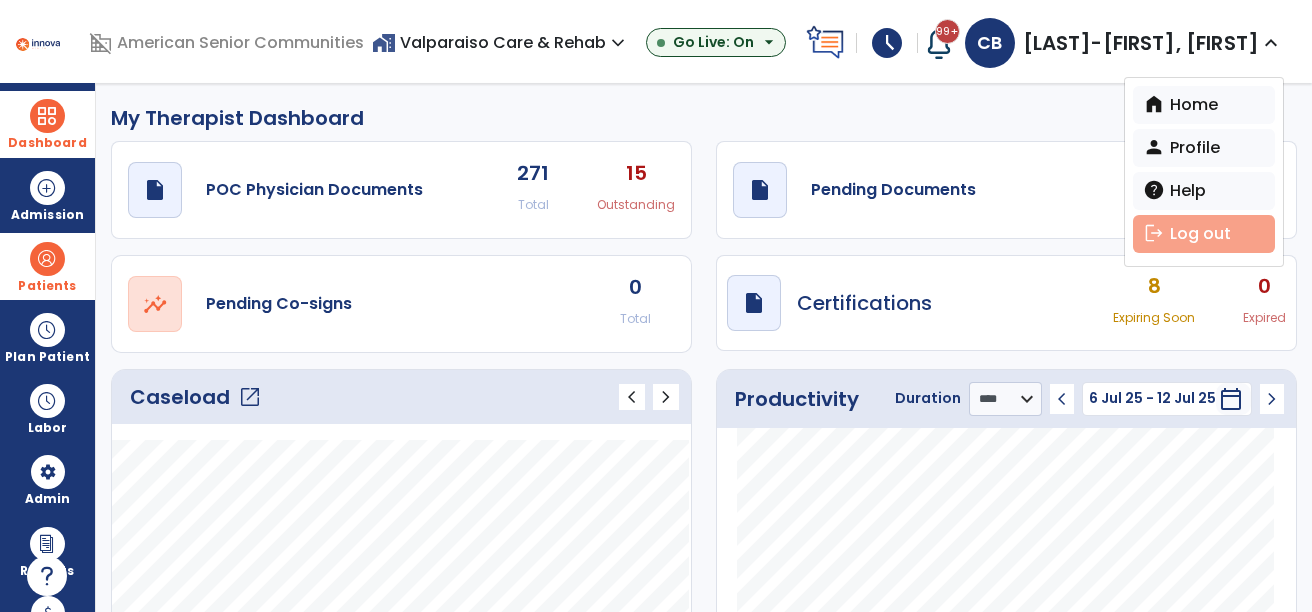 click on "logout   Log out" at bounding box center (1204, 234) 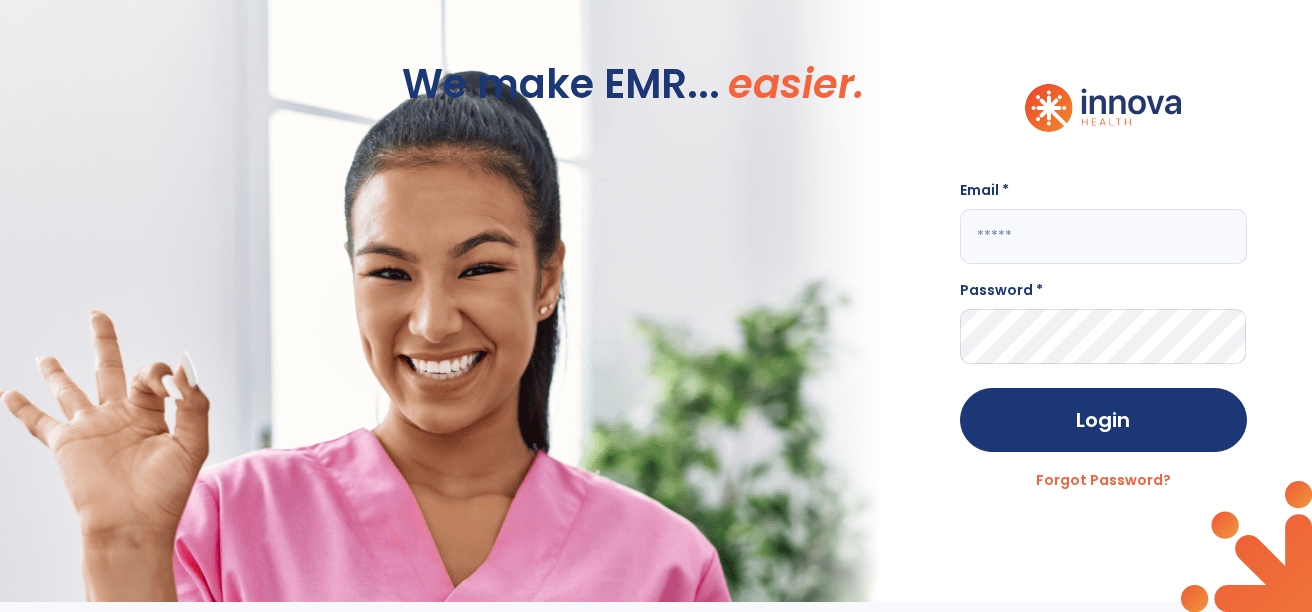 type on "**********" 